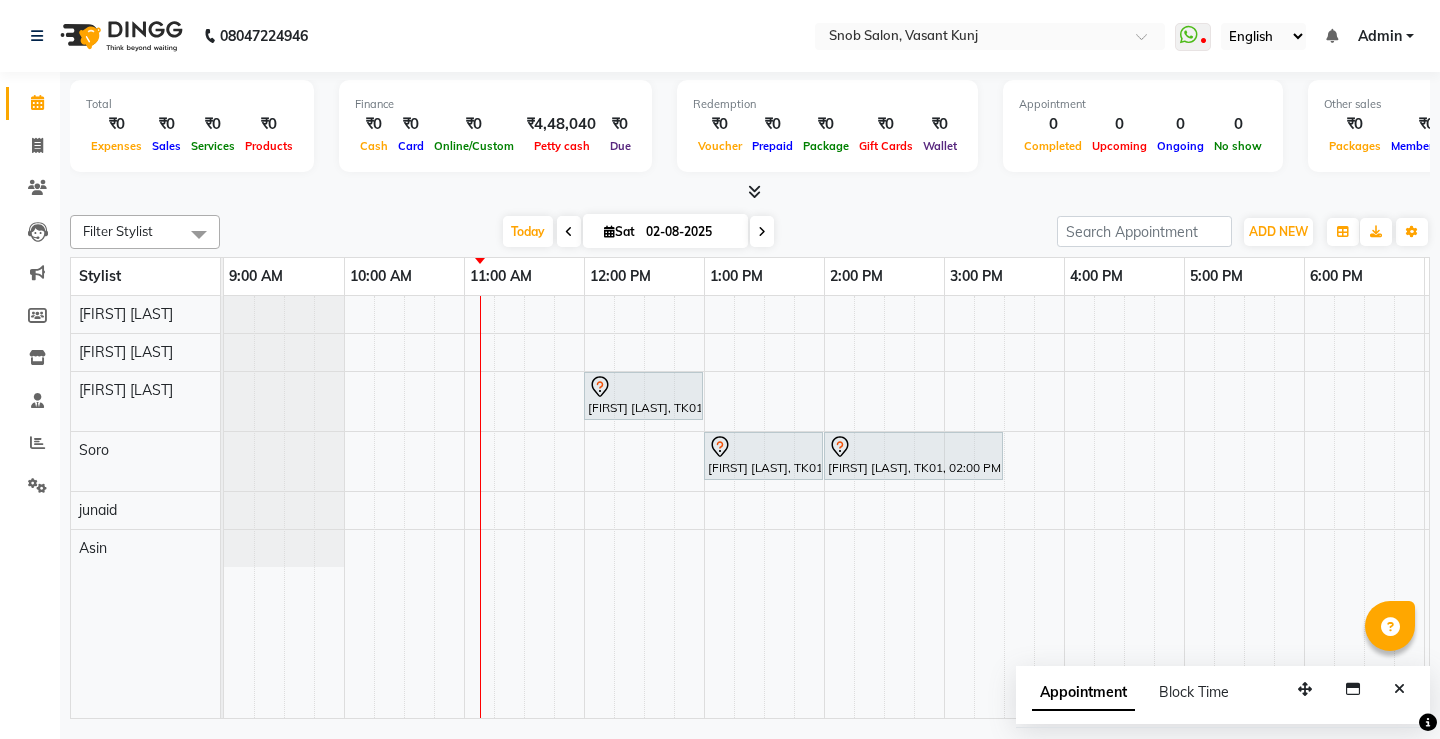 scroll, scrollTop: 0, scrollLeft: 0, axis: both 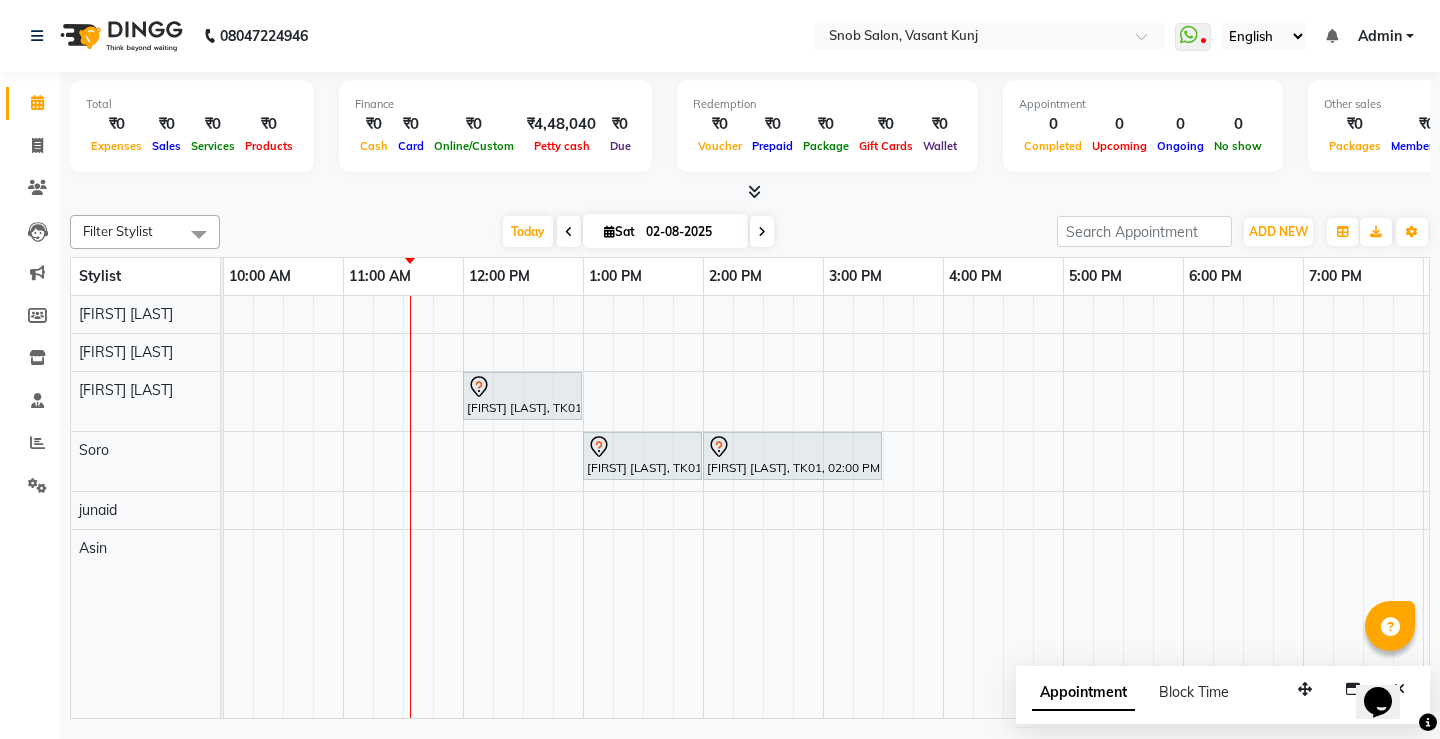 click on "[FIRST] [LAST], TK01, 12:00 PM-01:00 PM, Wax & Threading Hands And Legs Female             [FIRST] [LAST], TK01, 01:00 PM-02:00 PM, Shampoo + Blow Dryer Female             [FIRST] [LAST], TK01, 02:00 PM-03:30 PM, Global Hair Color (S) Female" at bounding box center [883, 507] 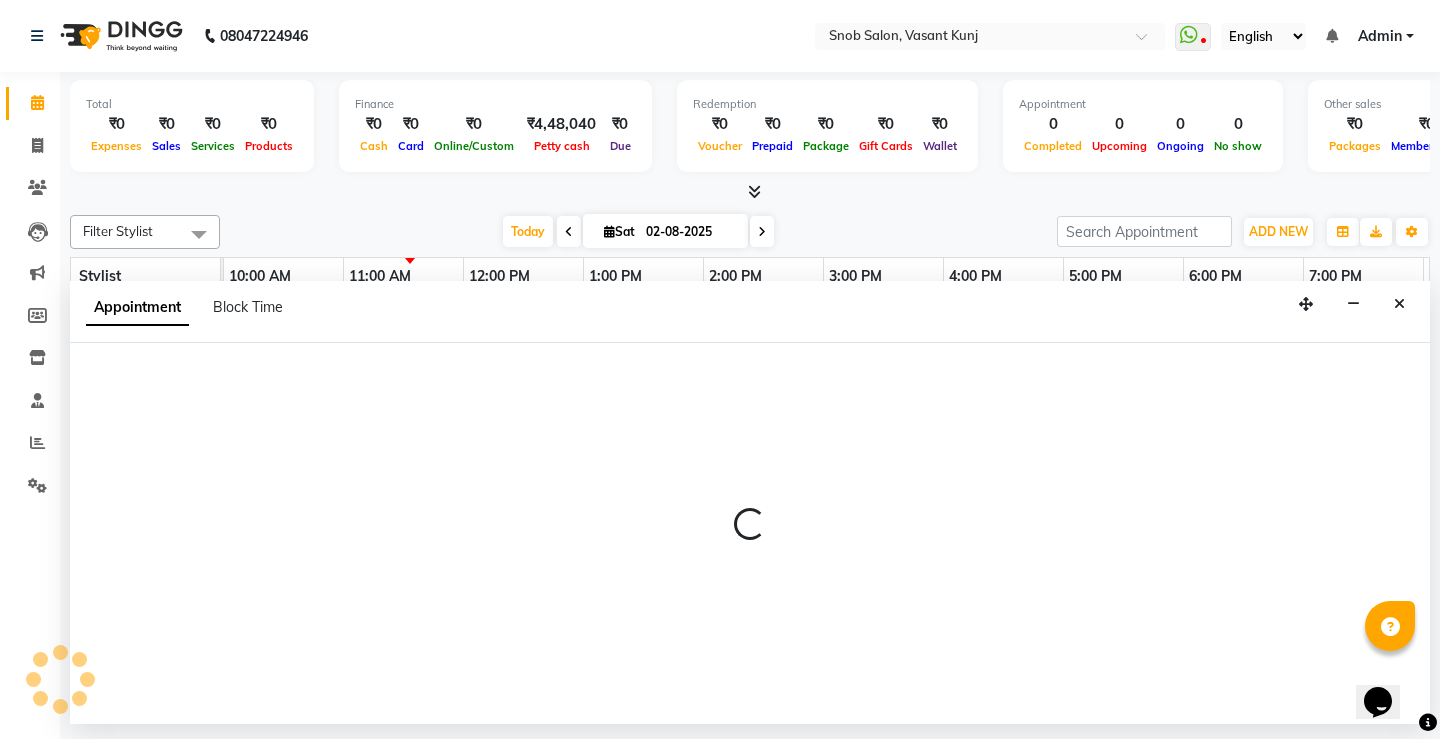 select on "78277" 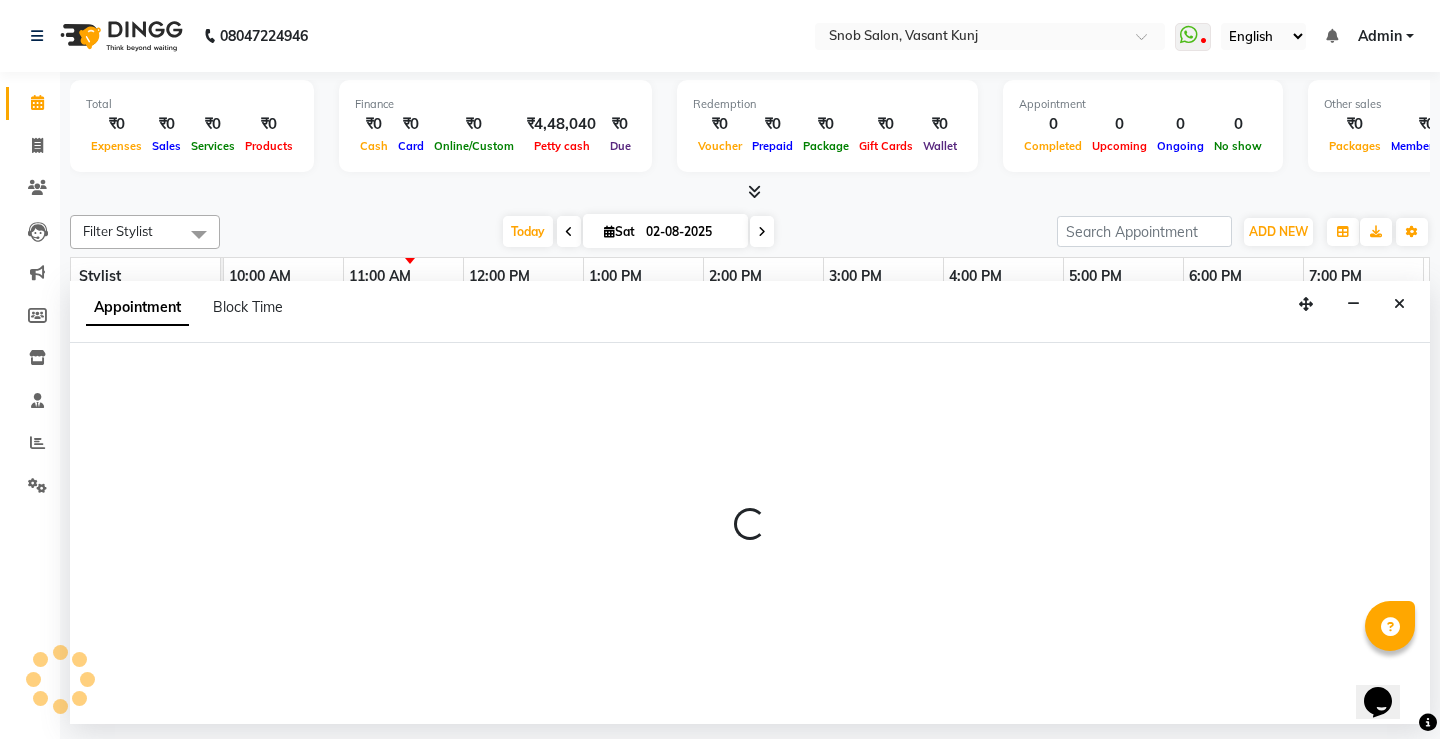 select on "tentative" 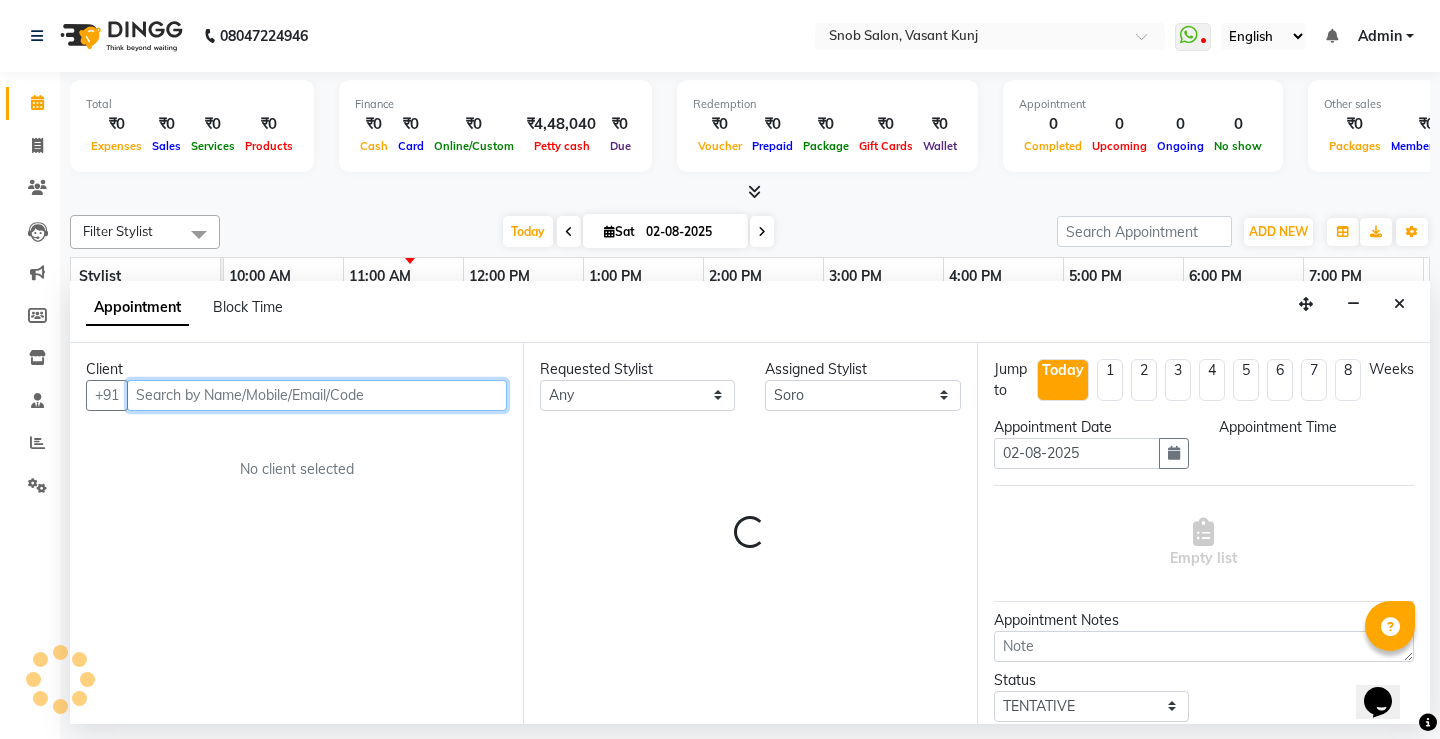select on "690" 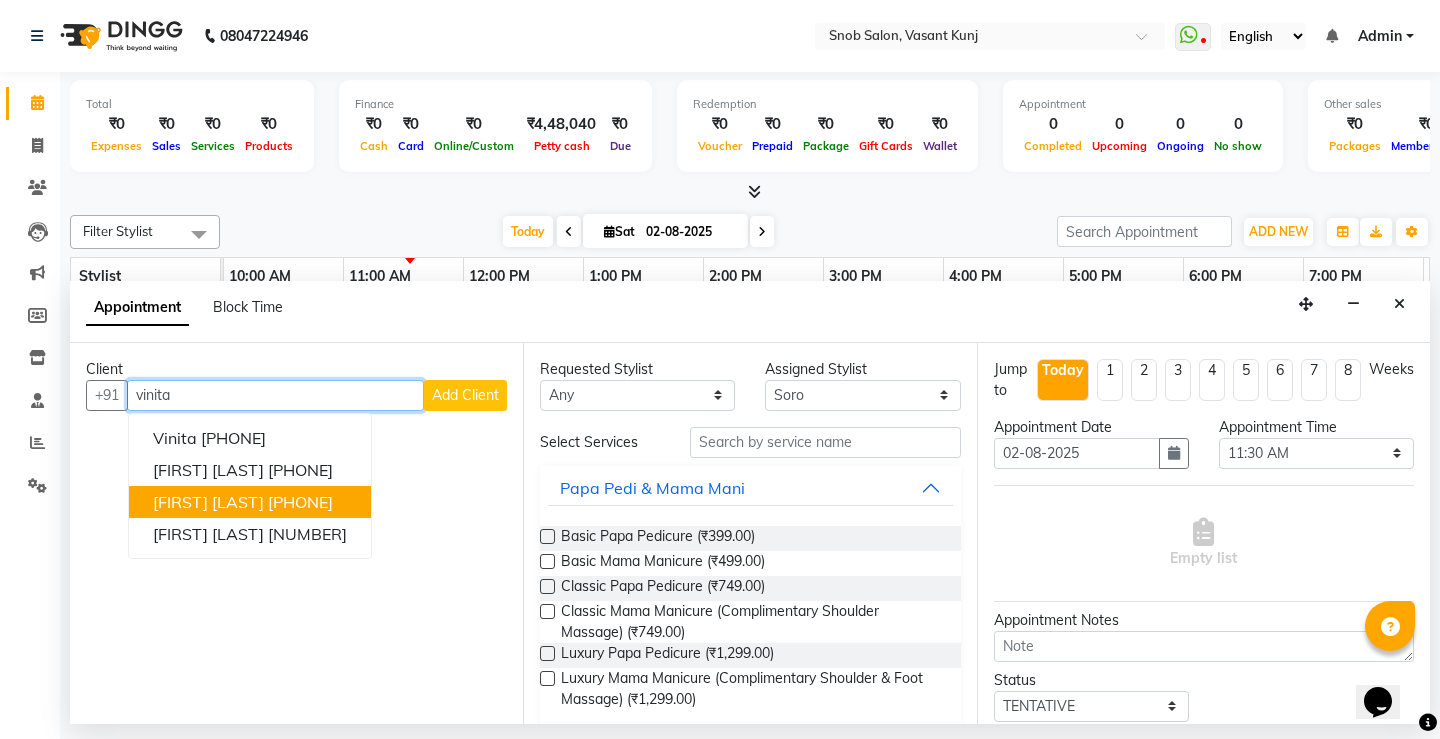 click on "[FIRST] [LAST]" at bounding box center [208, 502] 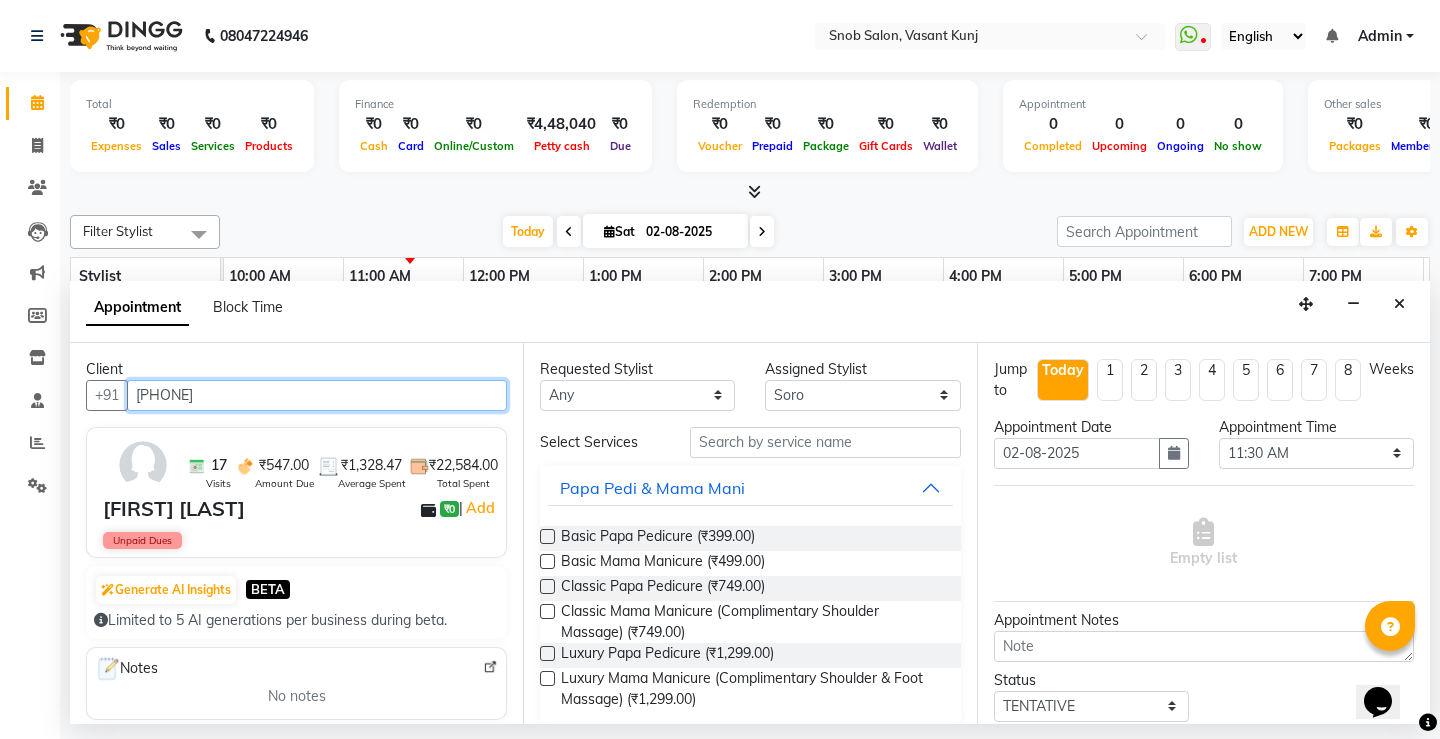 type on "[PHONE]" 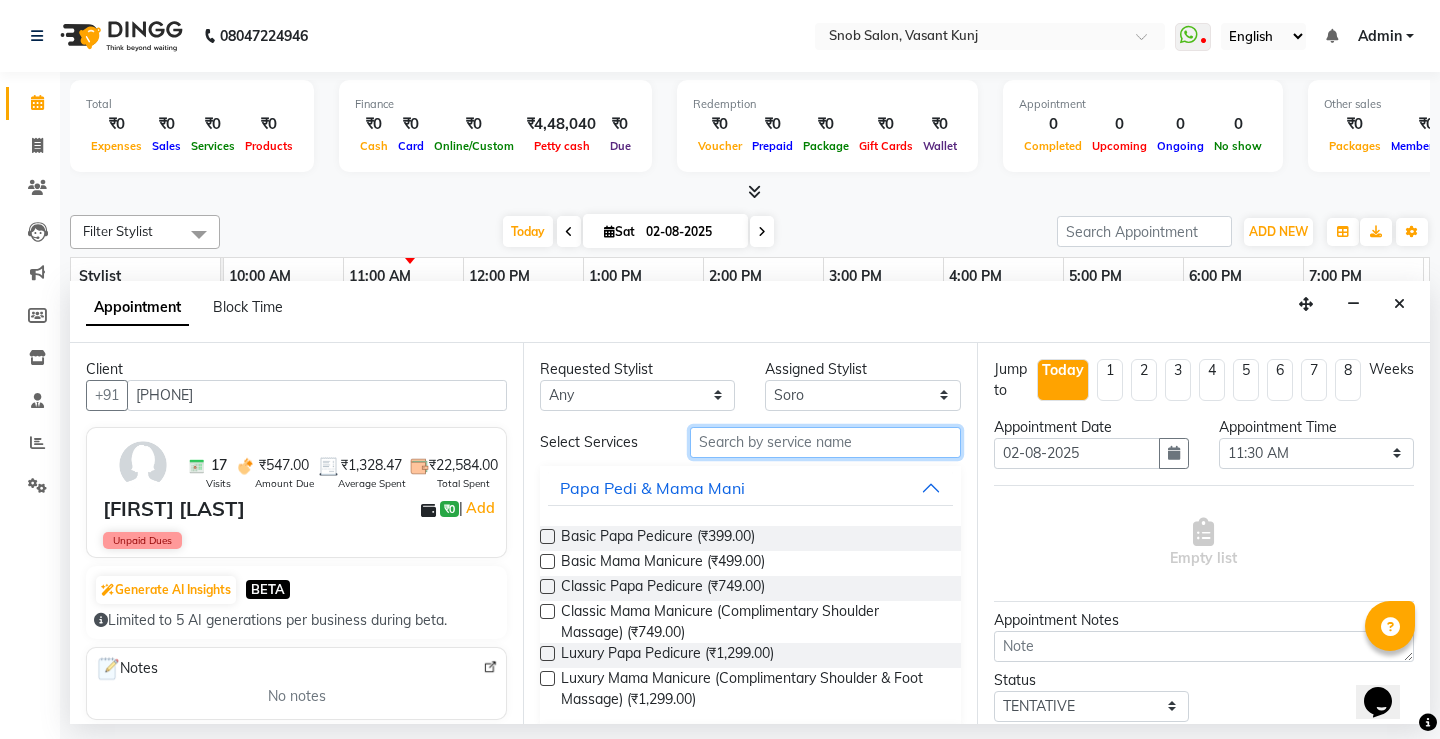 click at bounding box center [825, 442] 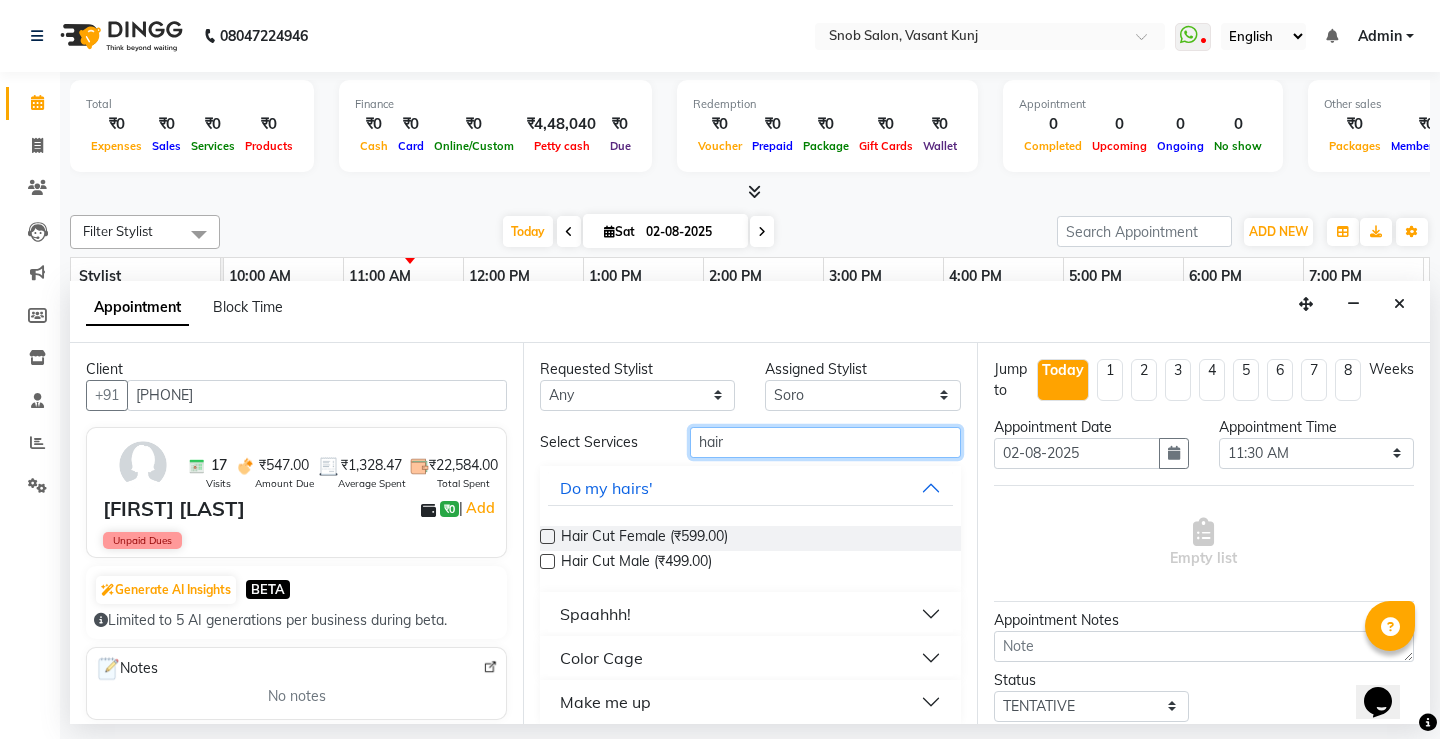 type on "hair" 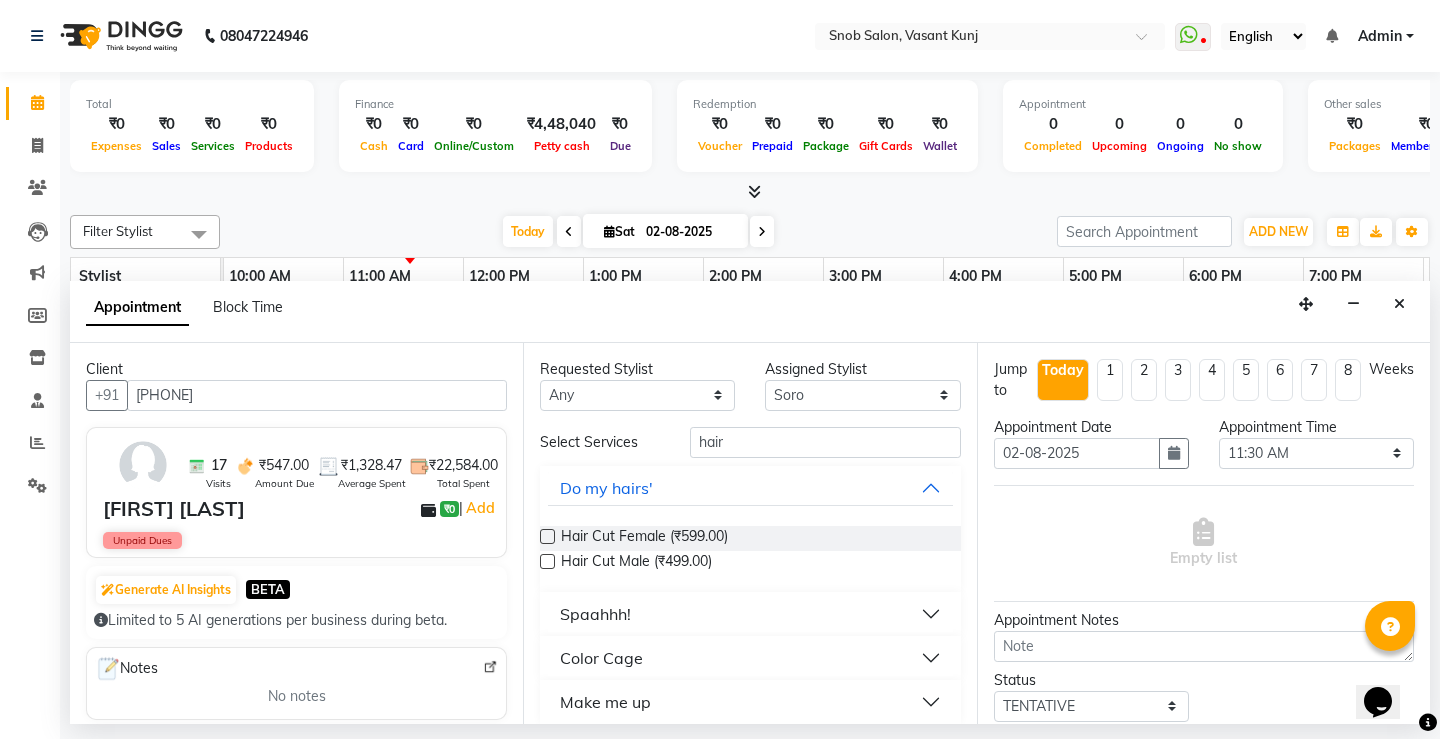 click at bounding box center (547, 536) 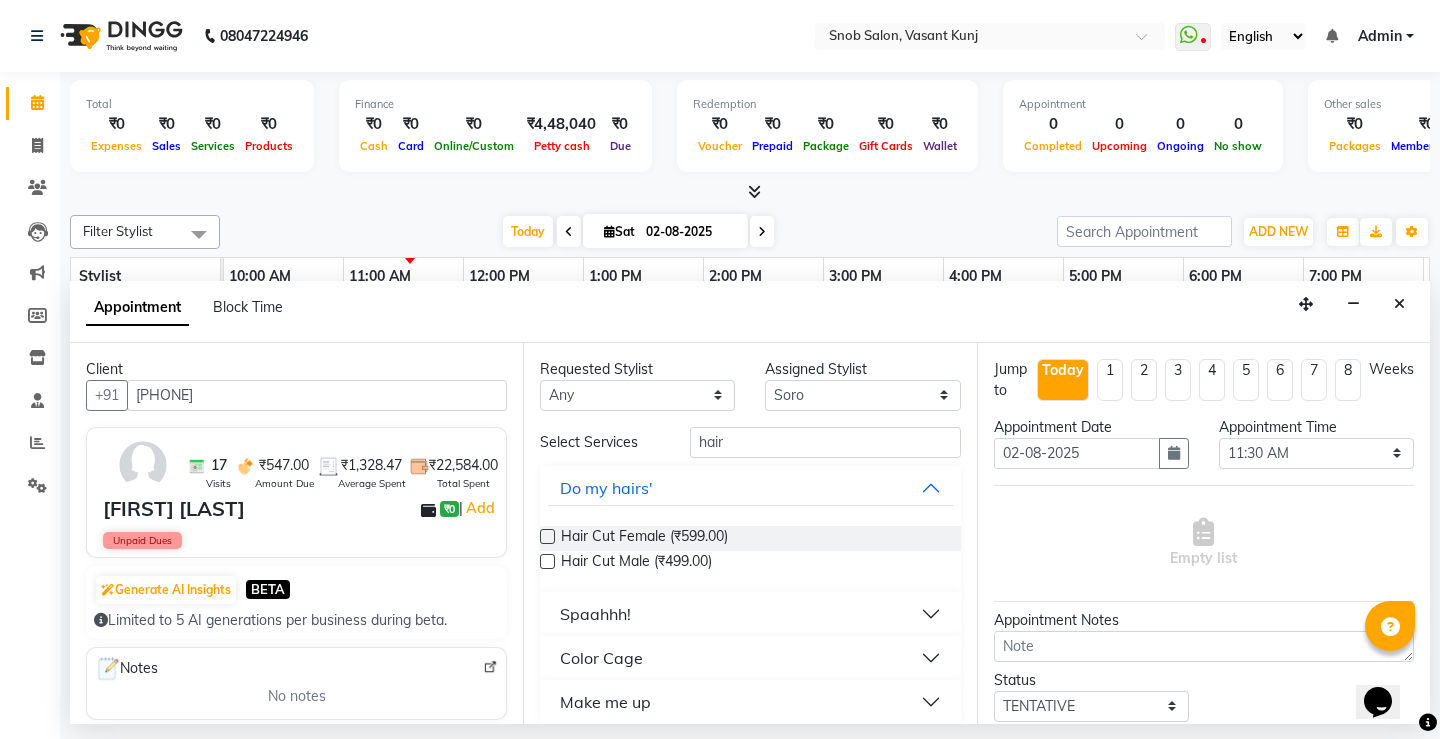 click at bounding box center [546, 538] 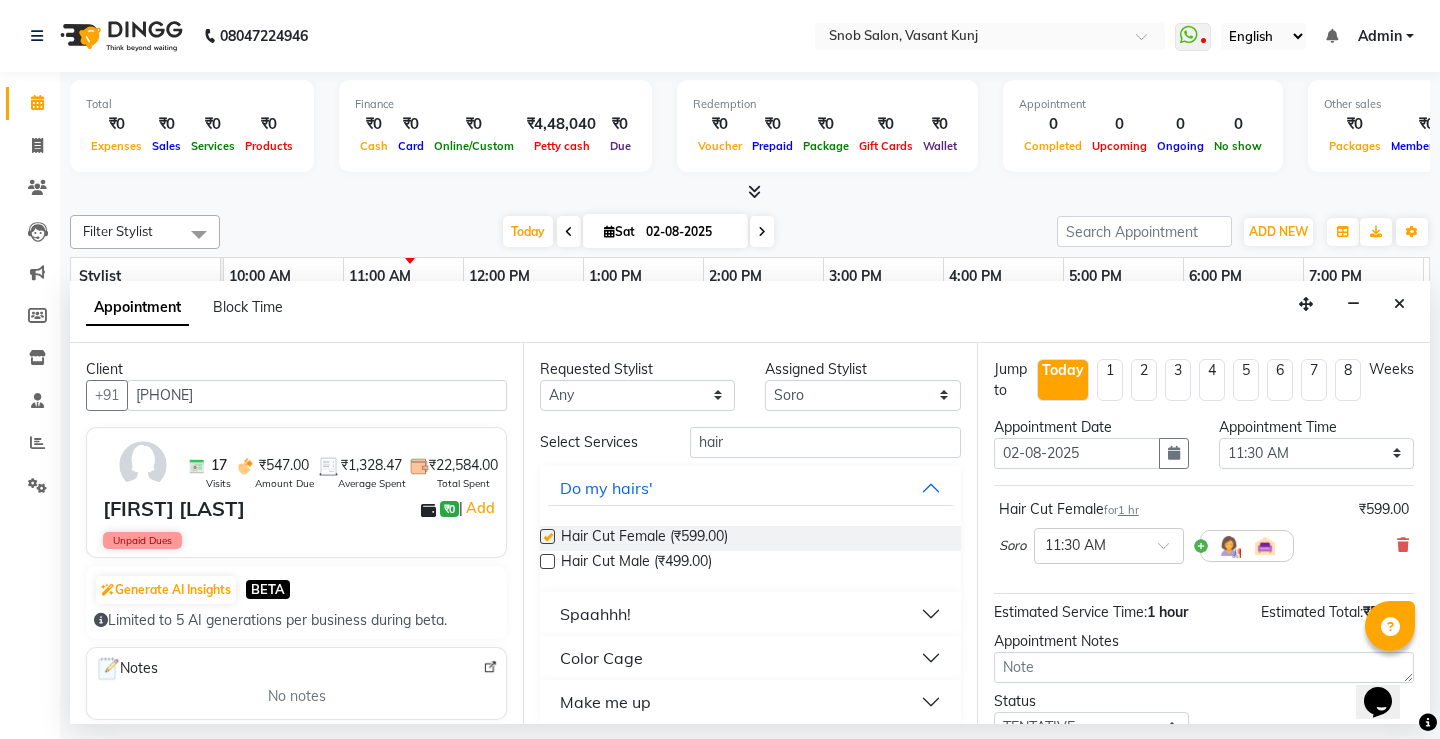 checkbox on "false" 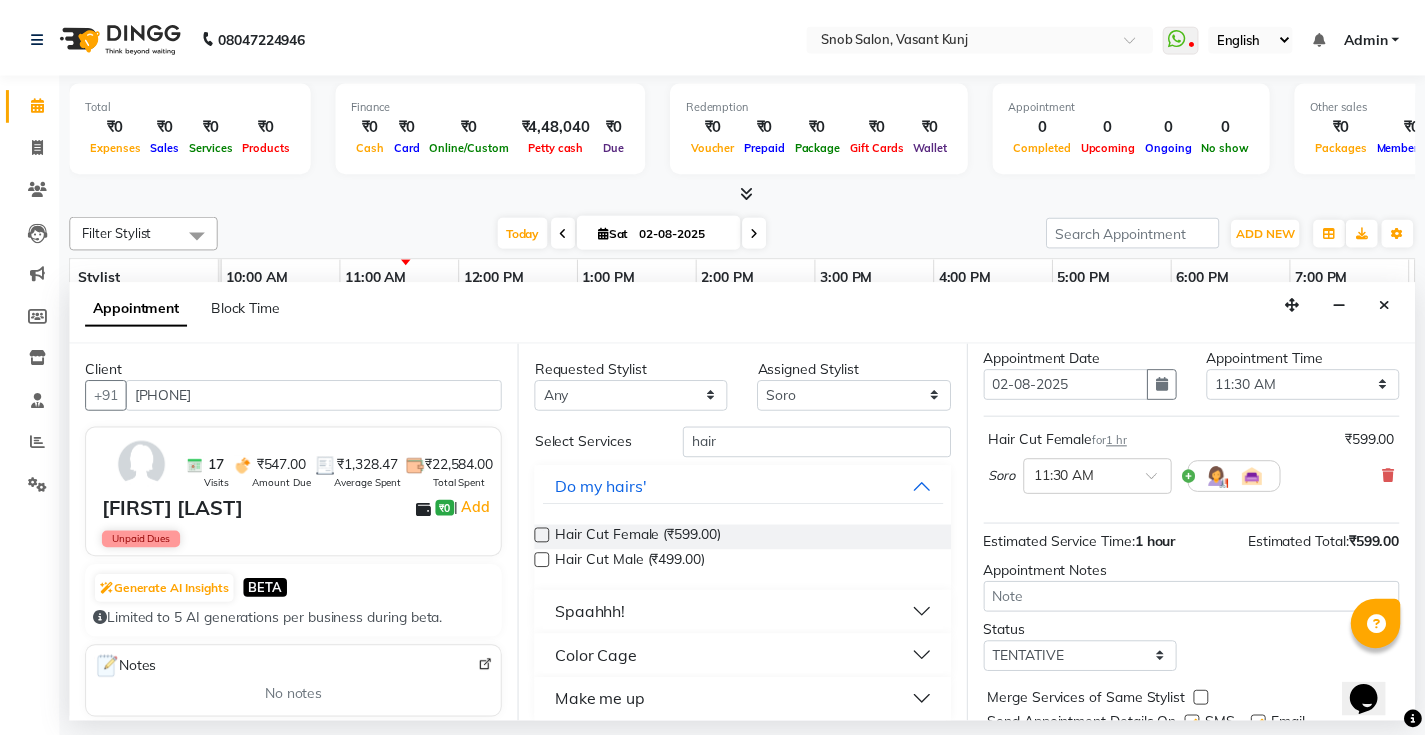 scroll, scrollTop: 145, scrollLeft: 0, axis: vertical 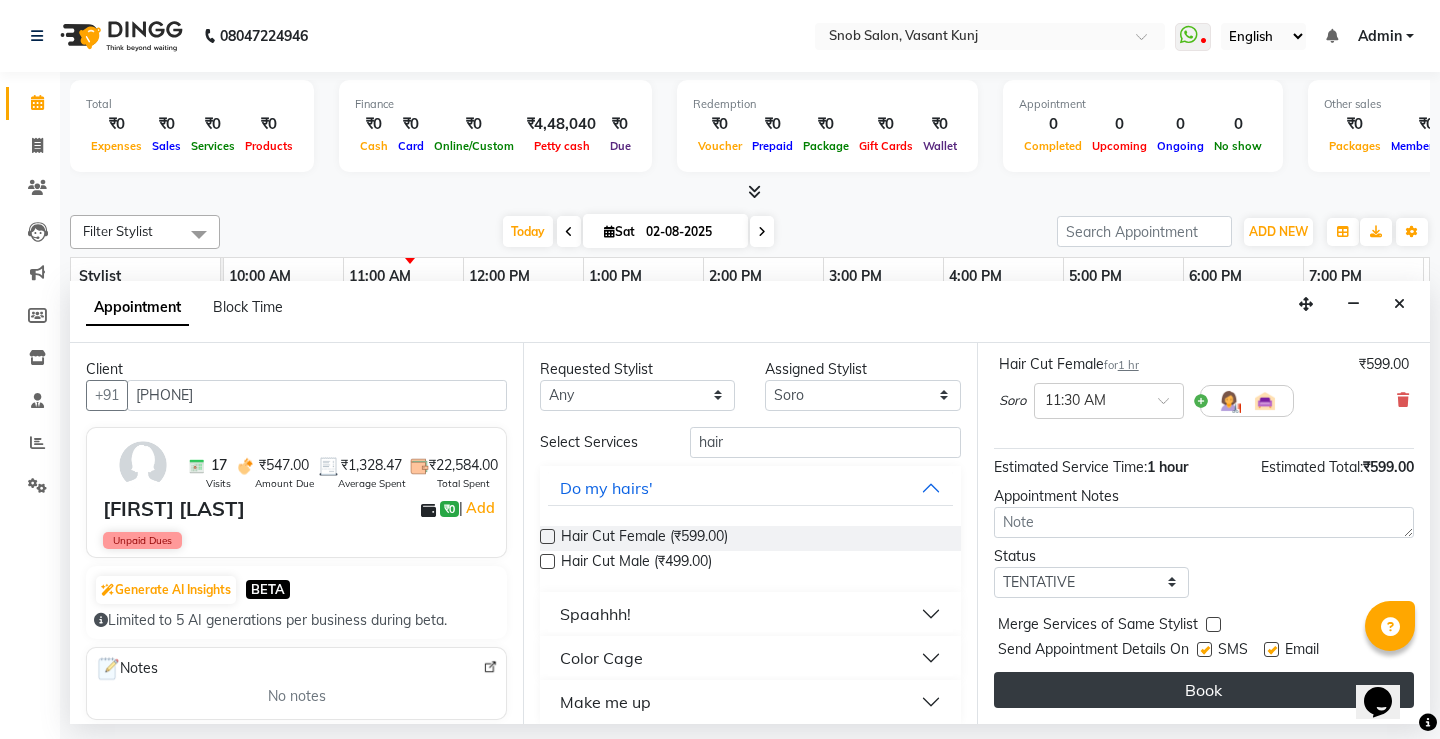 click on "Book" at bounding box center (1204, 690) 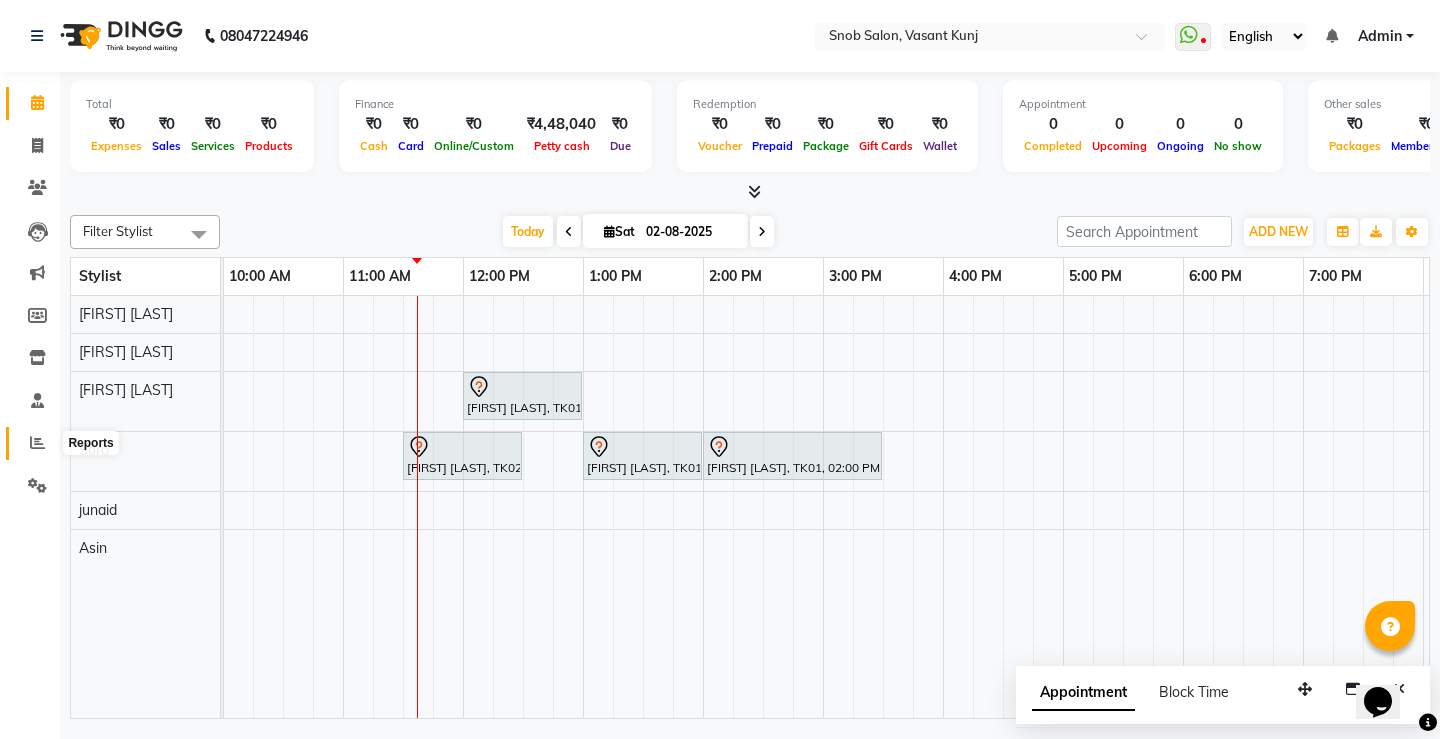 click 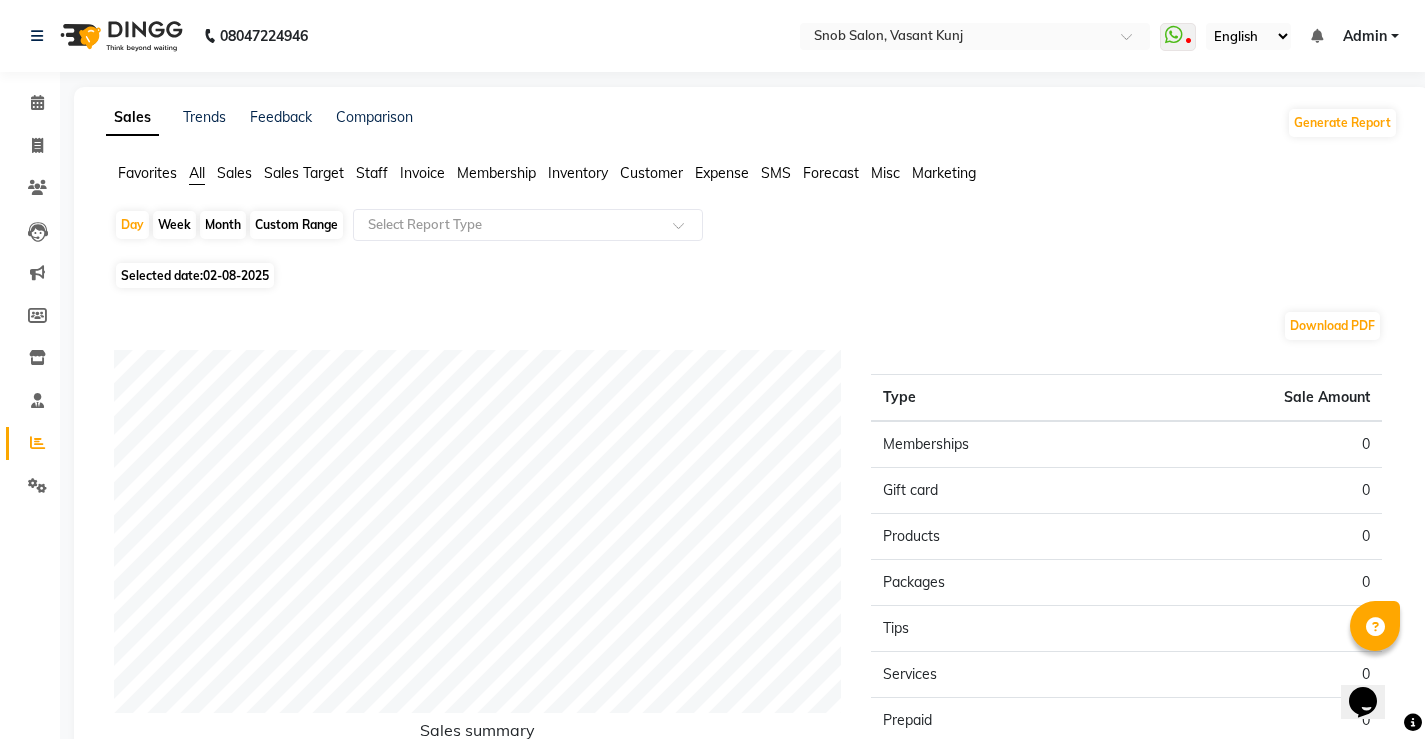 click on "Month" 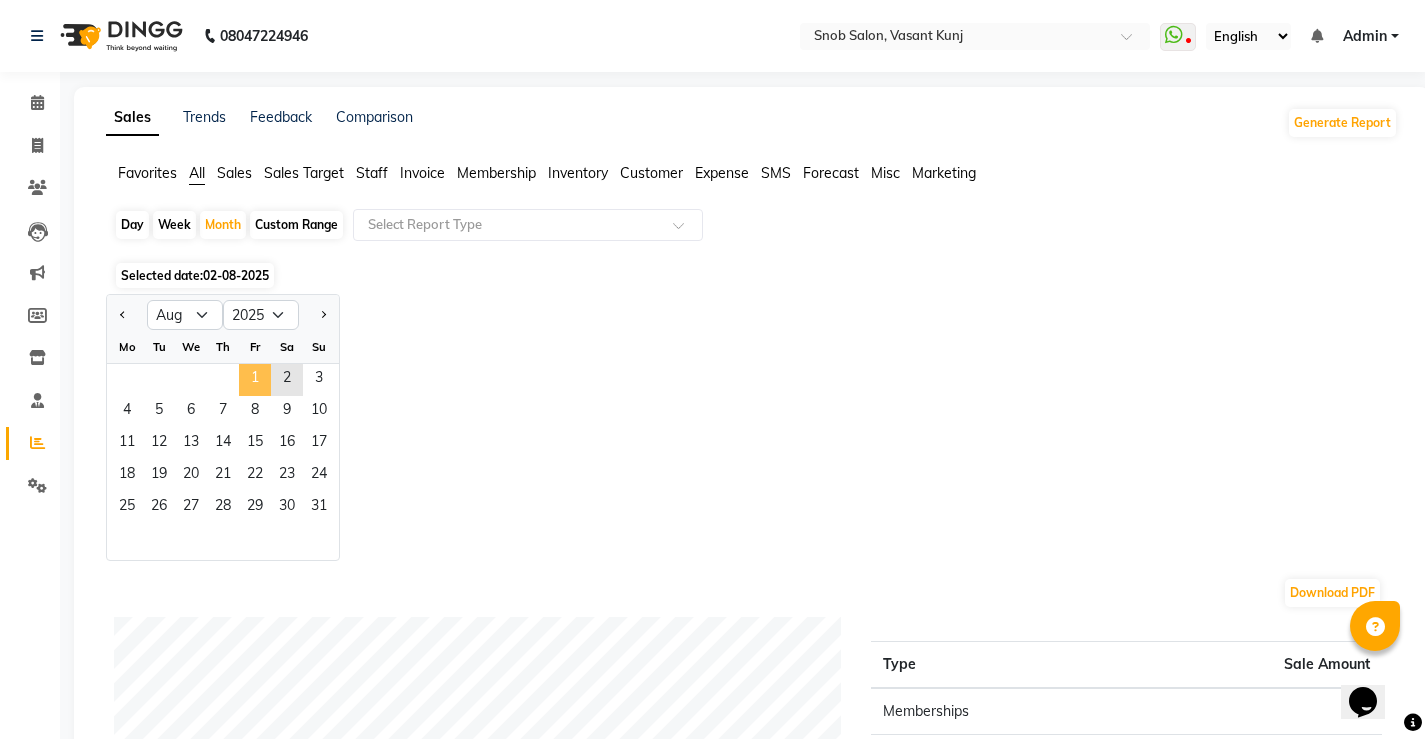 click on "1" 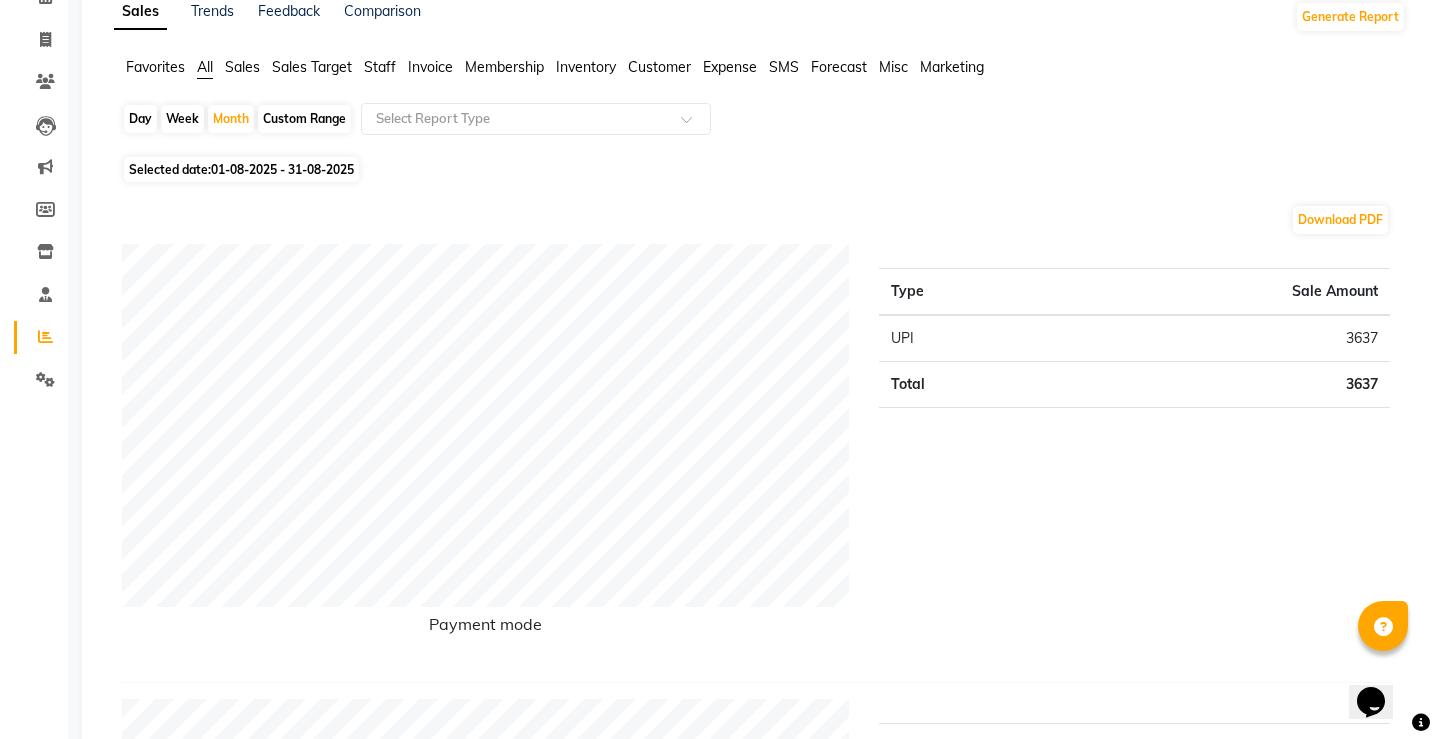 scroll, scrollTop: 0, scrollLeft: 0, axis: both 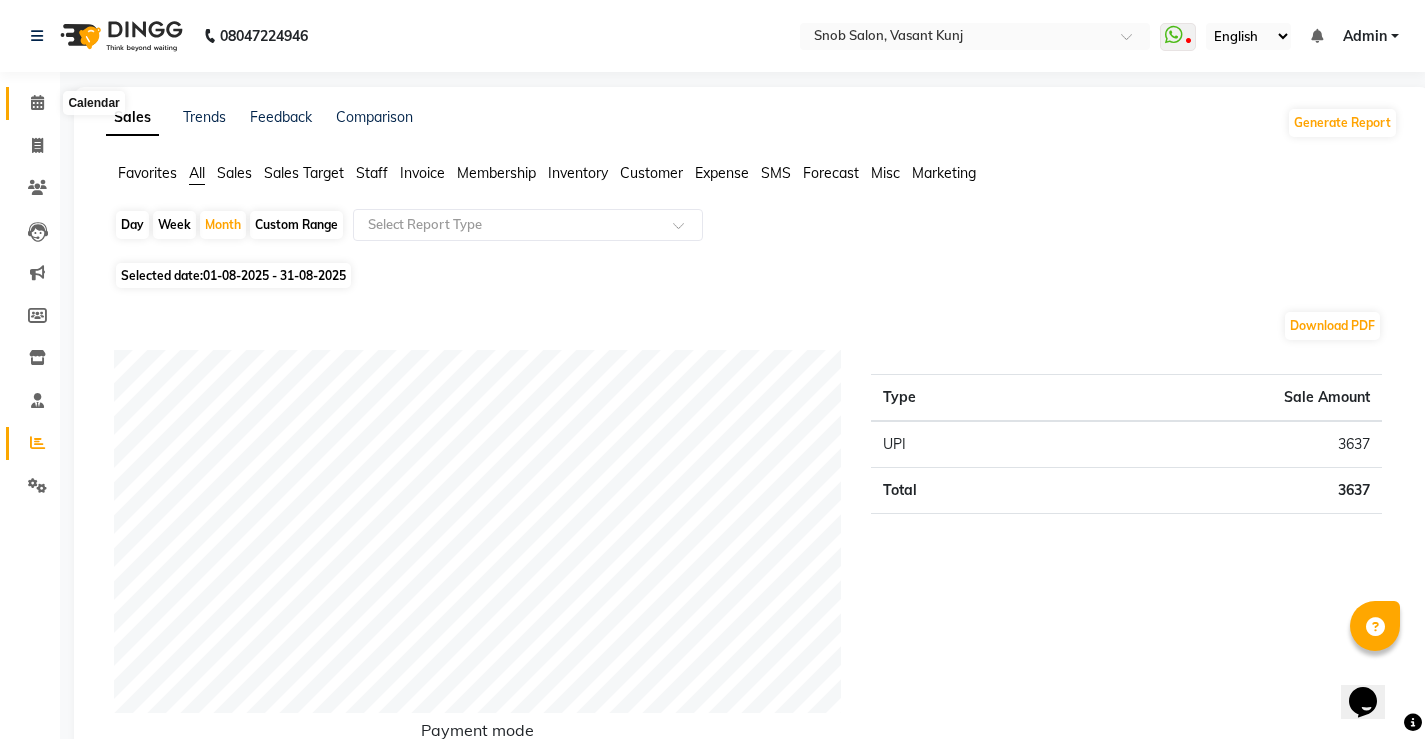 click 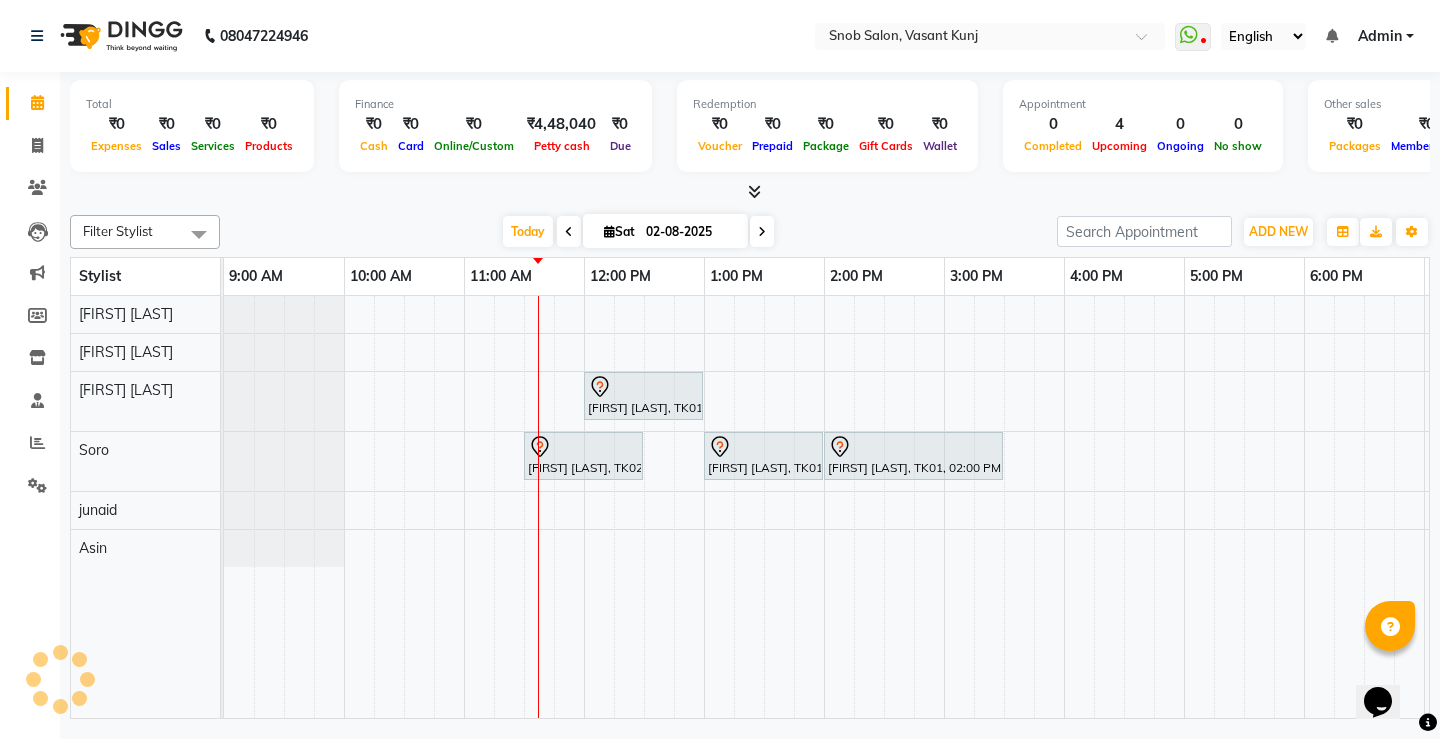 scroll, scrollTop: 0, scrollLeft: 241, axis: horizontal 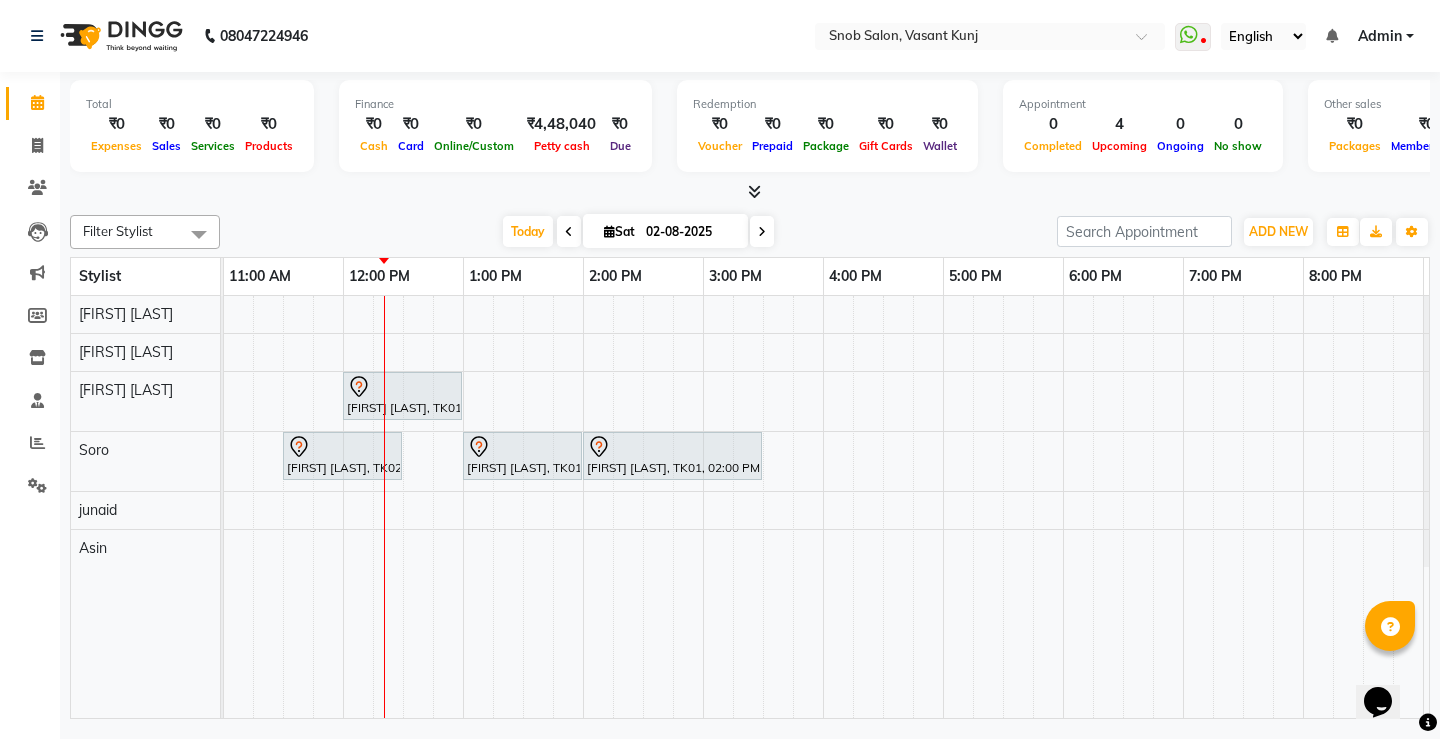 click at bounding box center [402, 387] 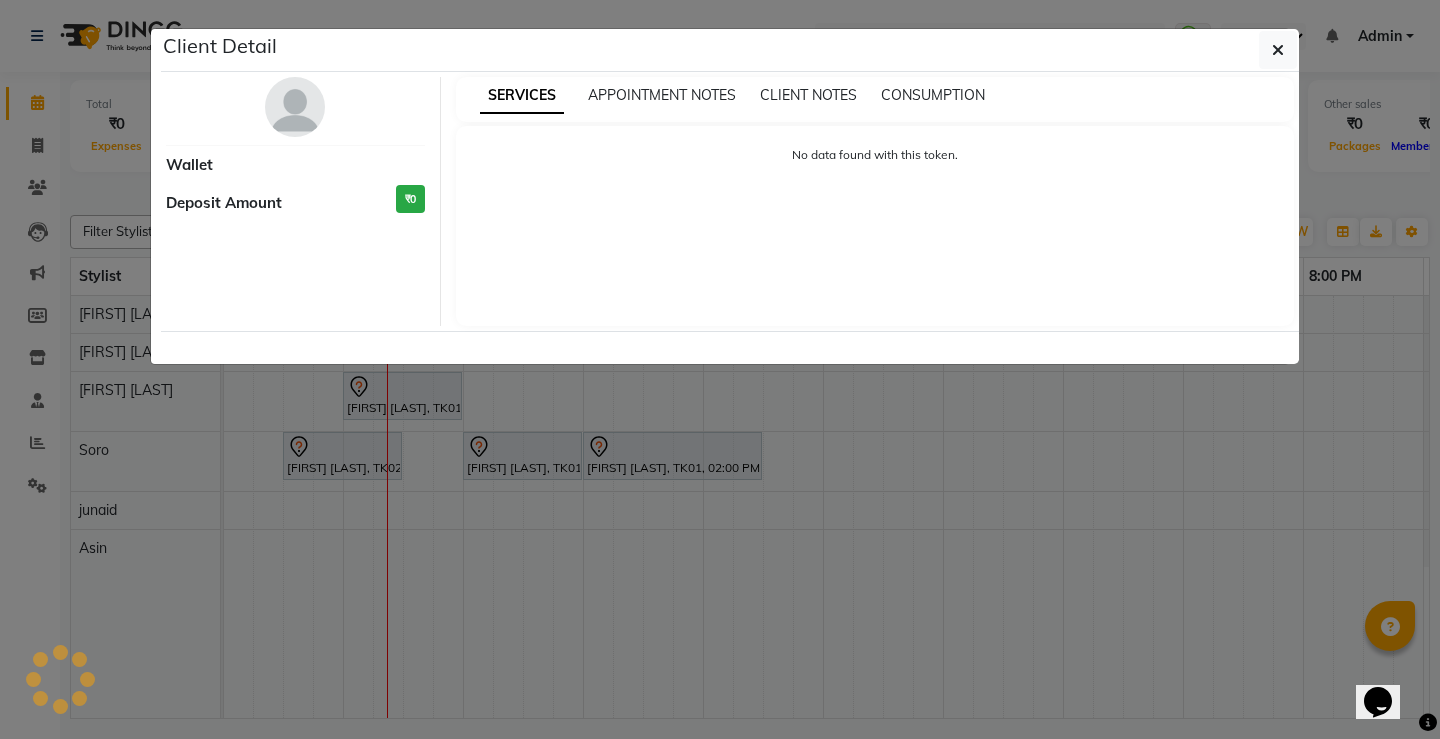 select on "7" 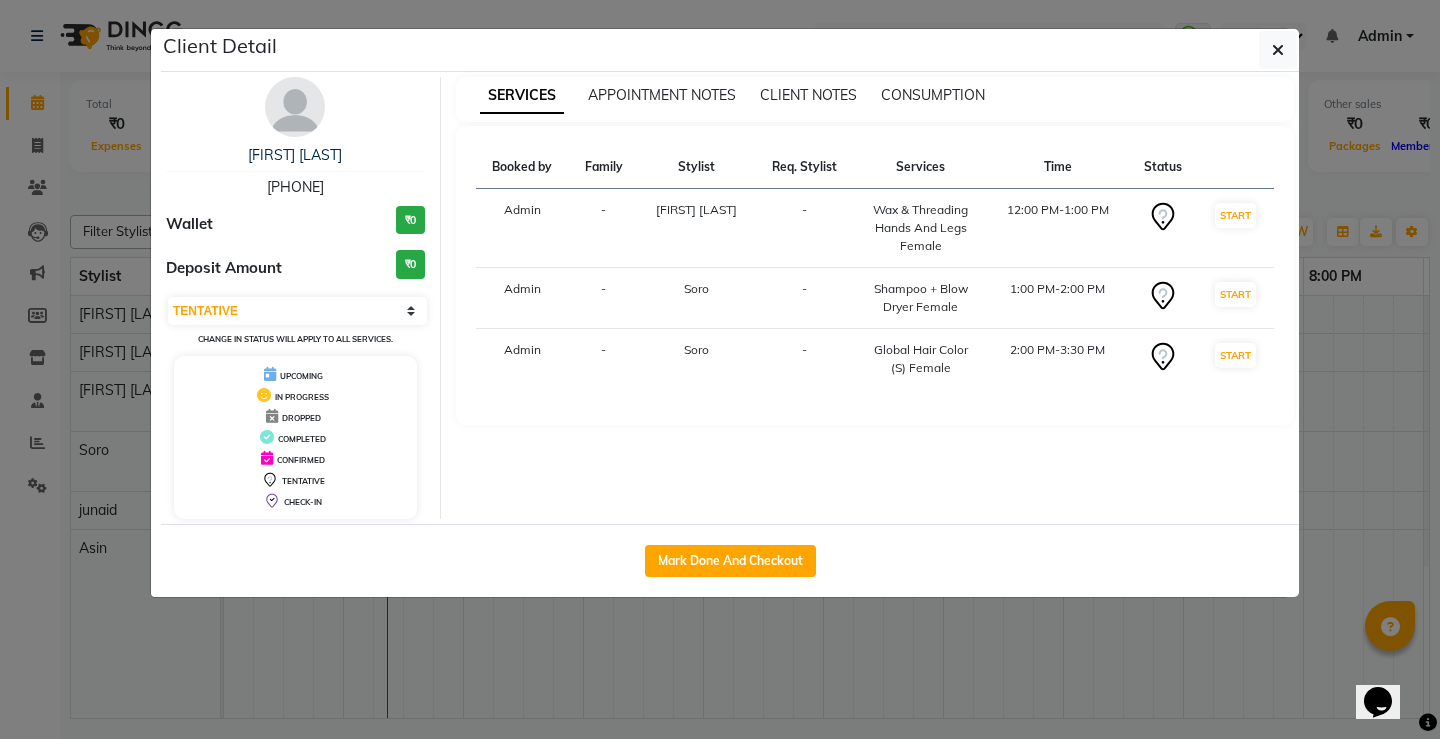 click on "Client Detail  [FIRST] [LAST]   [PHONE] Wallet ₹0 Deposit Amount  ₹0  Select IN SERVICE CONFIRMED TENTATIVE CHECK IN MARK DONE DROPPED UPCOMING Change in status will apply to all services. UPCOMING IN PROGRESS DROPPED COMPLETED CONFIRMED TENTATIVE CHECK-IN SERVICES APPOINTMENT NOTES CLIENT NOTES CONSUMPTION Booked by Family Stylist Req. Stylist Services Time Status  Admin  - [FIRST] [LAST] -  Wax & Threading Hands And Legs Female   12:00 PM-1:00 PM   START   Admin  - [FIRST] -  Shampoo + Blow Dryer Female   1:00 PM-2:00 PM   START   Admin  - [FIRST] -  Global Hair Color (S) Female   2:00 PM-3:30 PM   START   Mark Done And Checkout" 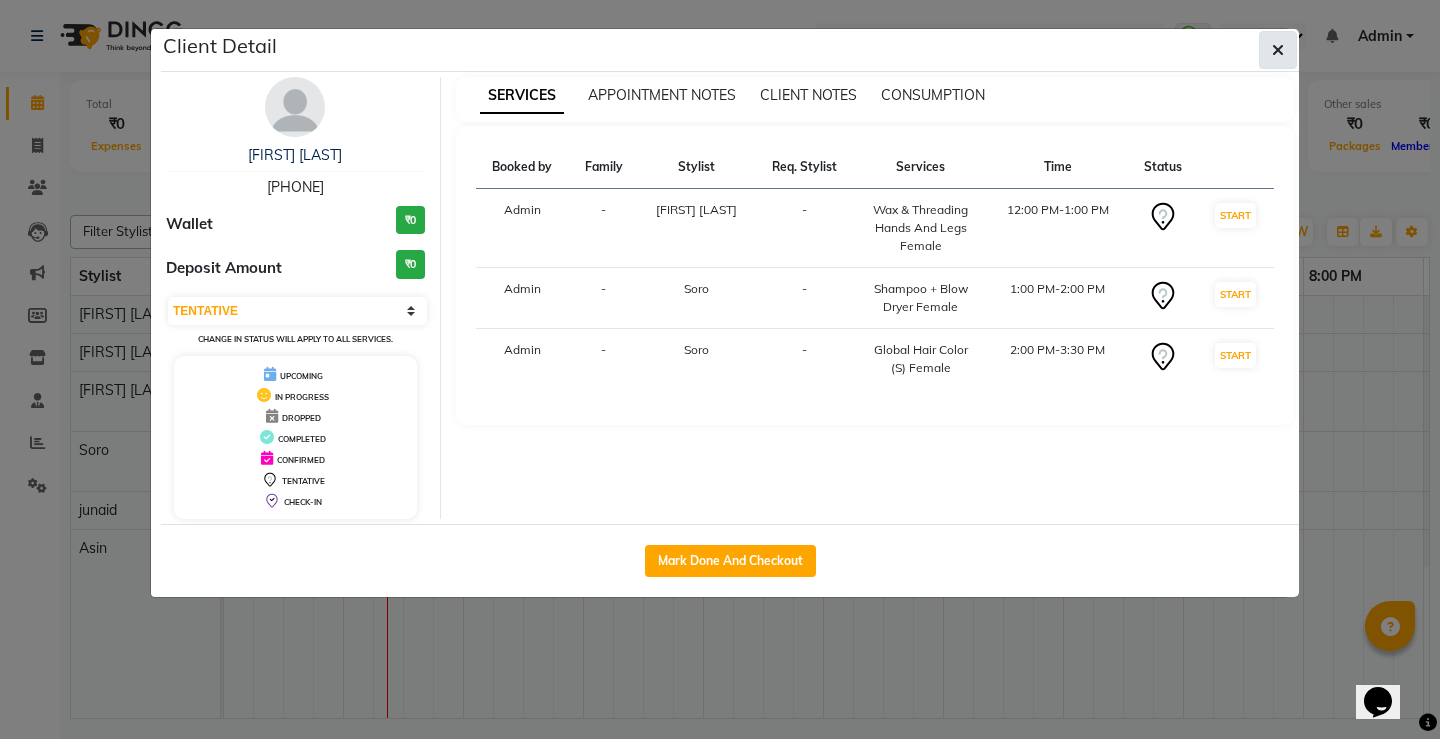 click 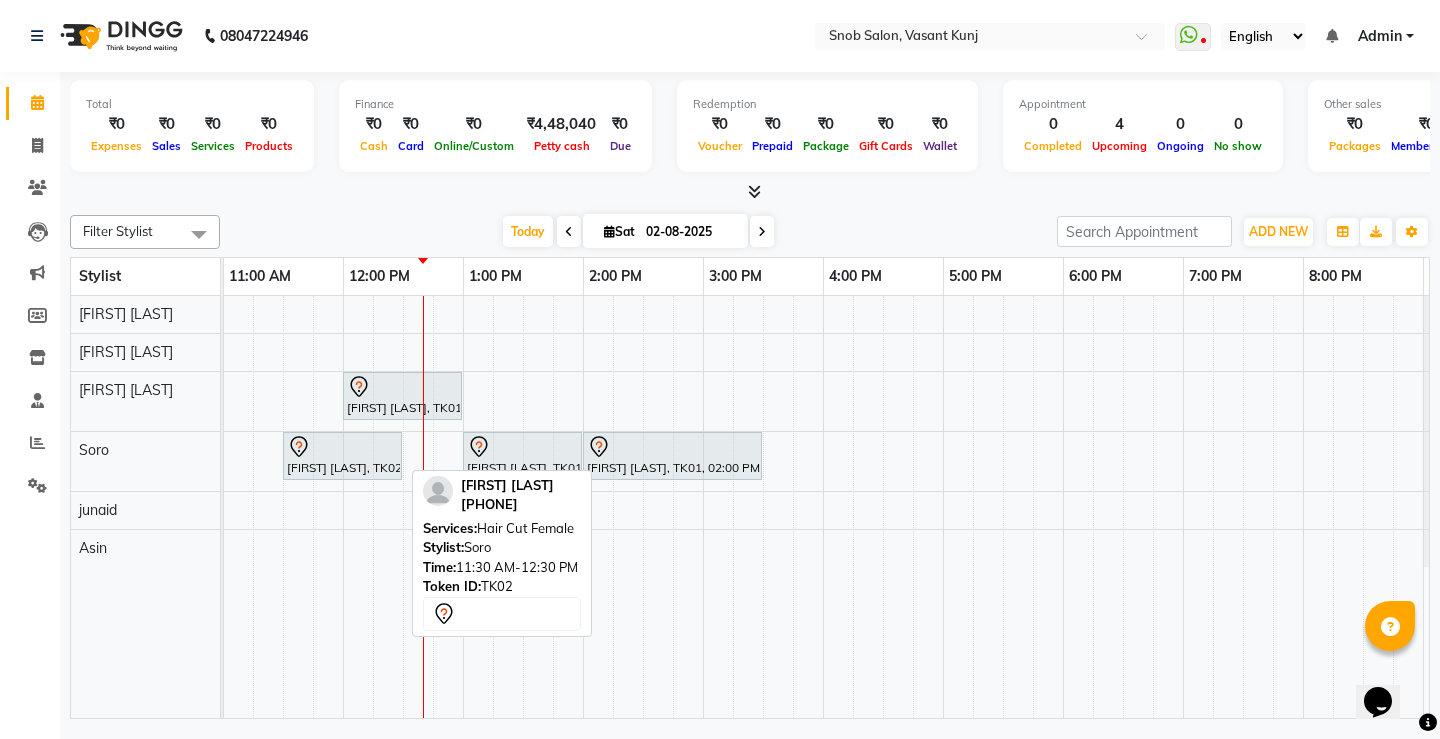 click at bounding box center [342, 447] 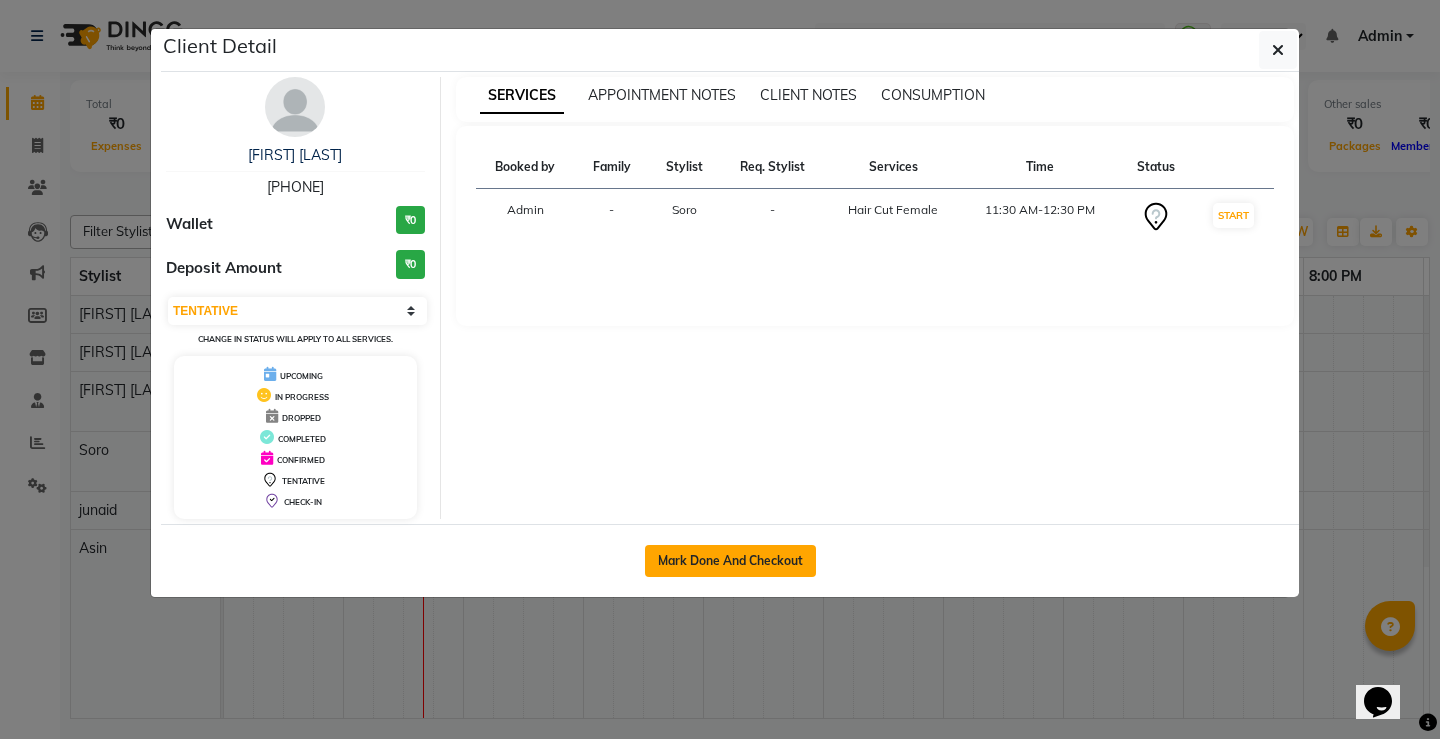 click on "Mark Done And Checkout" 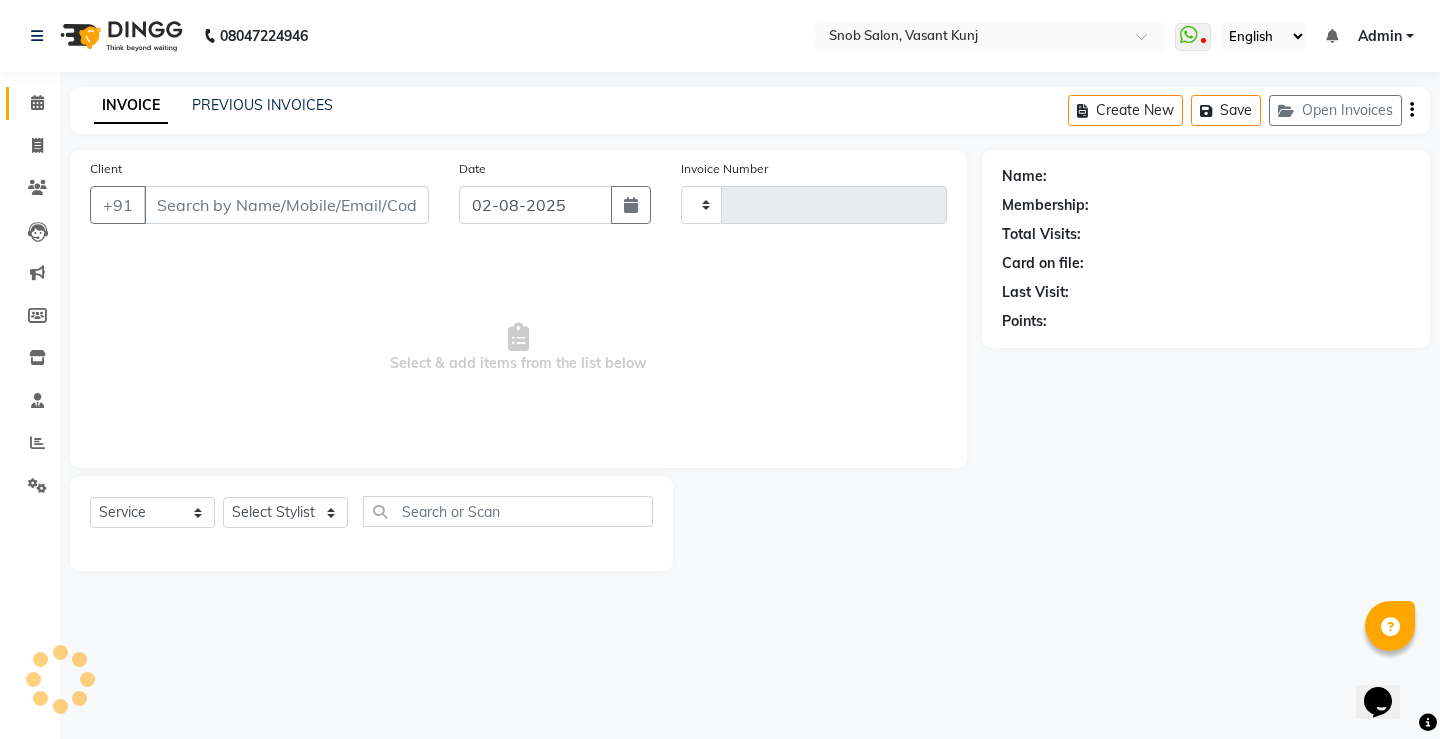 type on "0541" 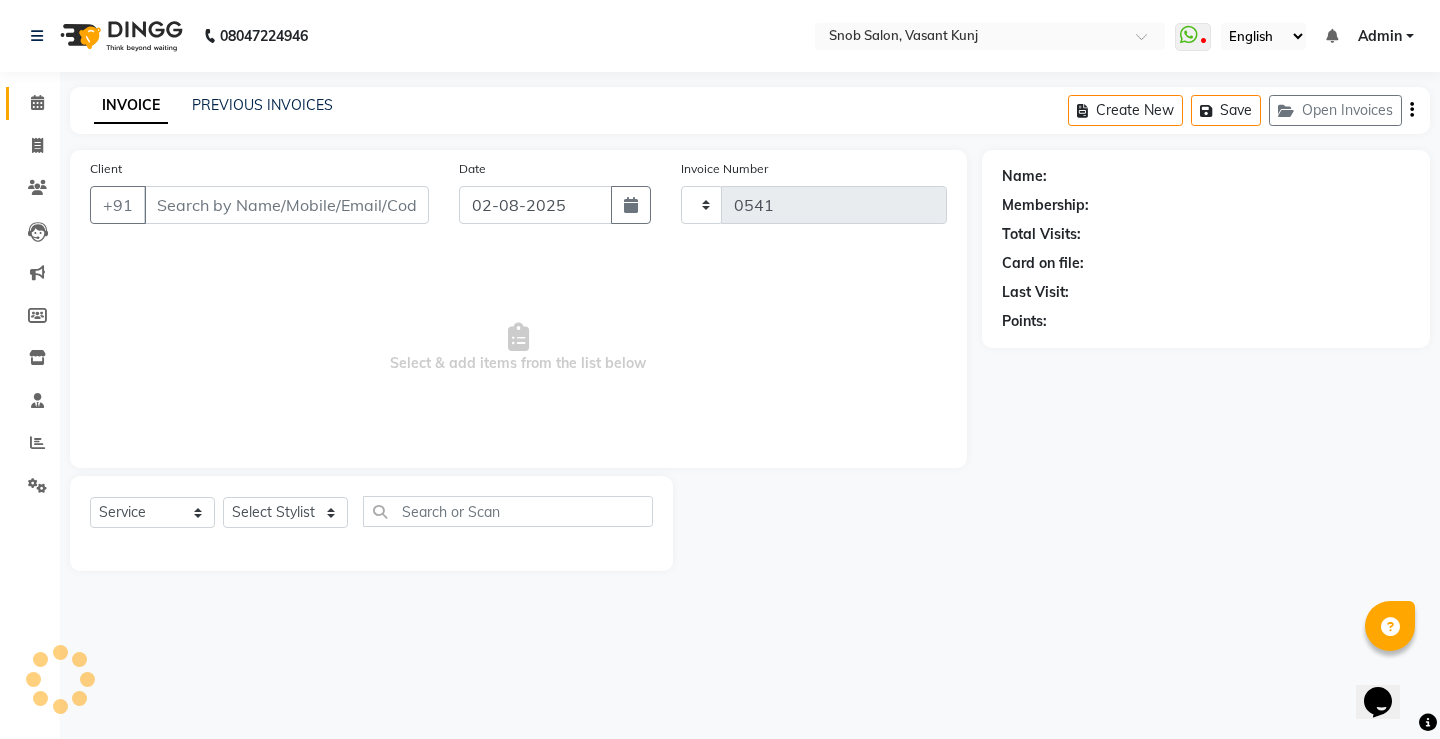 select on "7175" 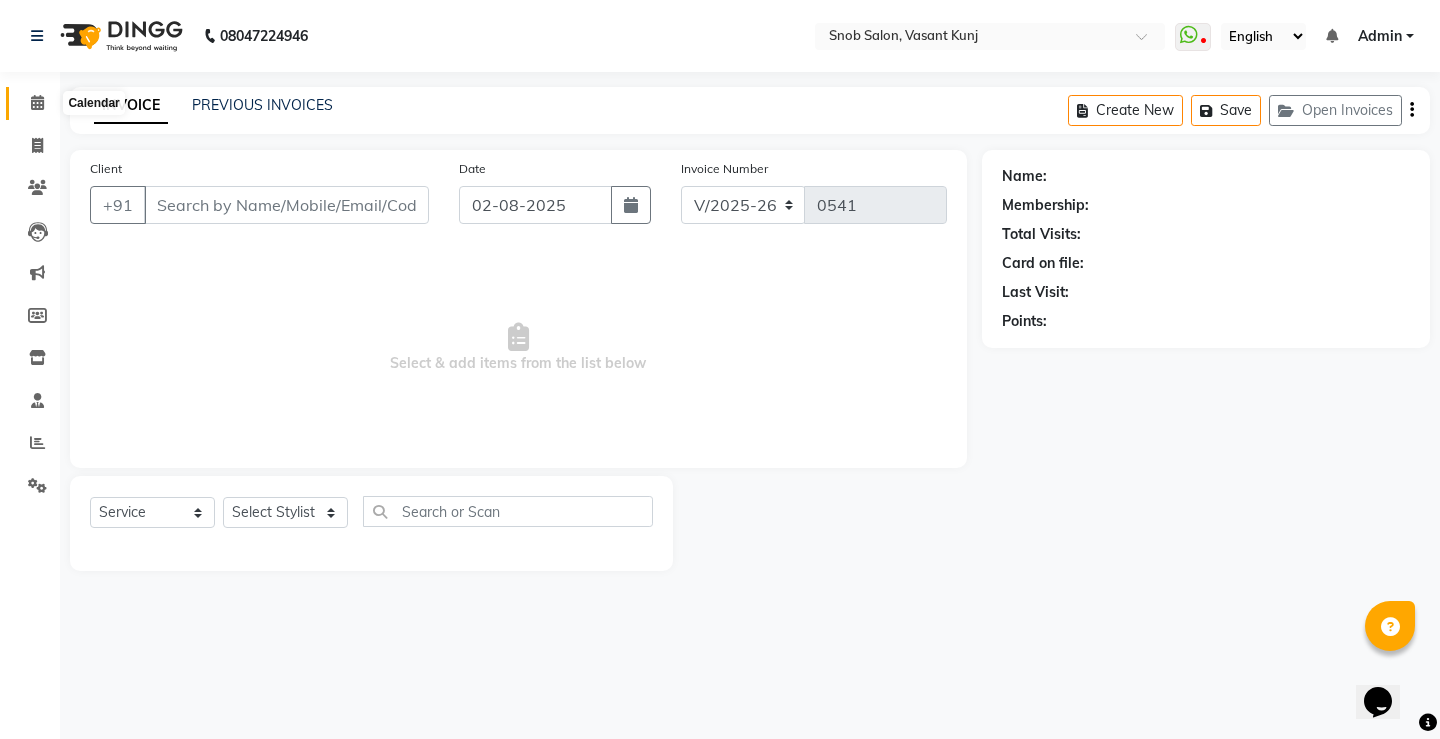 click 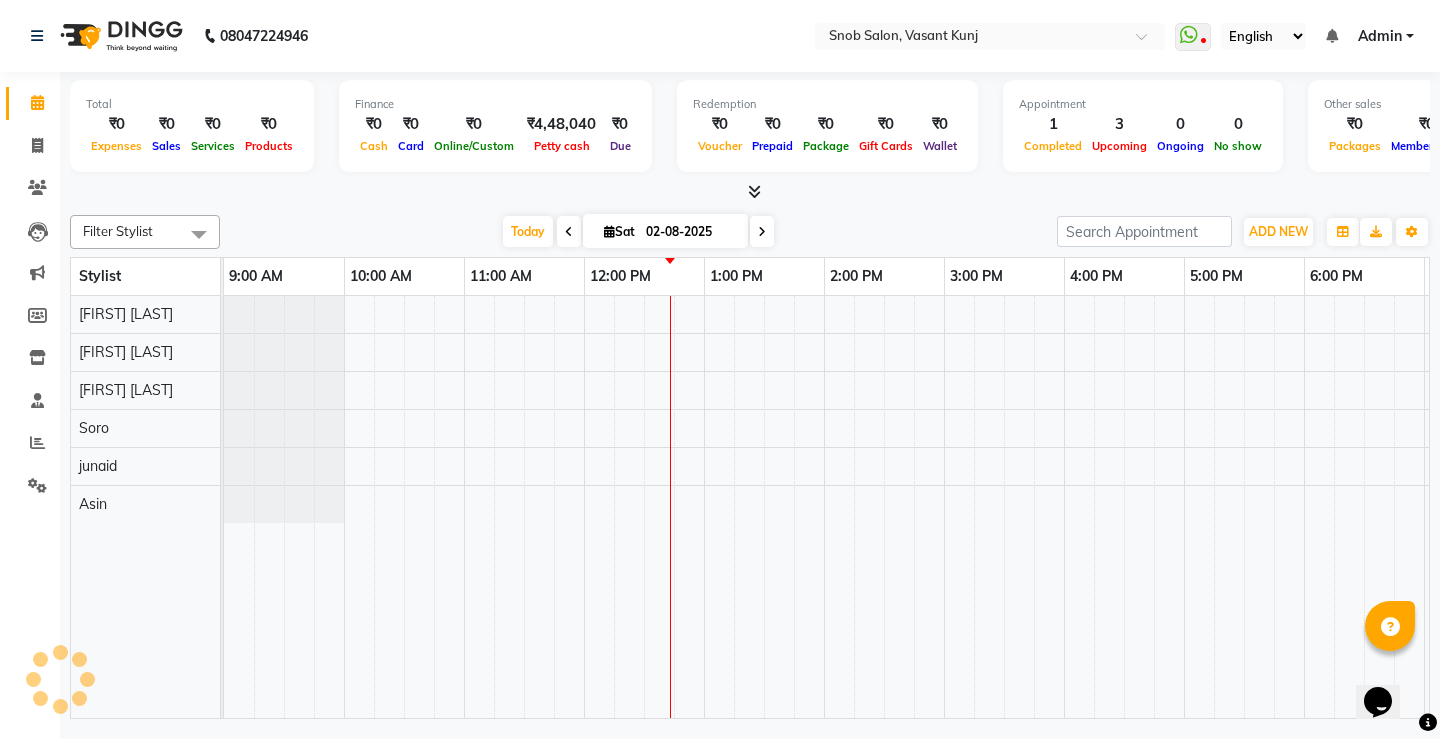 scroll, scrollTop: 0, scrollLeft: 0, axis: both 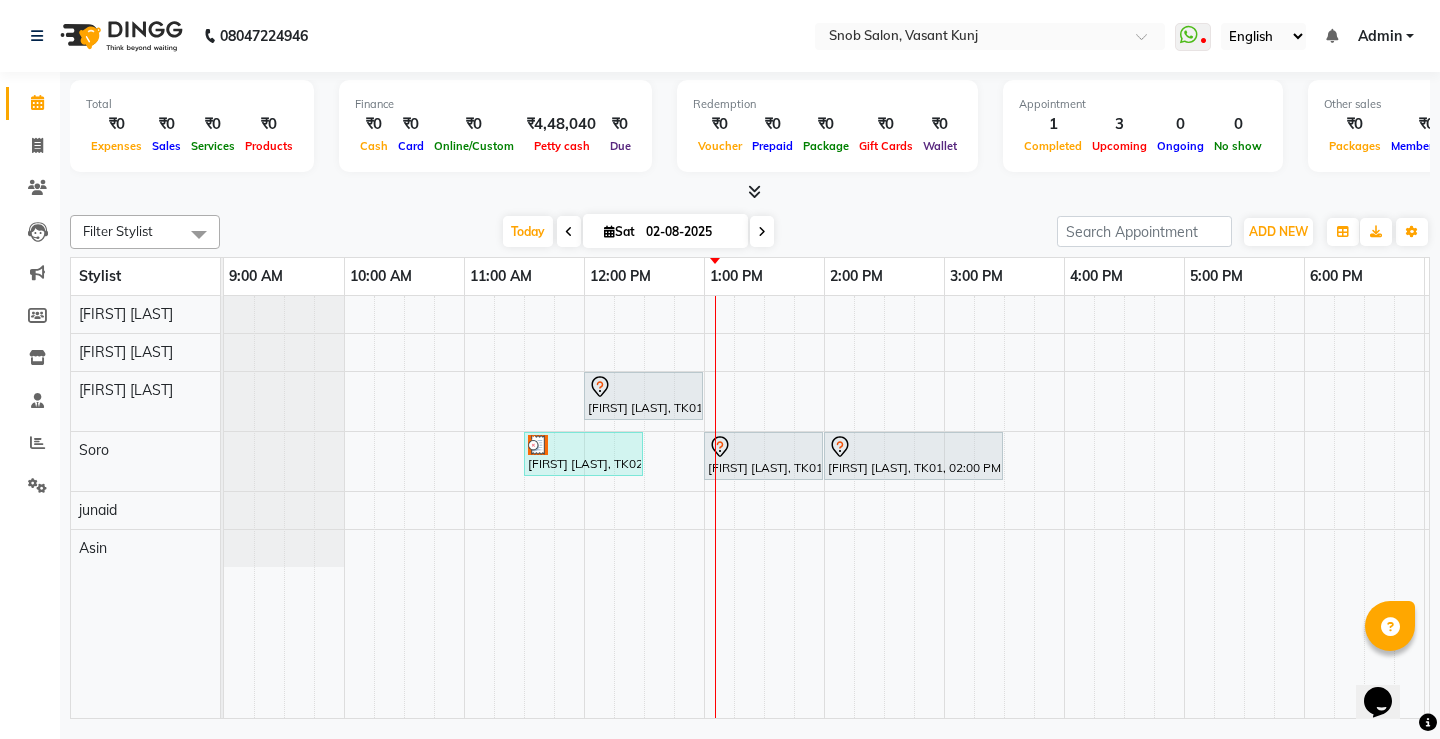 click on "[FIRST] [LAST], TK01, 12:00 PM-01:00 PM, Wax & Threading Hands And Legs Female     [FIRST] [LAST], TK02, 11:30 AM-12:30 PM, Hair Cut Female             [FIRST] [LAST], TK01, 01:00 PM-02:00 PM, Shampoo + Blow Dryer Female             [FIRST] [LAST], TK01, 02:00 PM-03:30 PM, Global Hair Color (S) Female" at bounding box center (1004, 507) 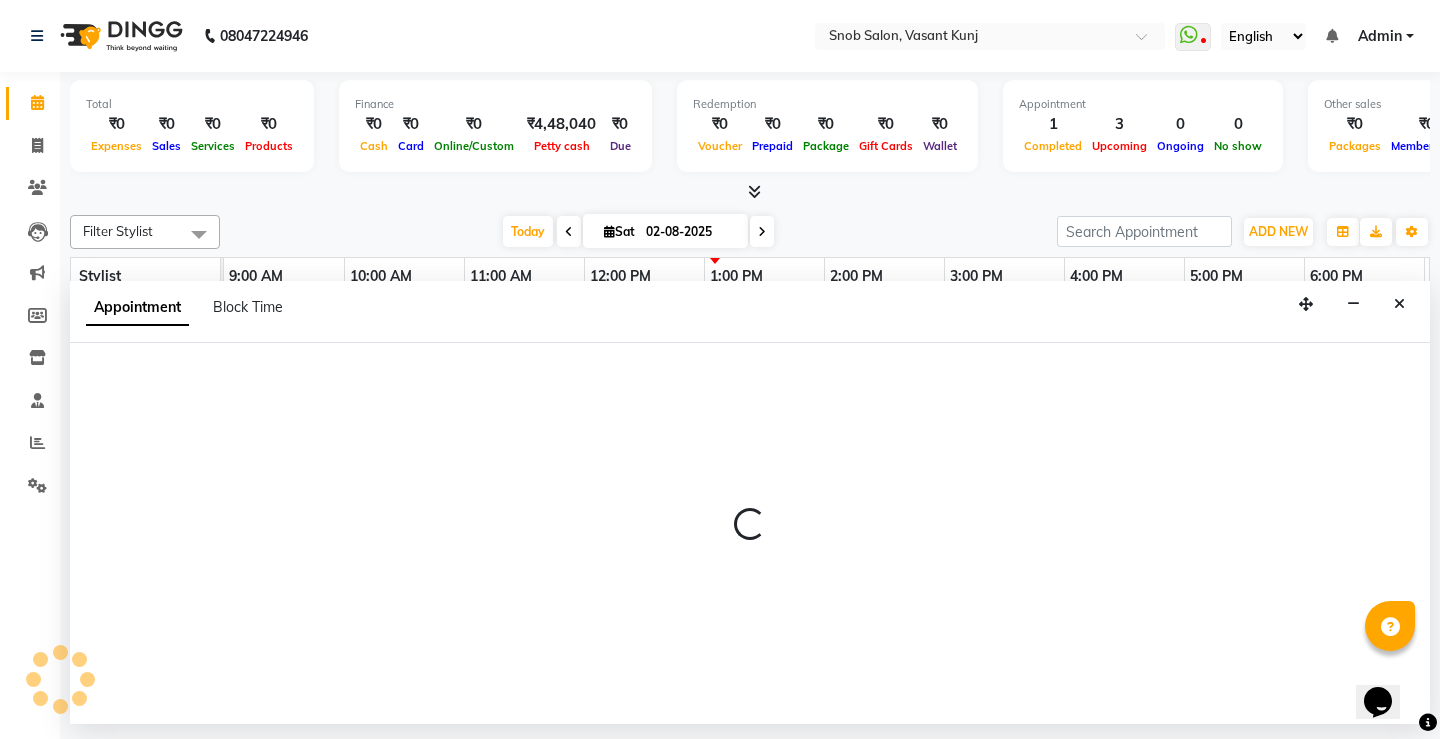 select on "82633" 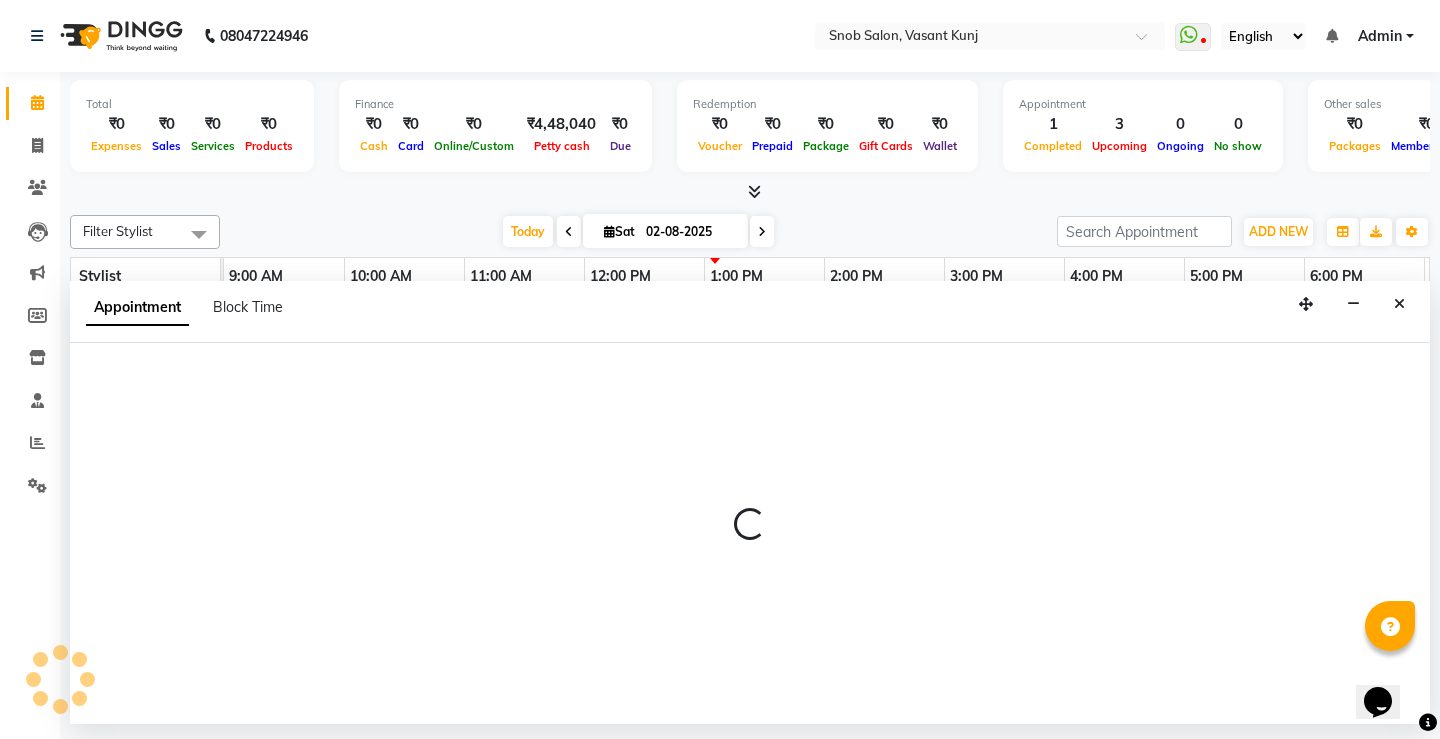 select on "750" 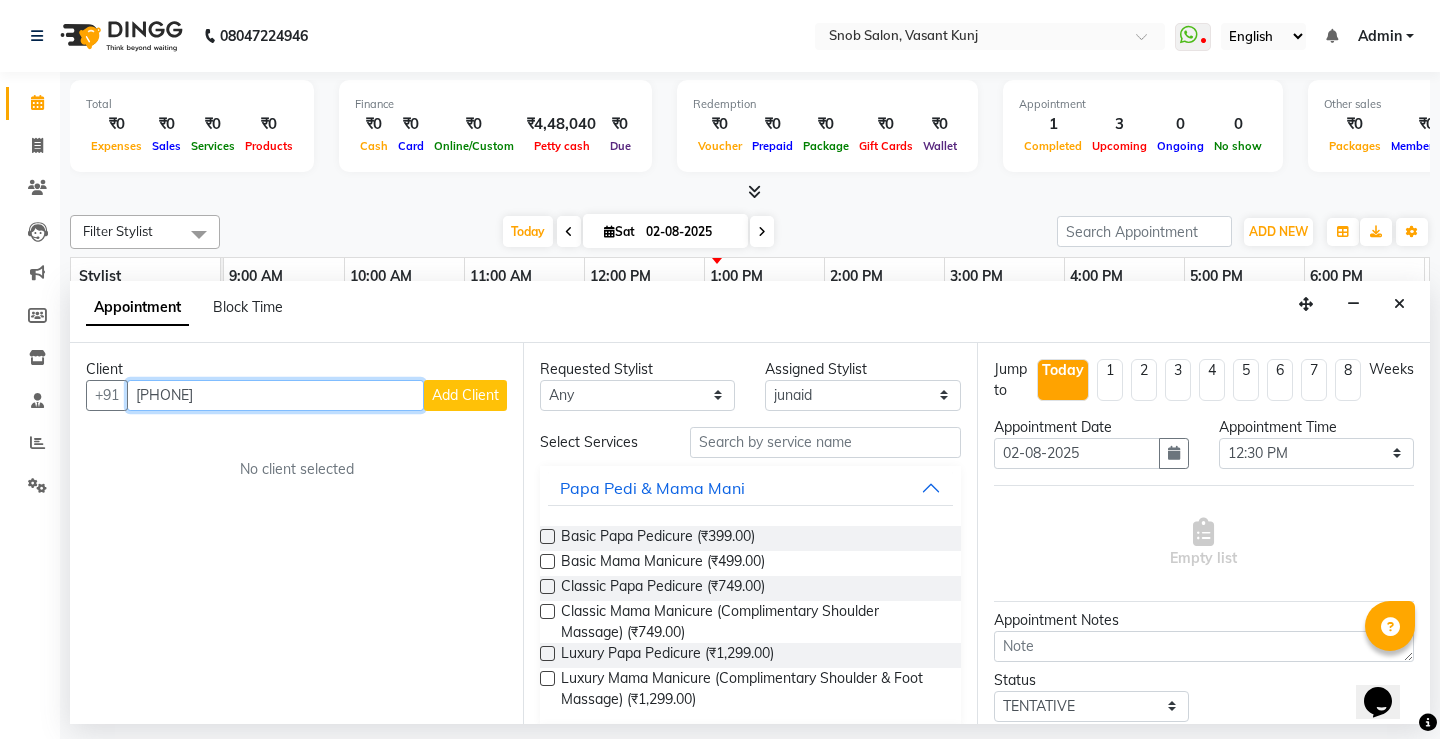 type on "[PHONE]" 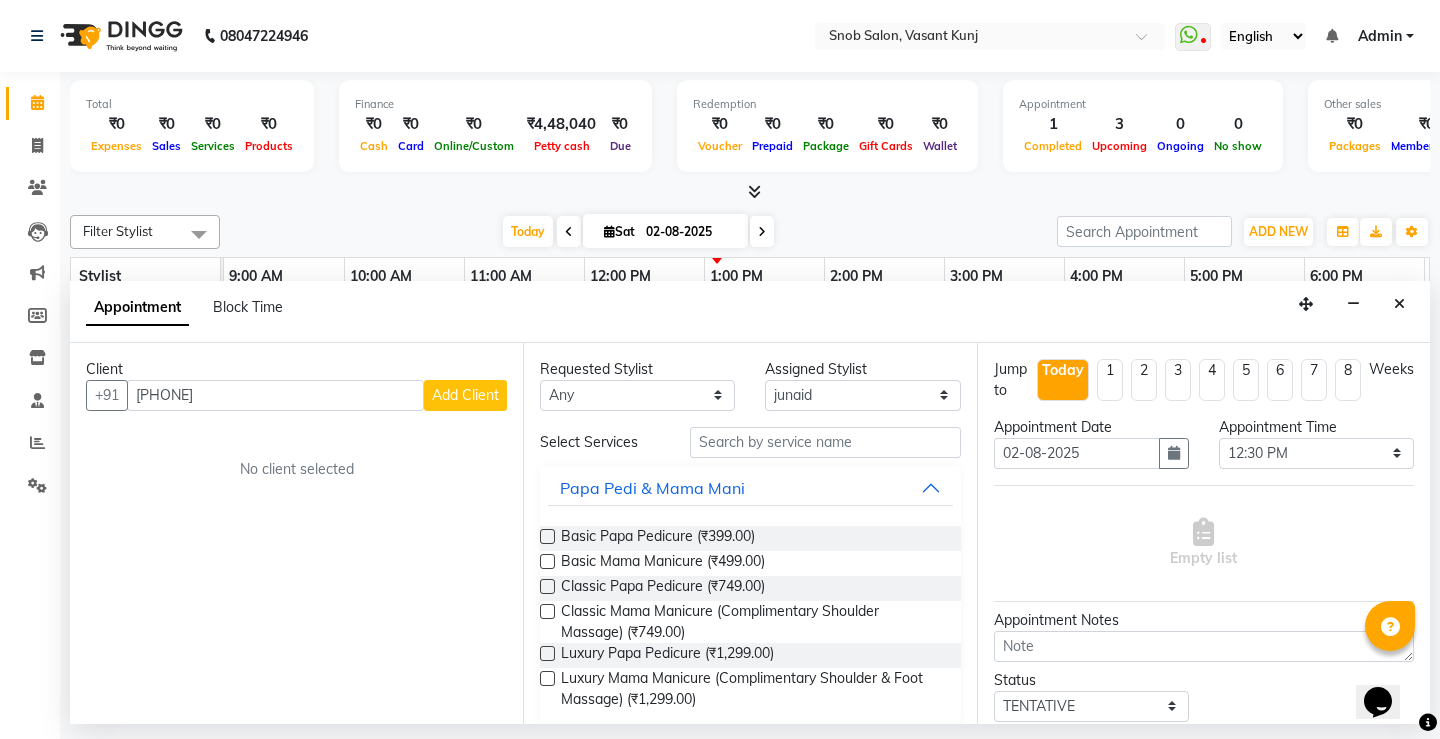 click on "Add Client" at bounding box center (465, 395) 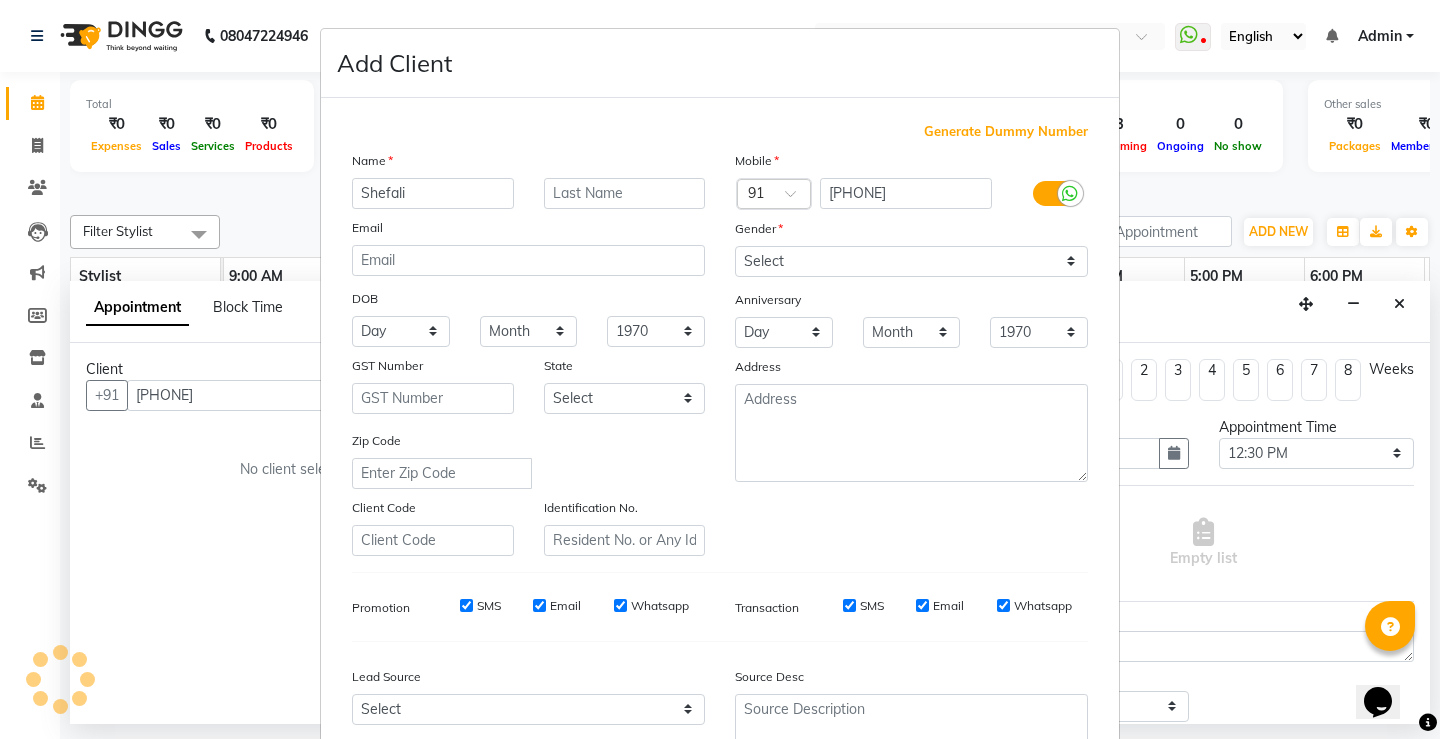 type on "Shefali" 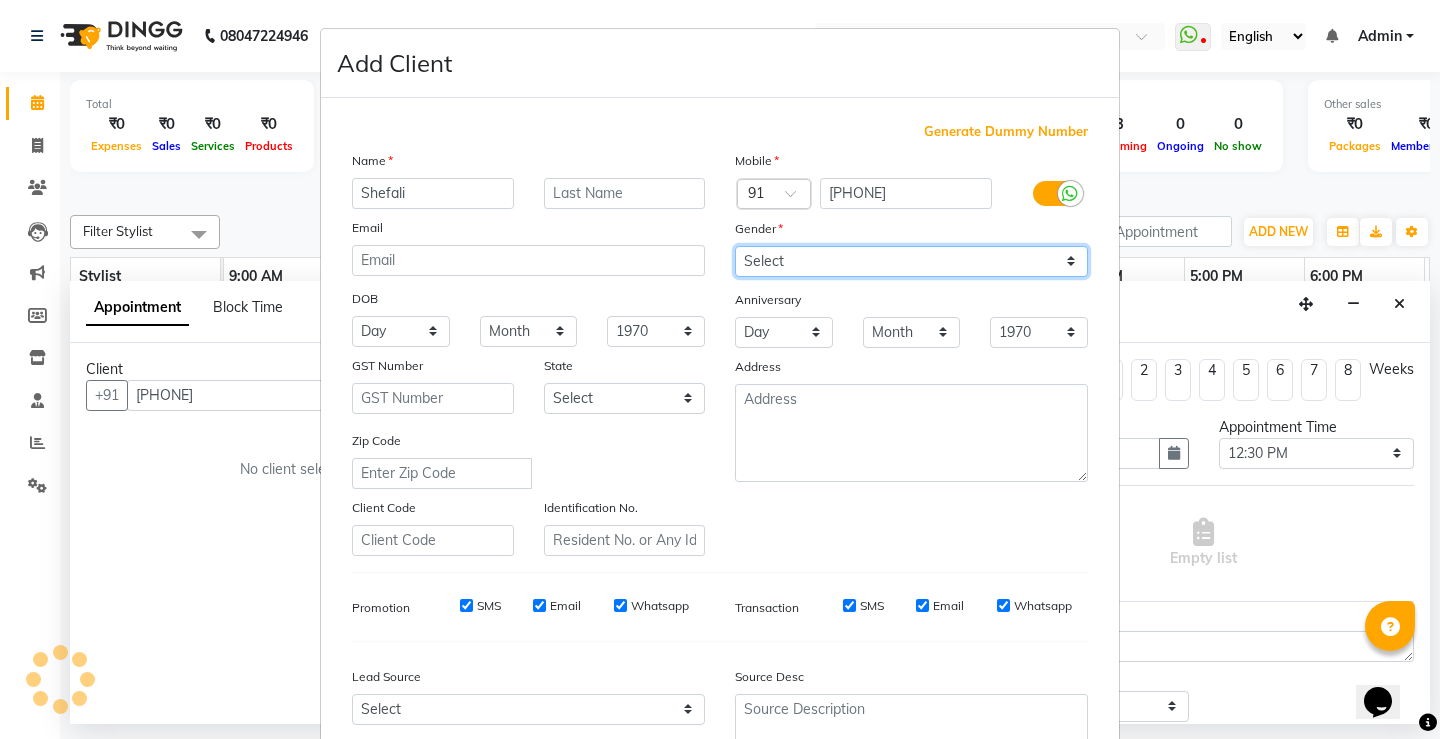 click on "Select Male Female Other Prefer Not To Say" at bounding box center (911, 261) 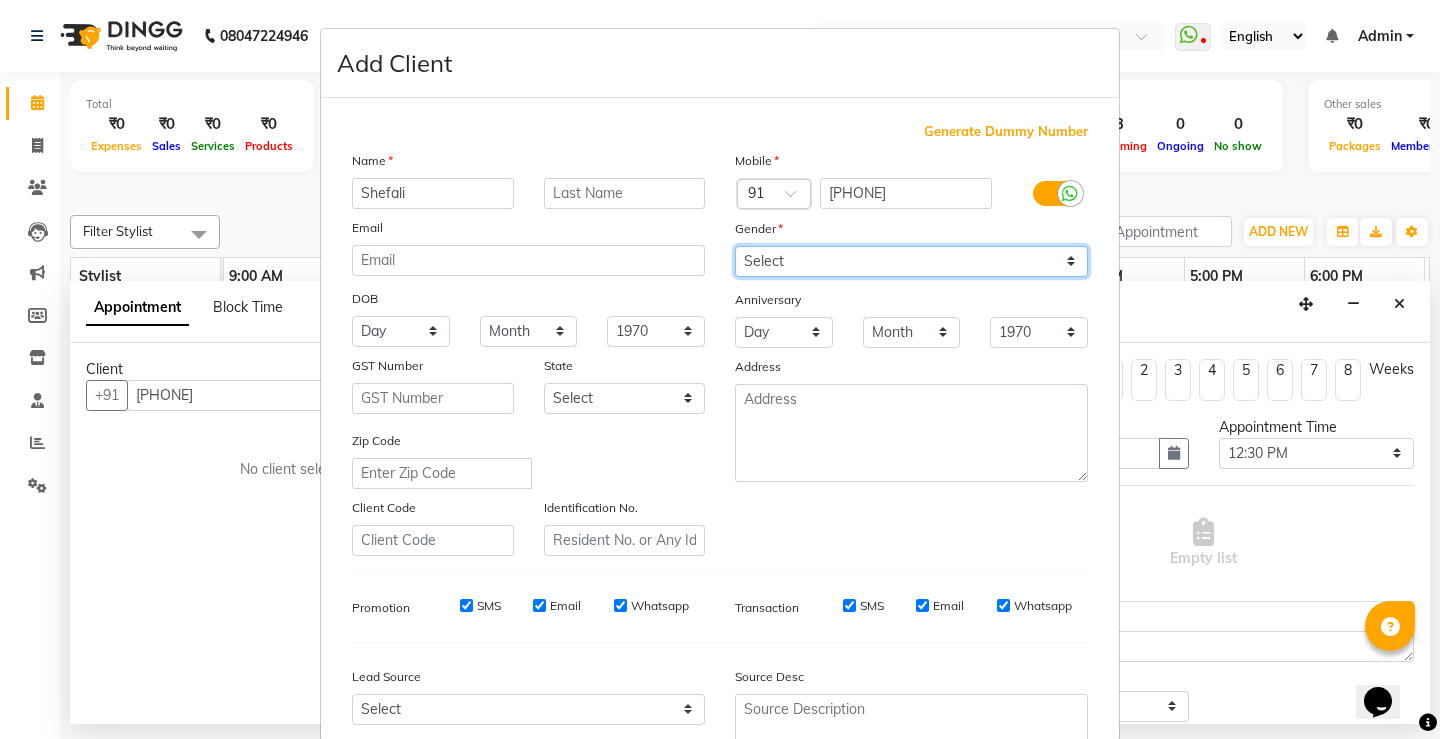 select on "female" 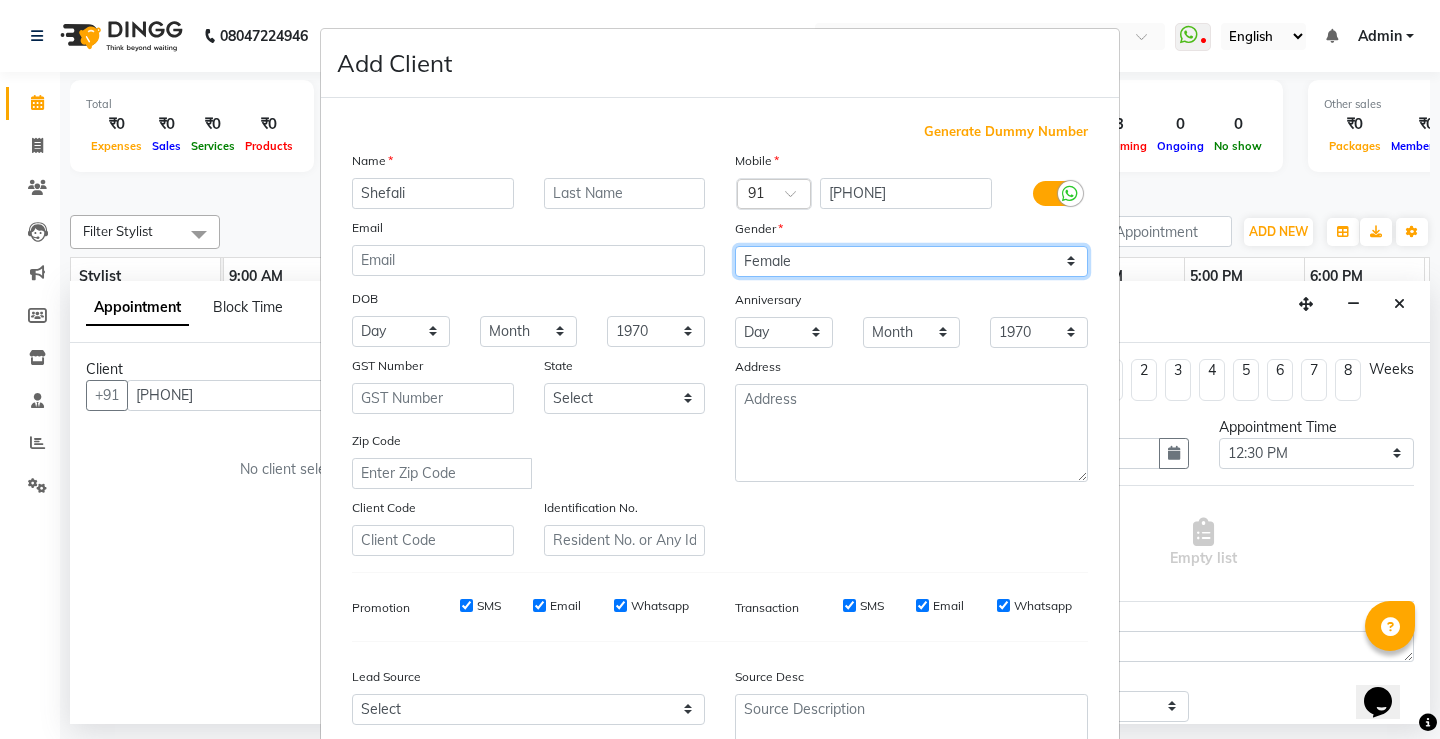 click on "Select Male Female Other Prefer Not To Say" at bounding box center (911, 261) 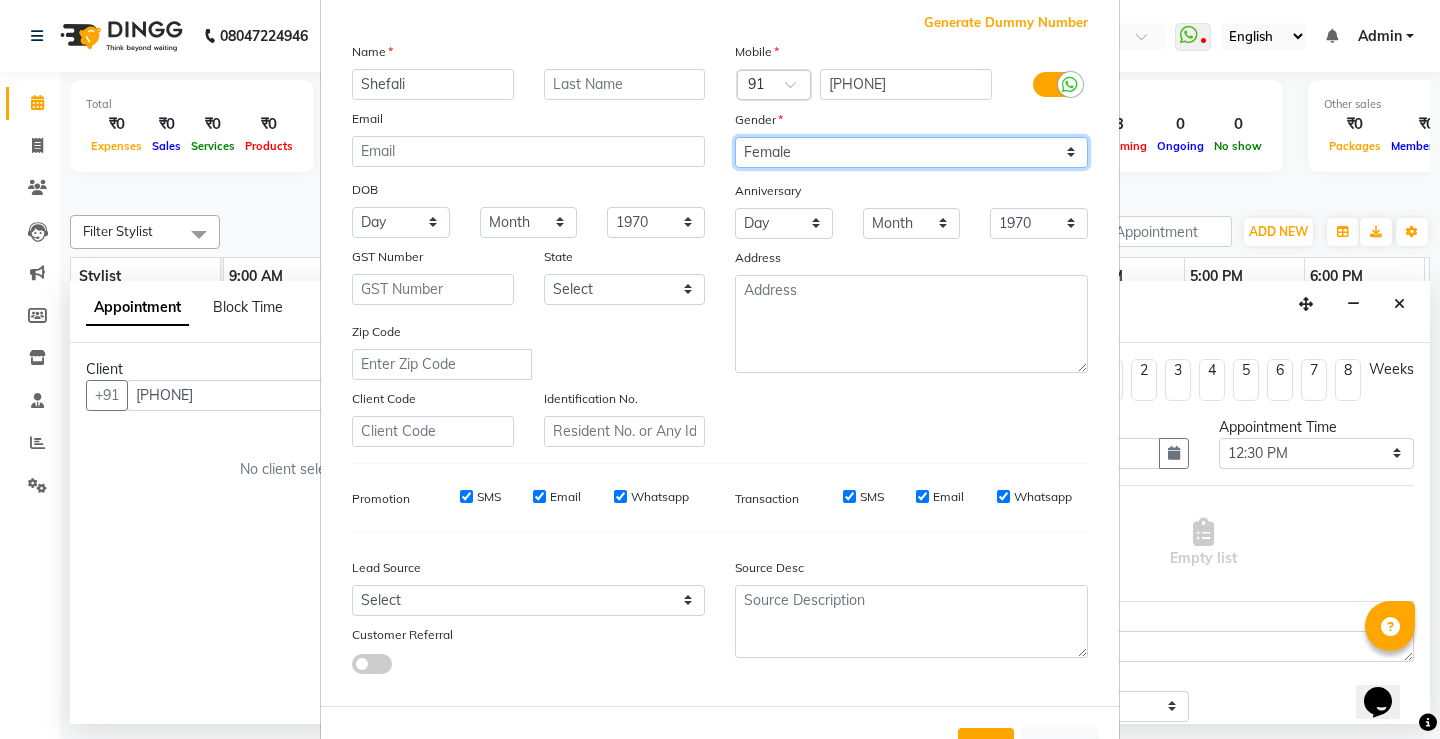 scroll, scrollTop: 184, scrollLeft: 0, axis: vertical 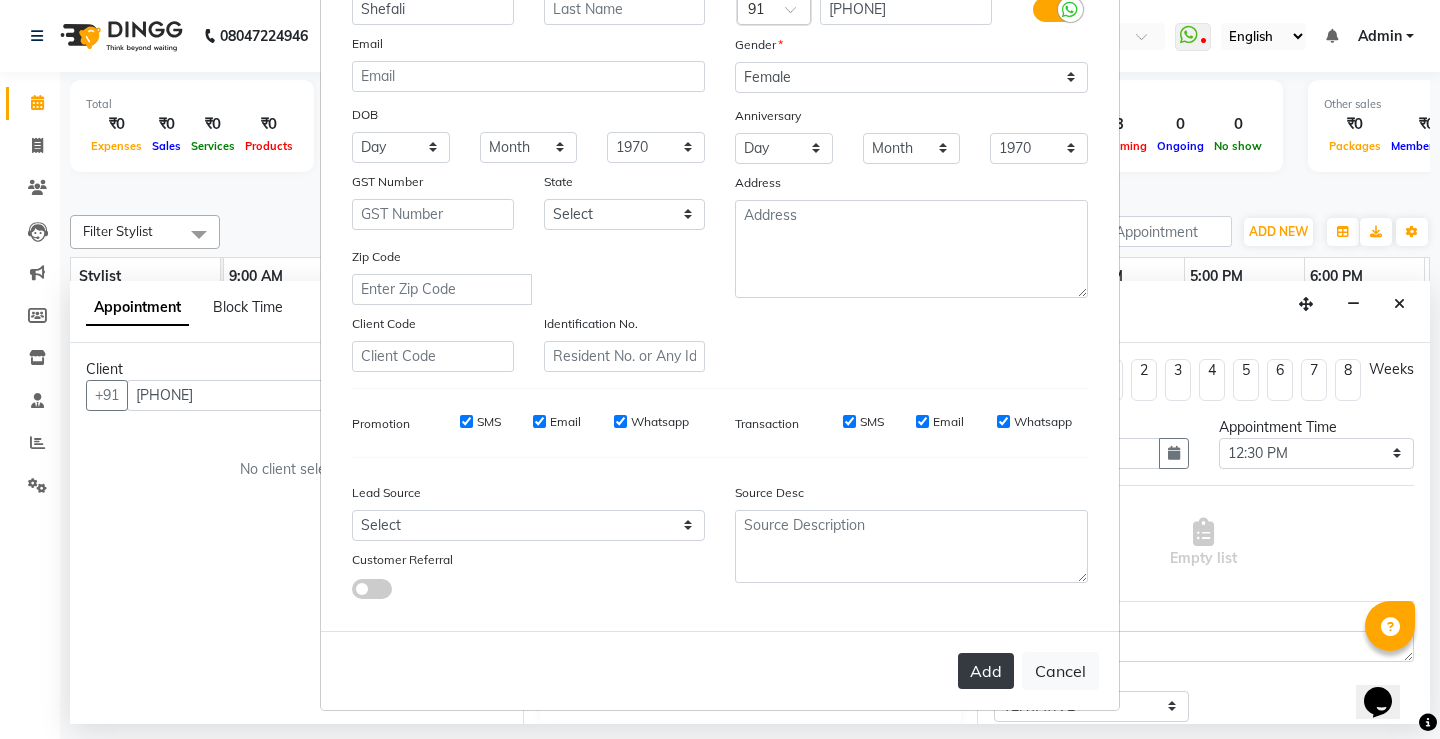 click on "Add" at bounding box center (986, 671) 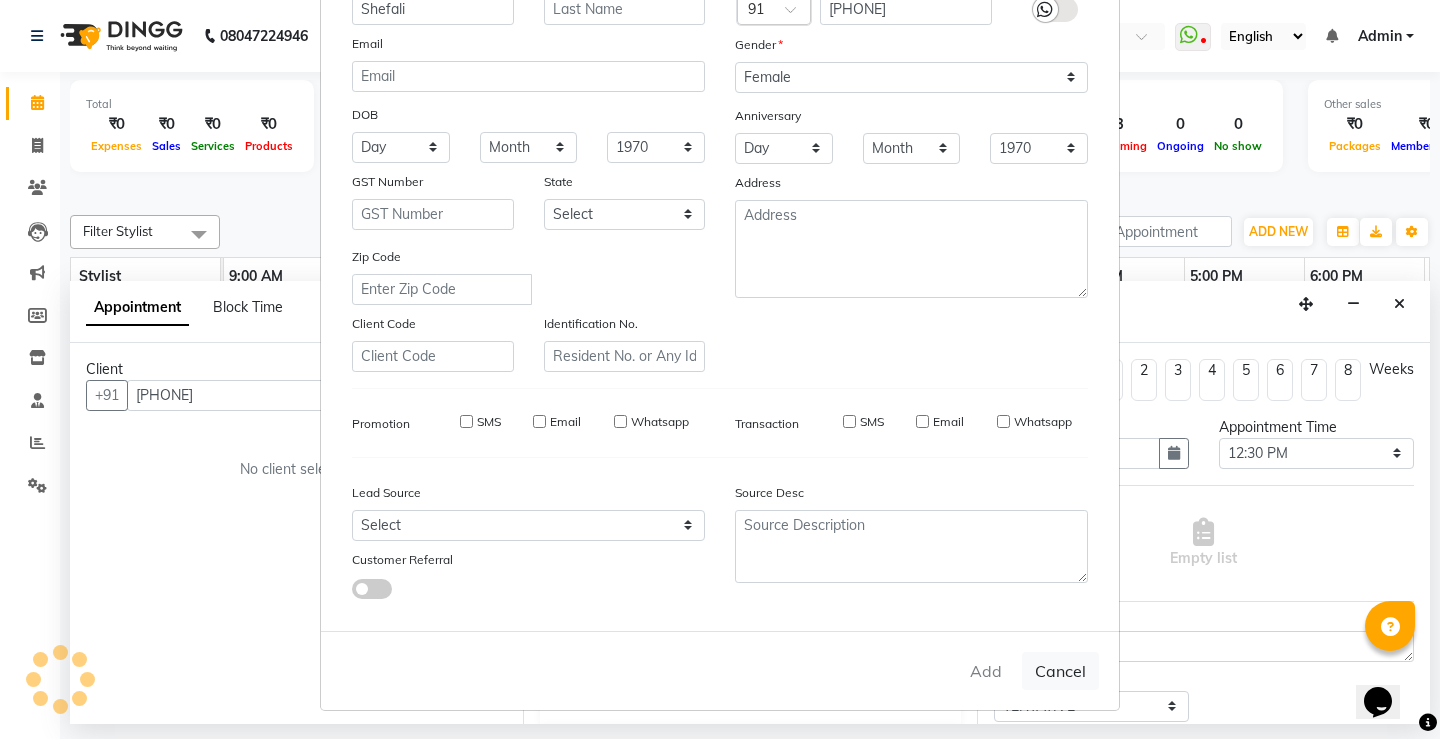 type 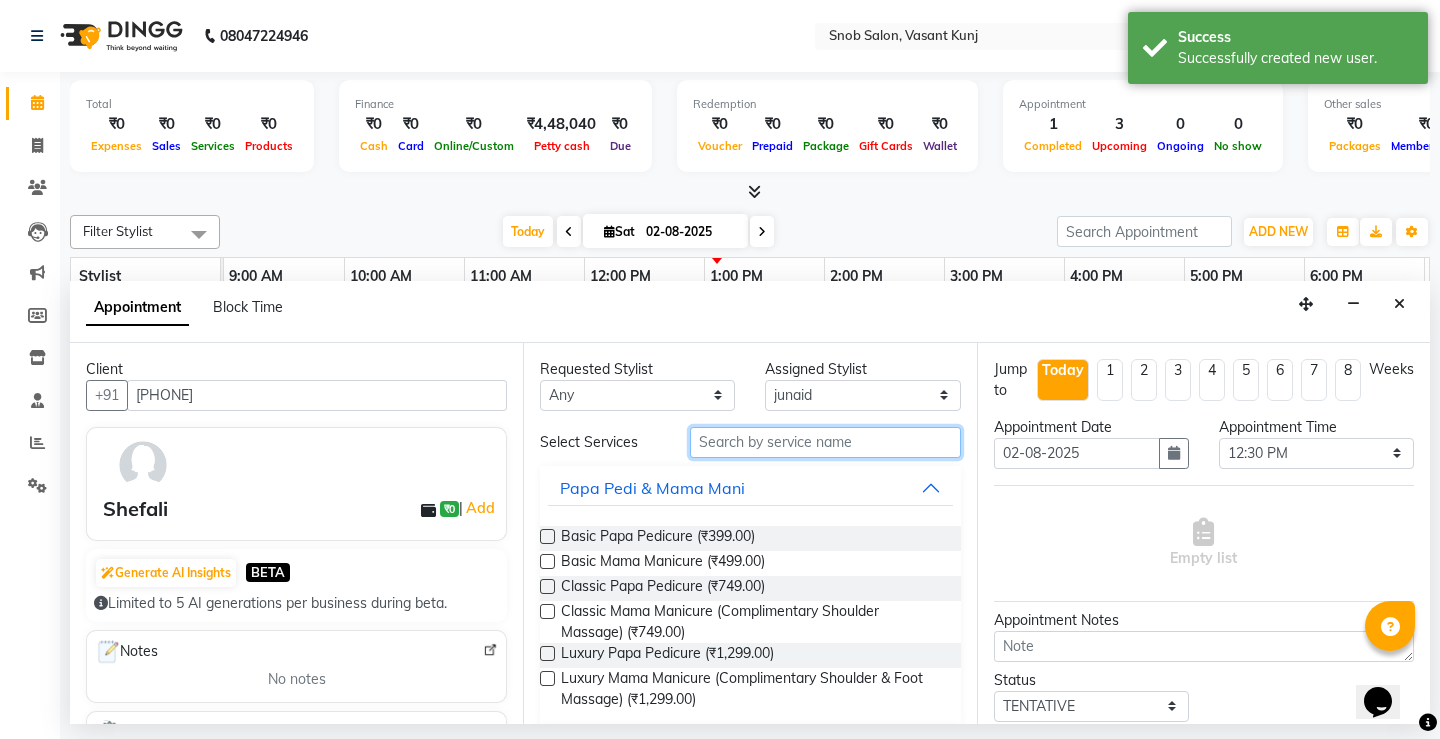 click at bounding box center [825, 442] 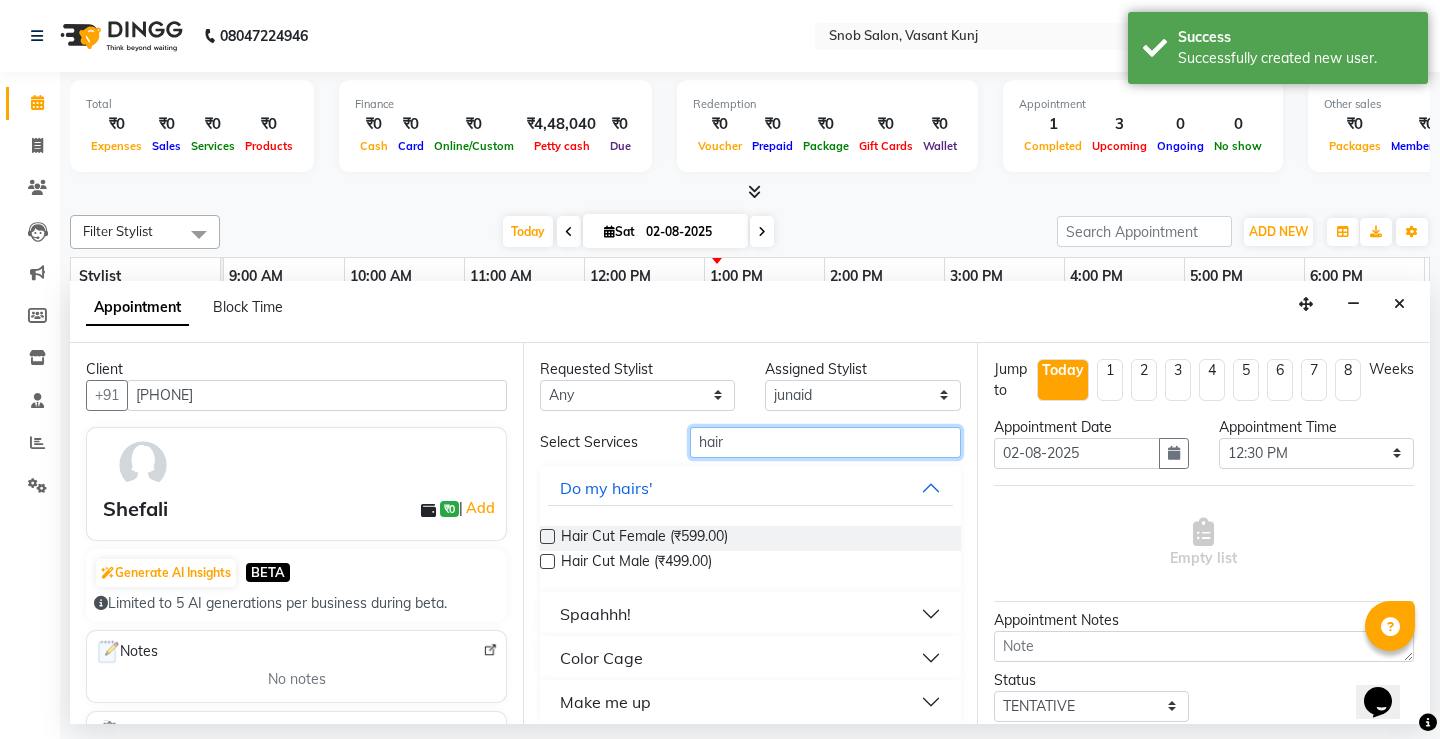 type on "hair" 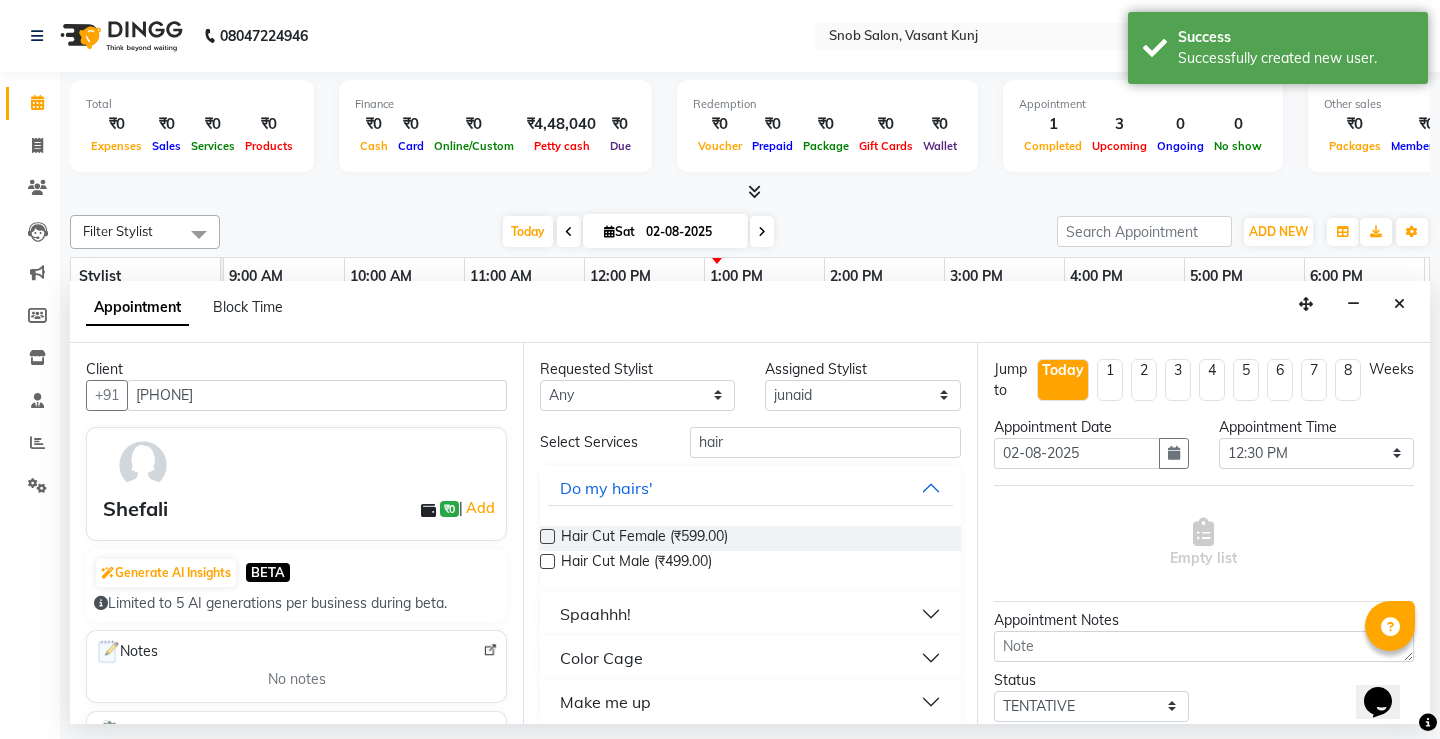 click at bounding box center (547, 561) 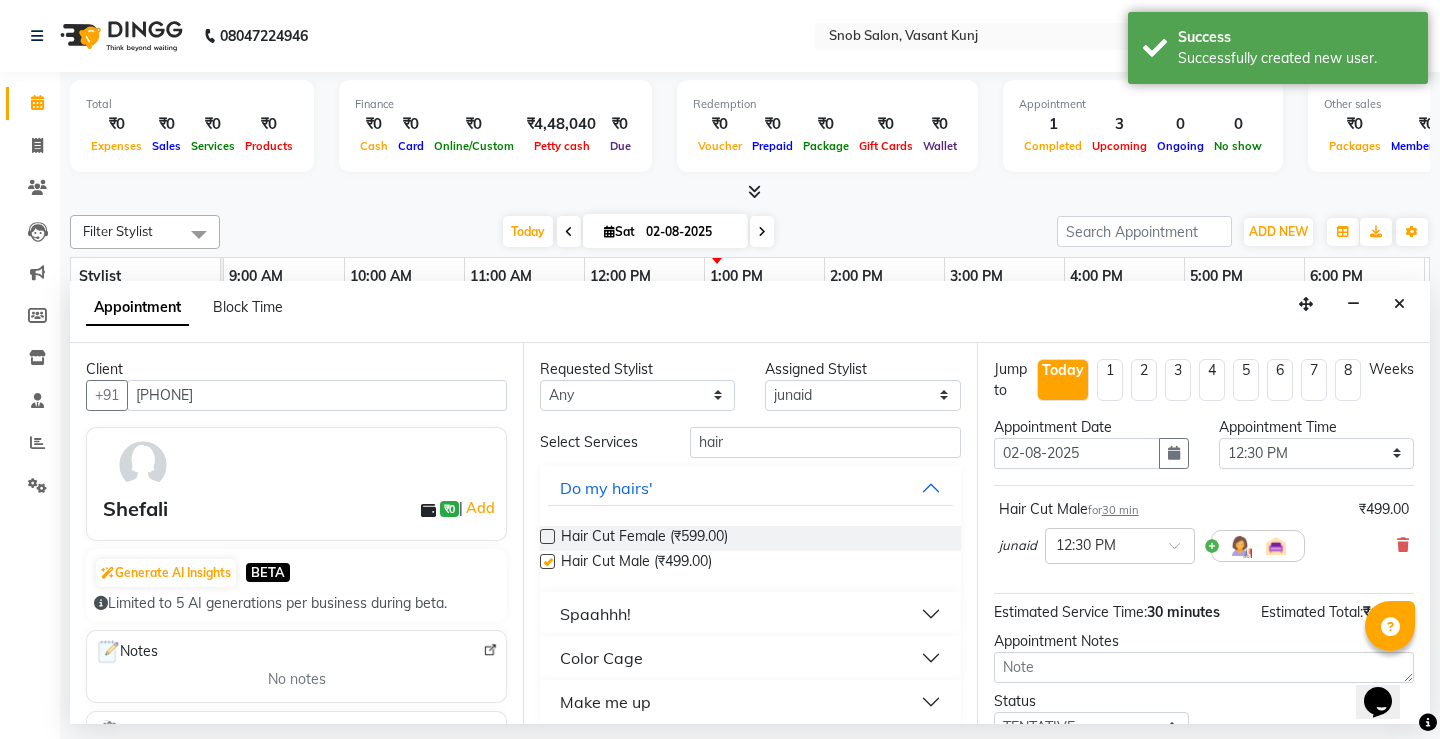 checkbox on "false" 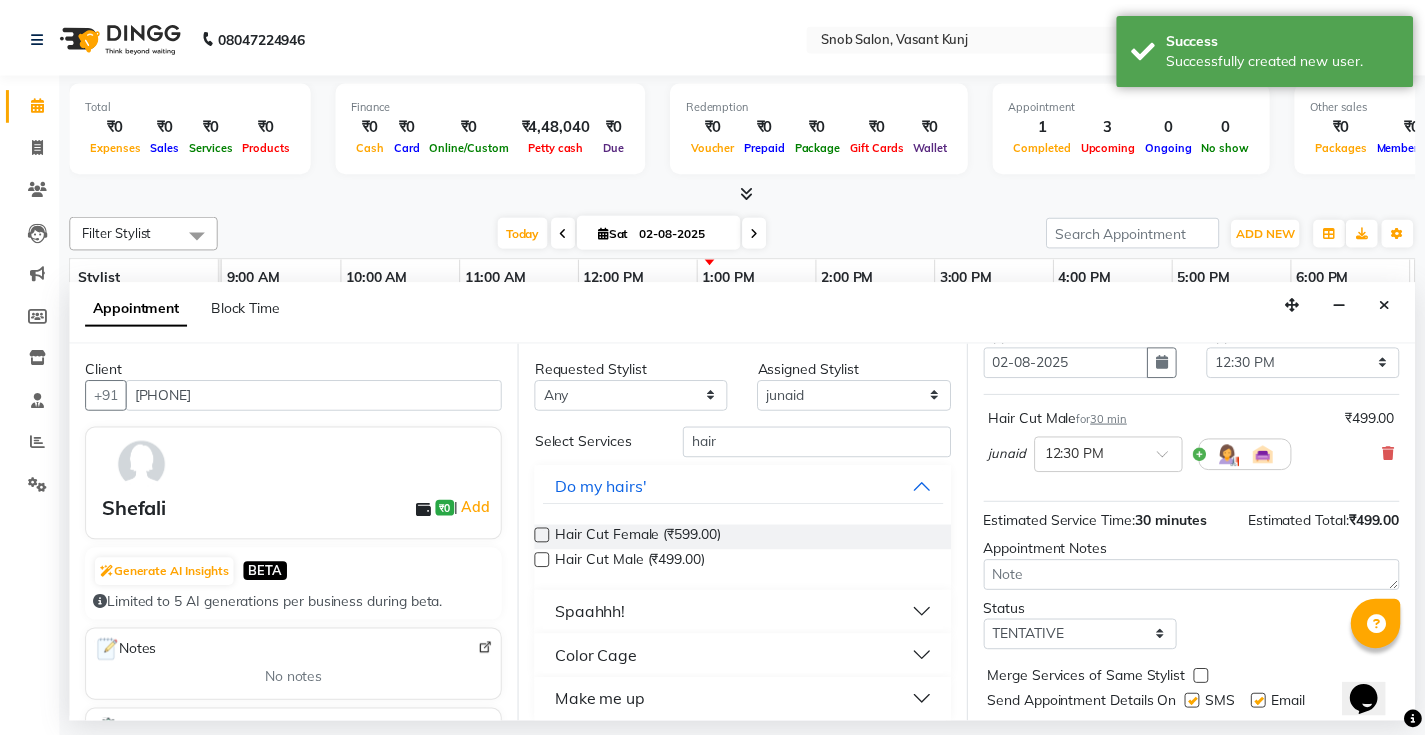scroll, scrollTop: 145, scrollLeft: 0, axis: vertical 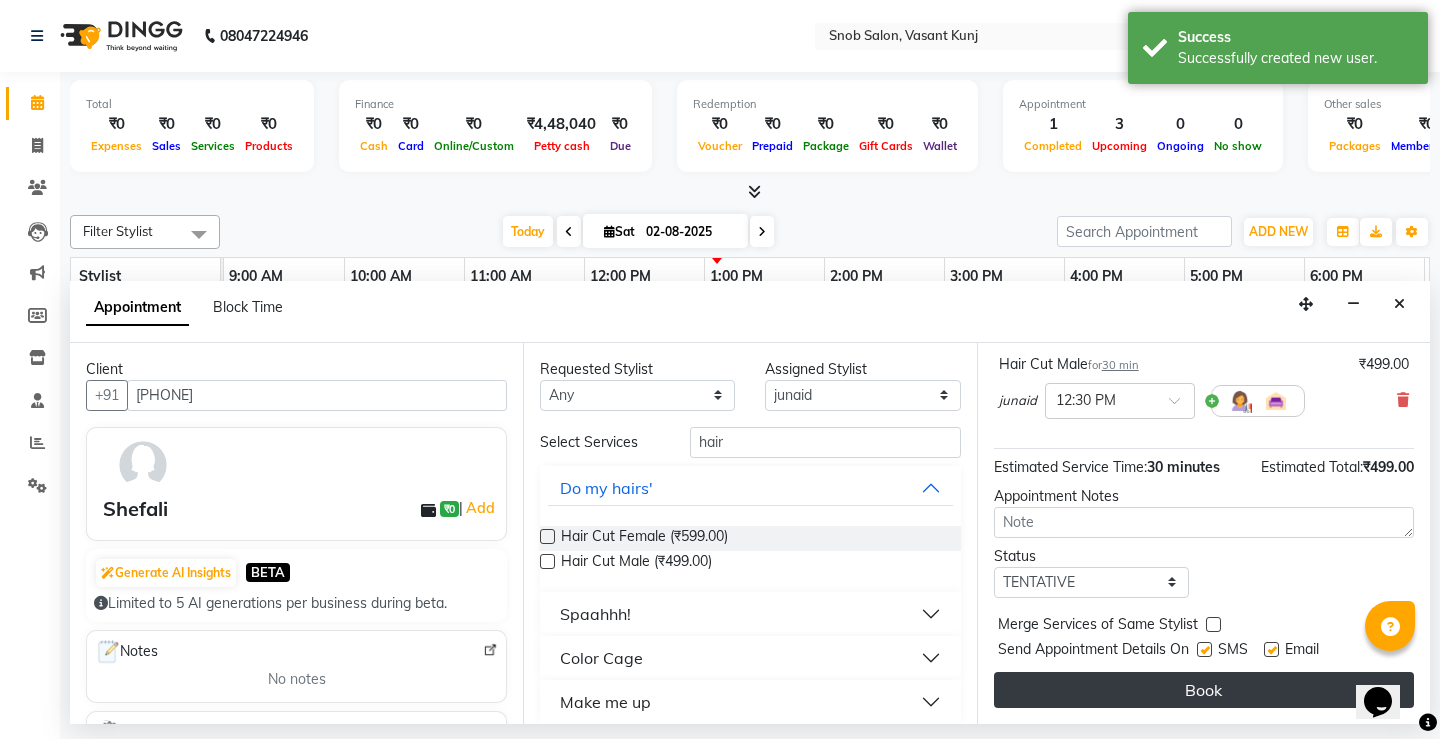 click on "Book" at bounding box center (1204, 690) 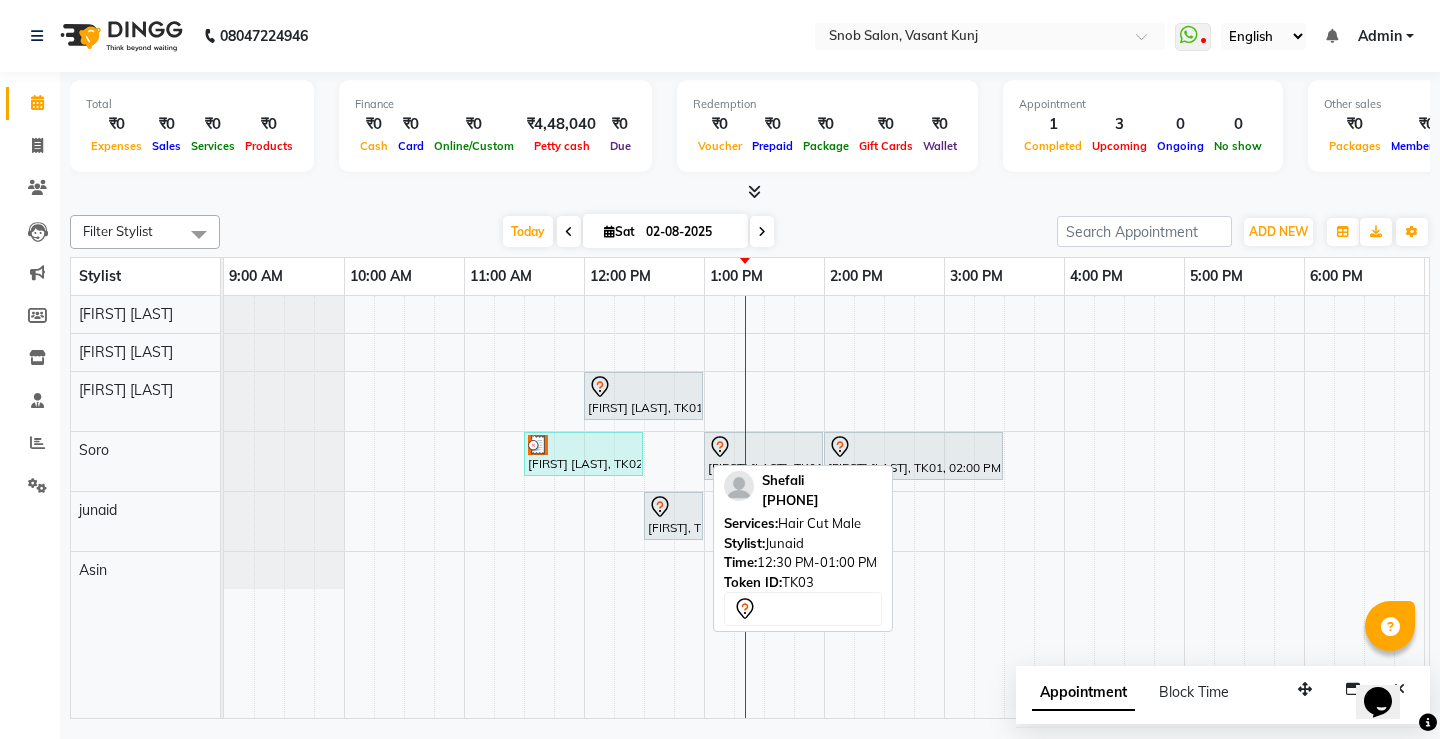 click on "[FIRST], TK03, 12:30 PM-01:00 PM, Hair Cut Male" at bounding box center (673, 516) 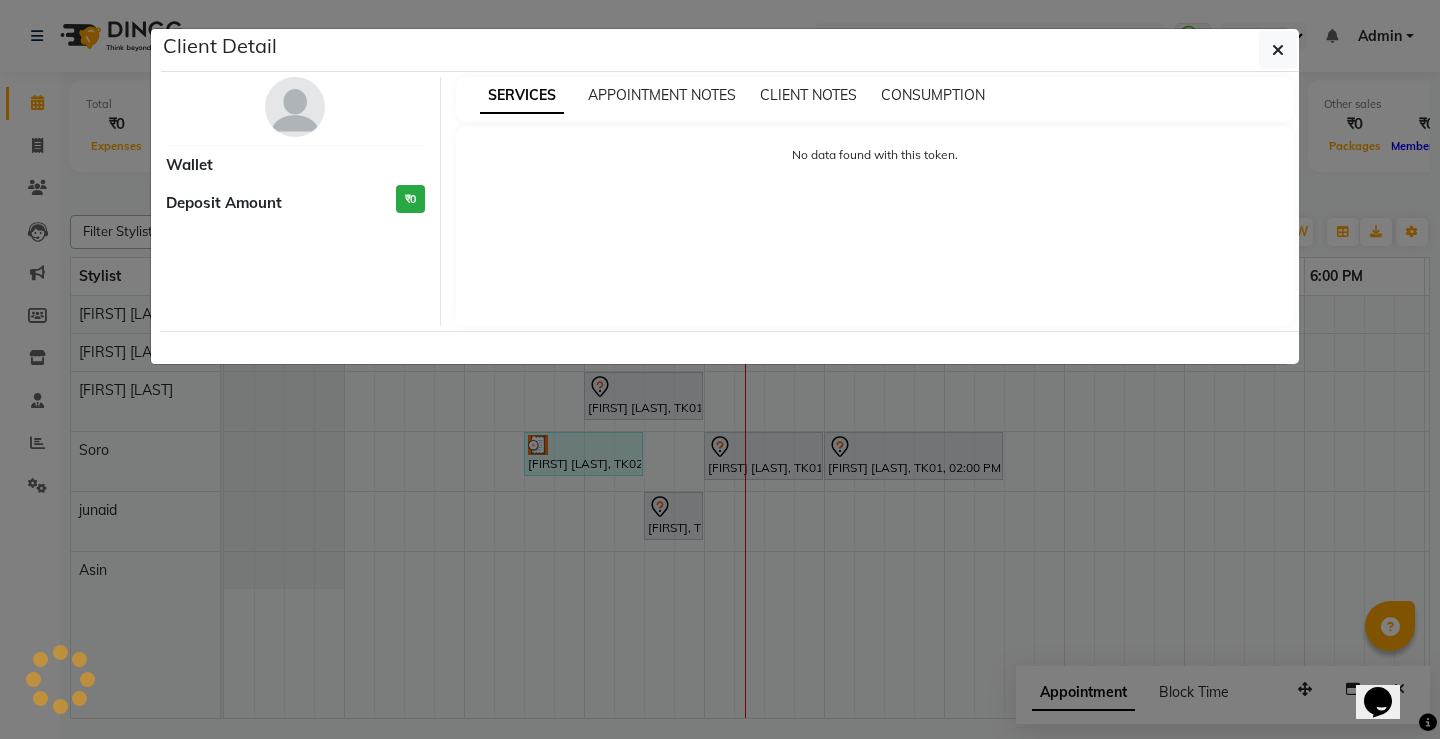 select on "7" 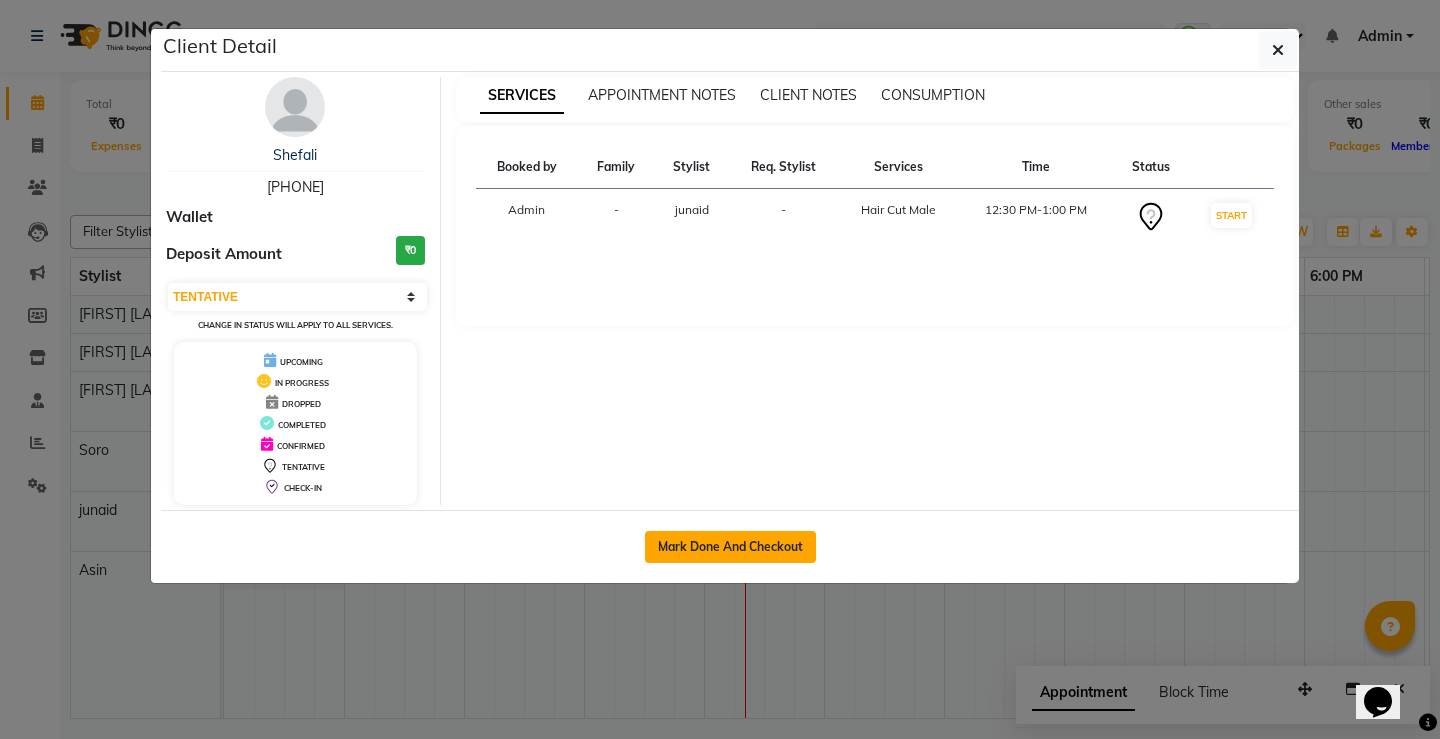 click on "Mark Done And Checkout" 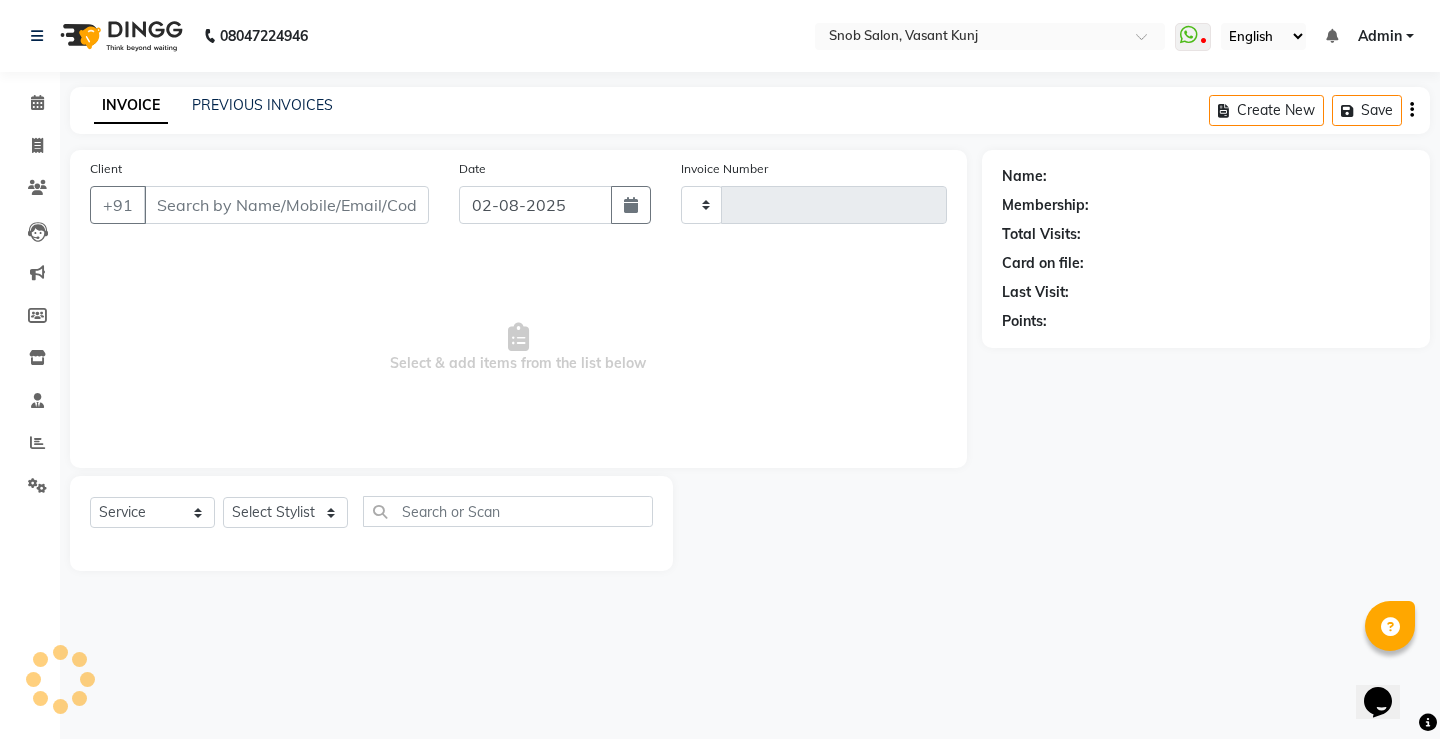 type on "0541" 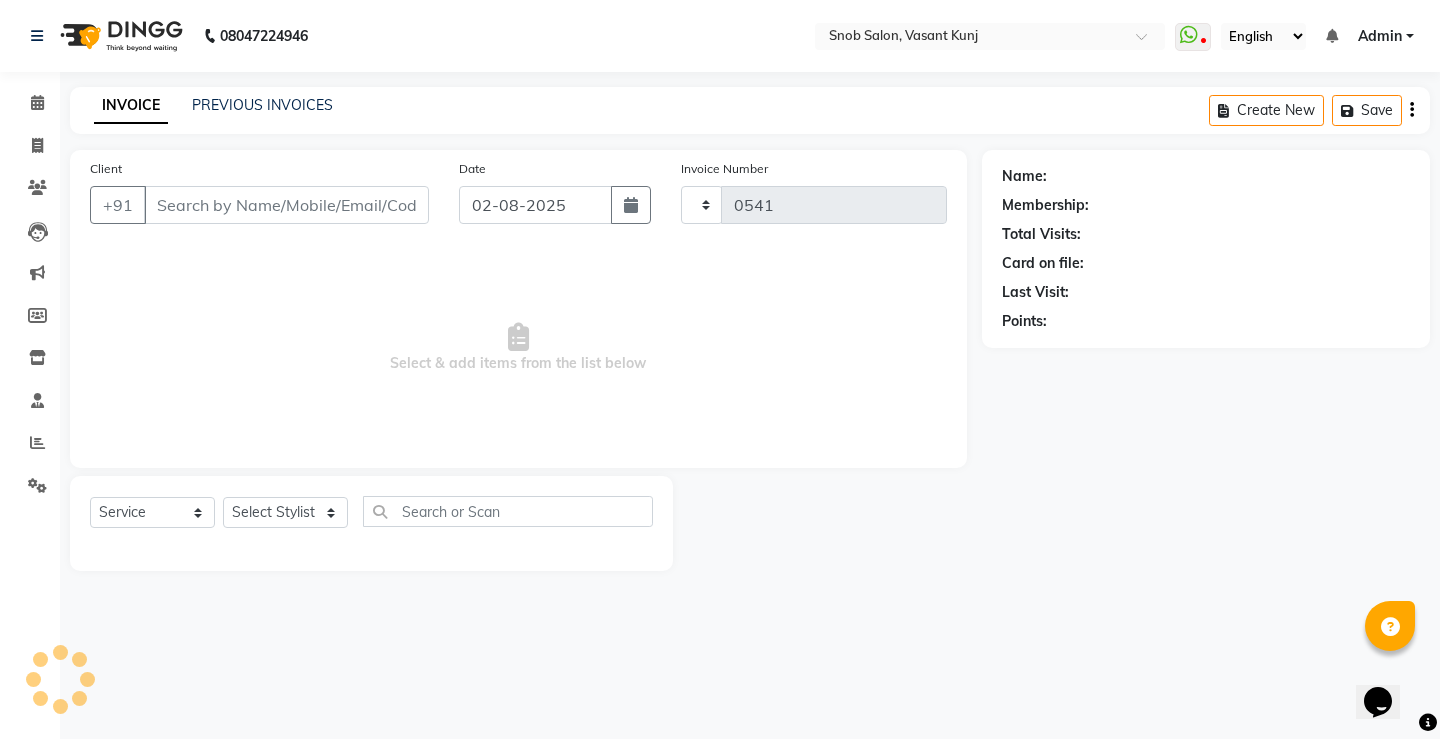 select on "7175" 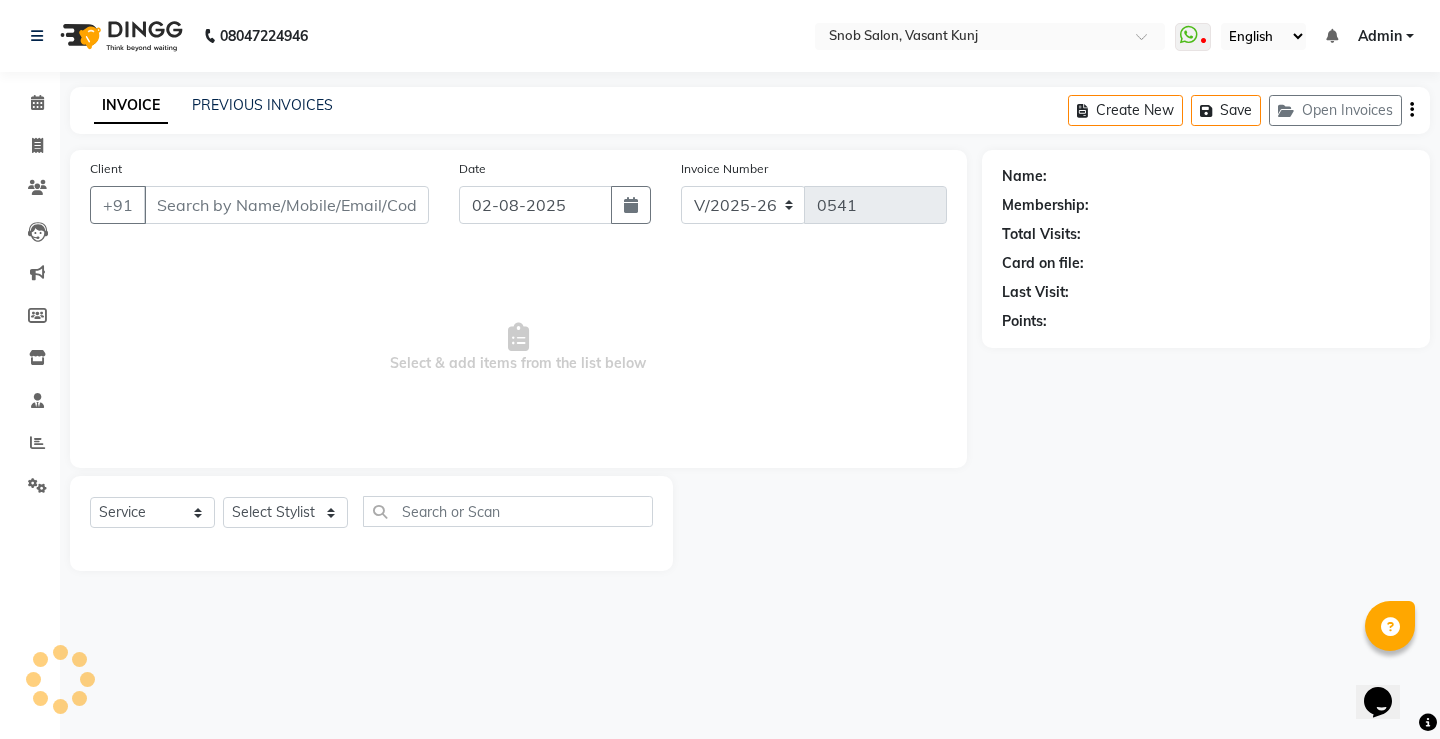 type on "[PHONE]" 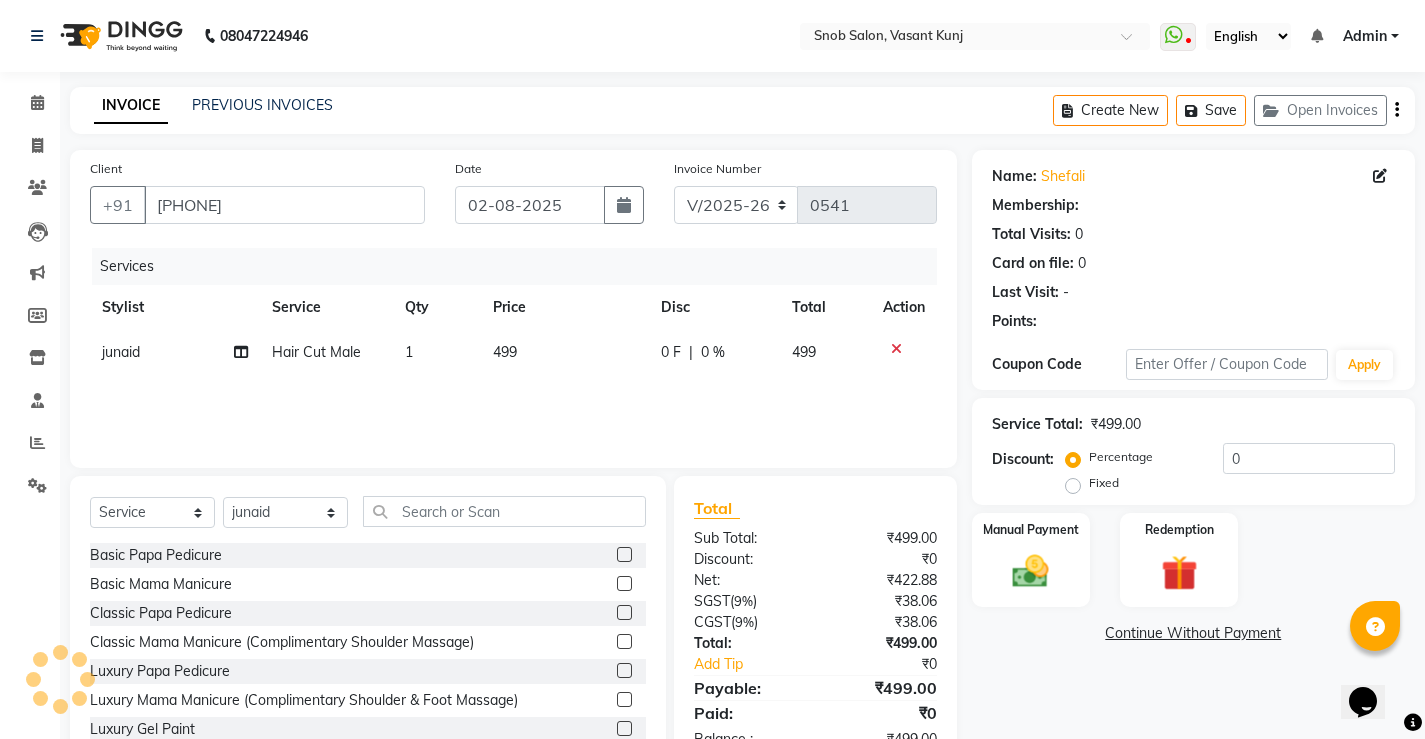 select on "1: Object" 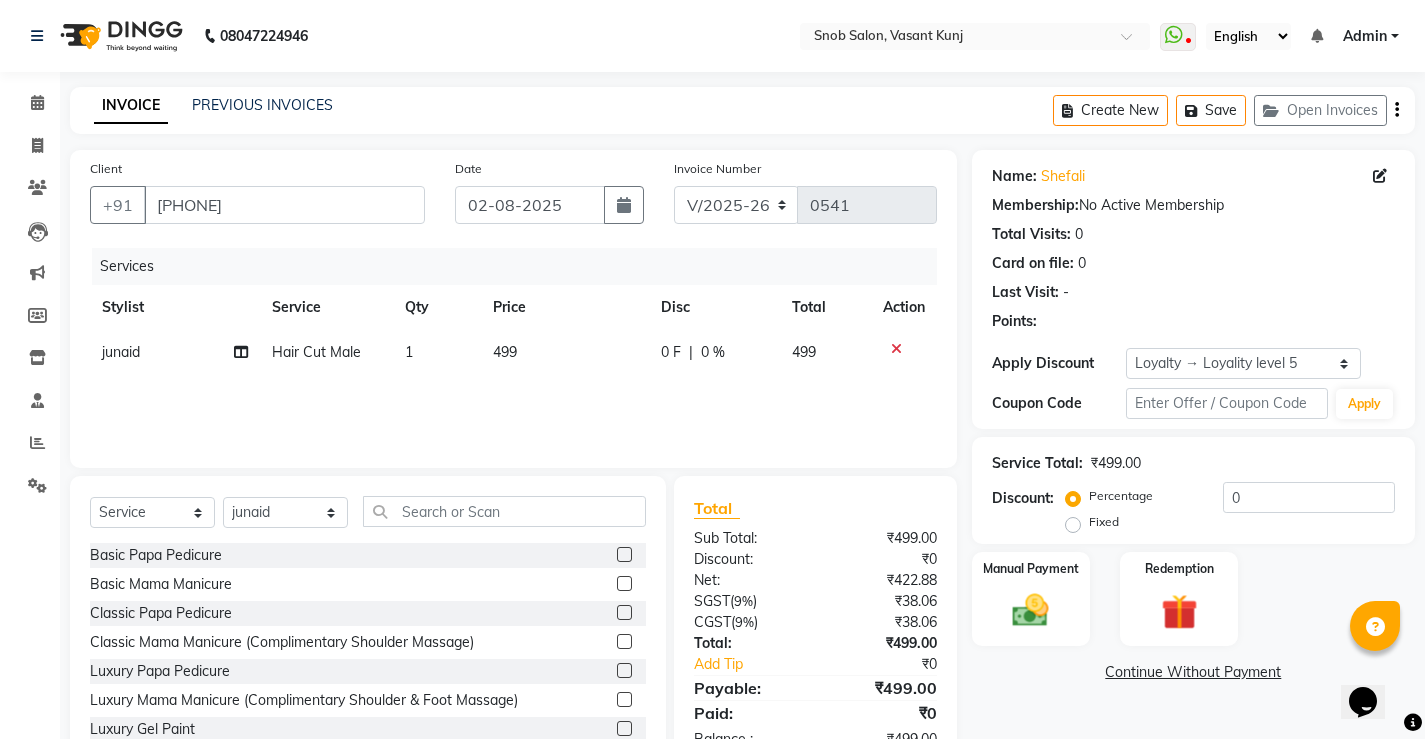 click on "499" 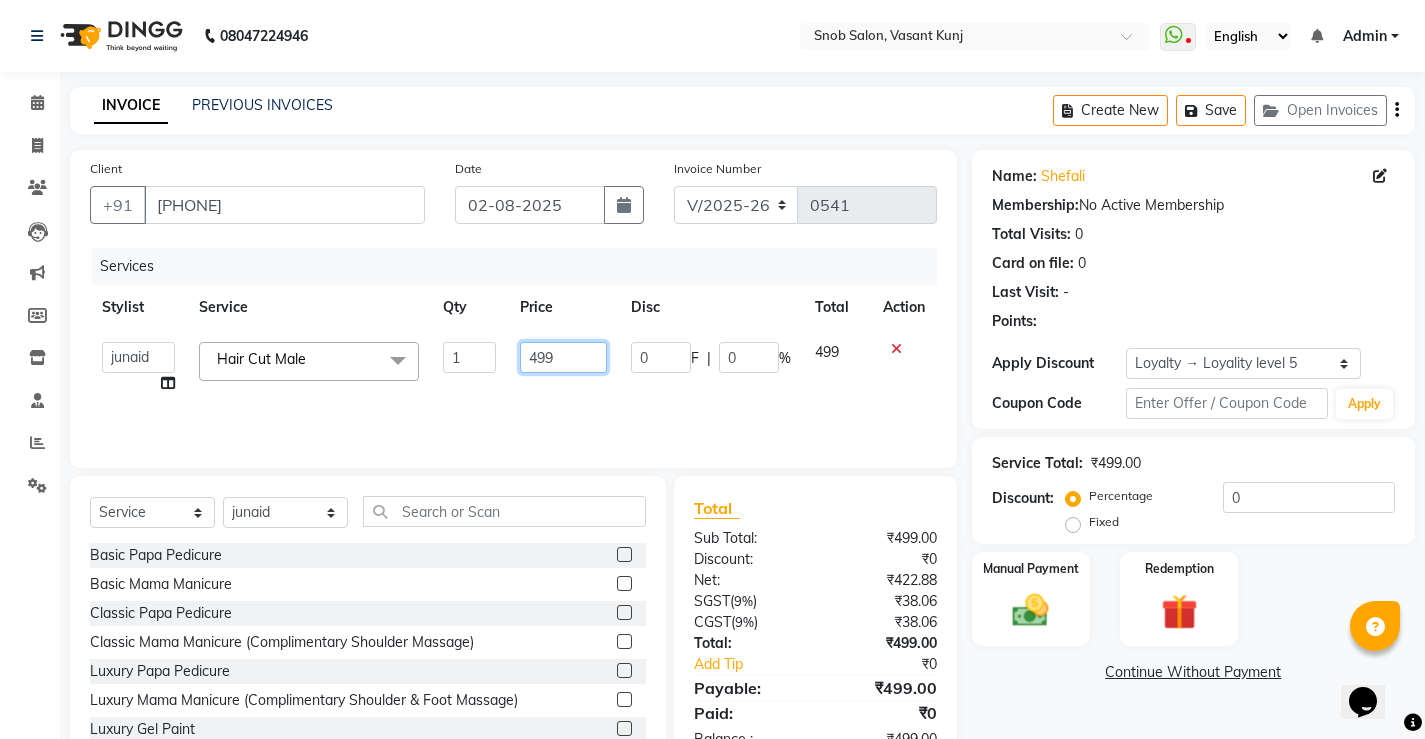 click on "499" 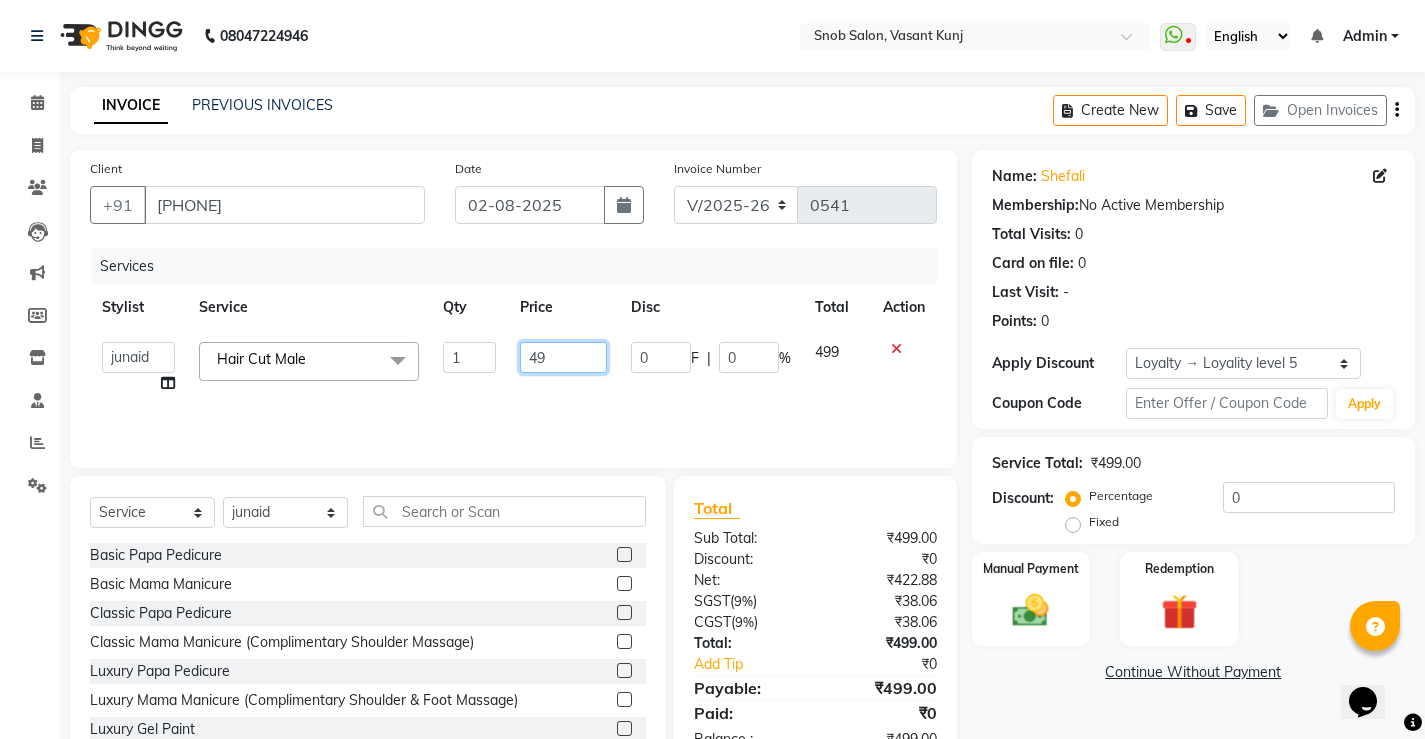 type on "4" 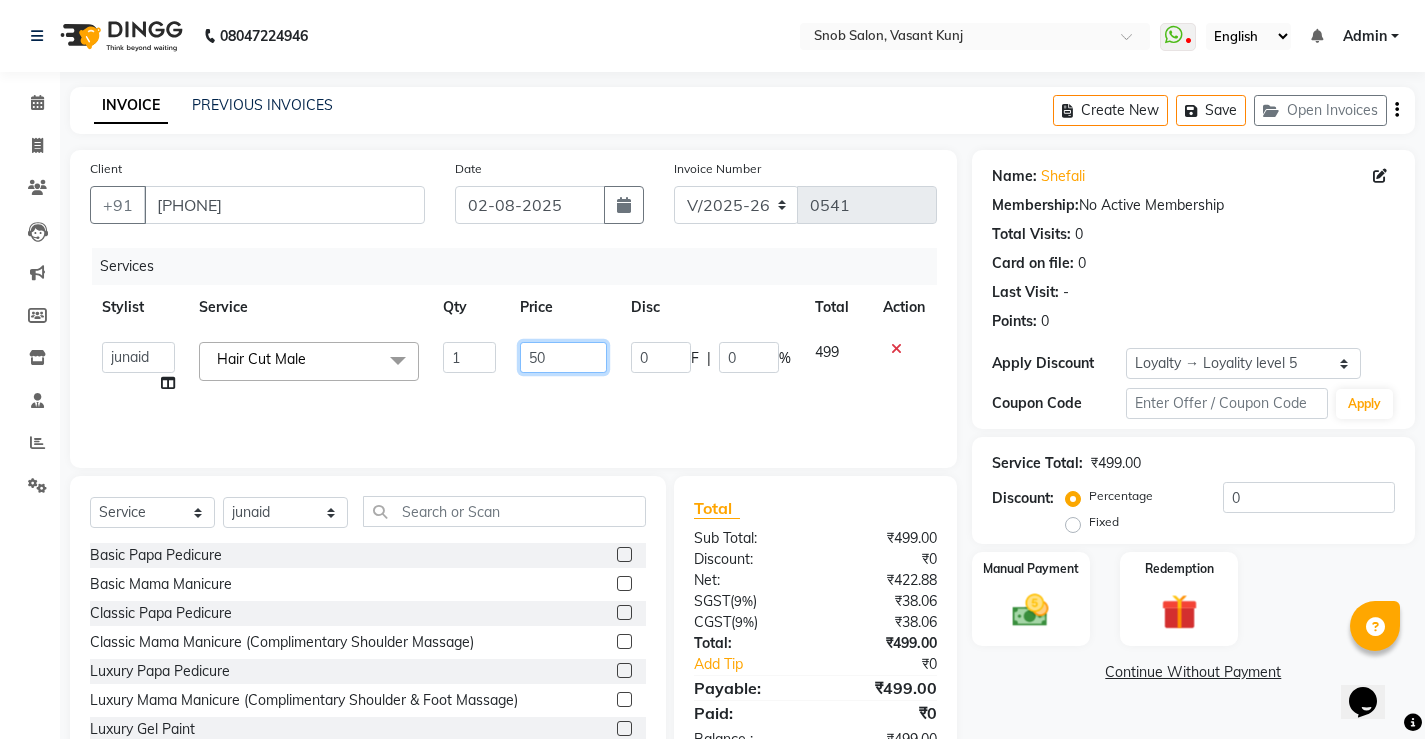 type on "500" 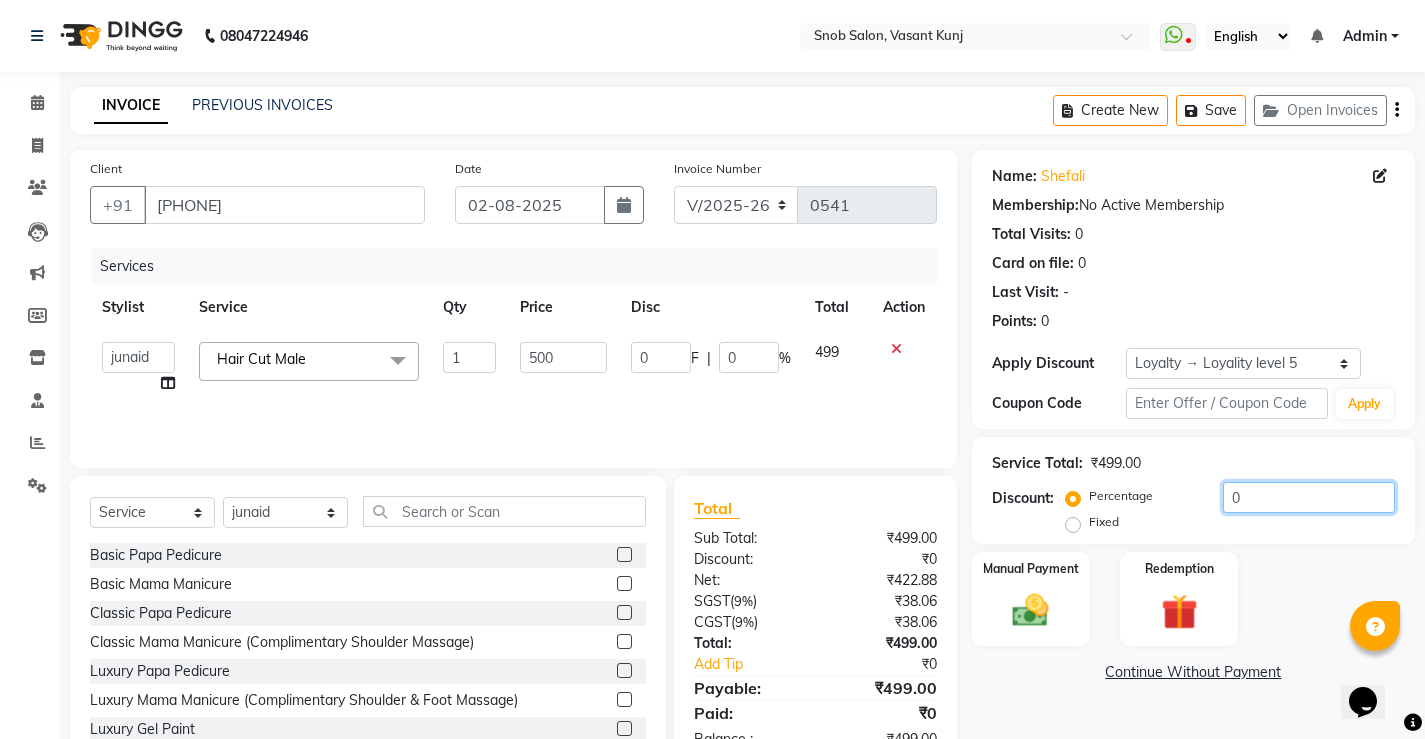 click on "0" 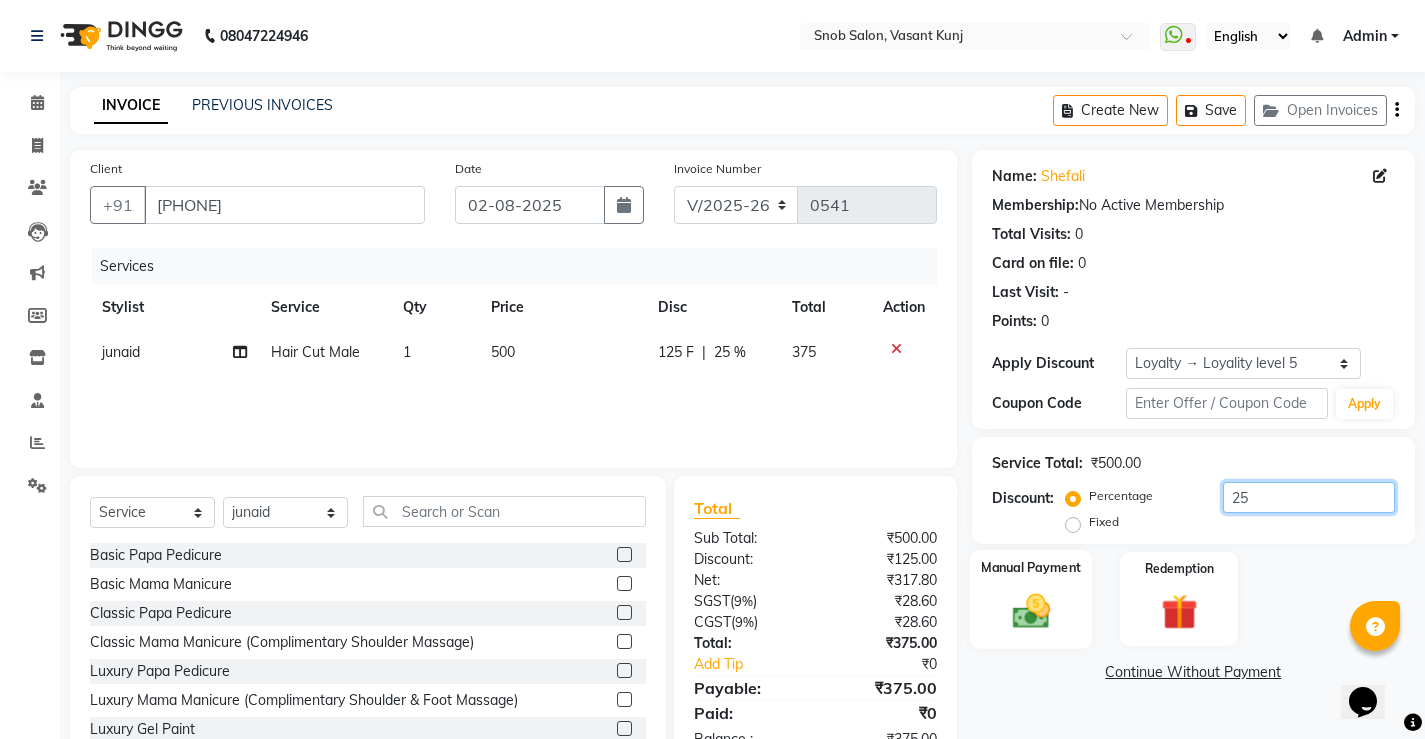 type on "25" 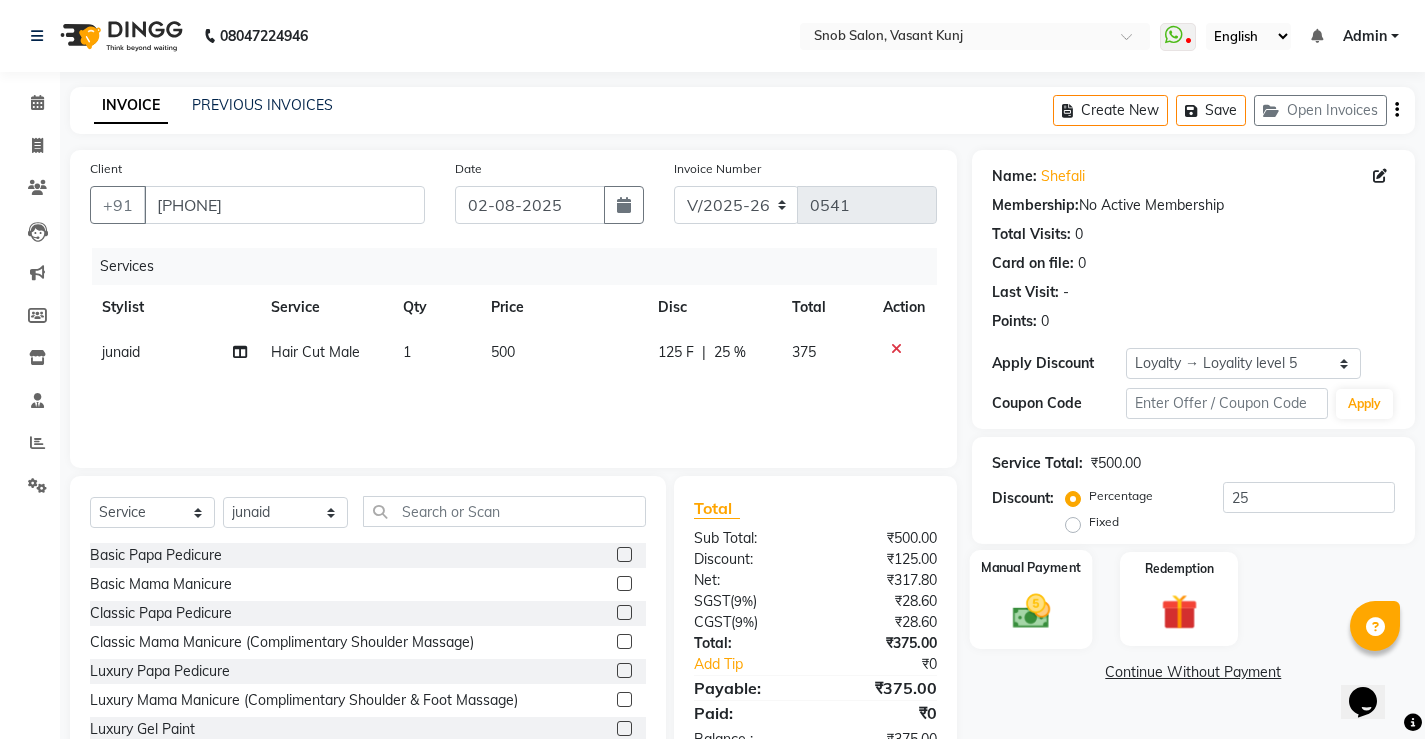 click 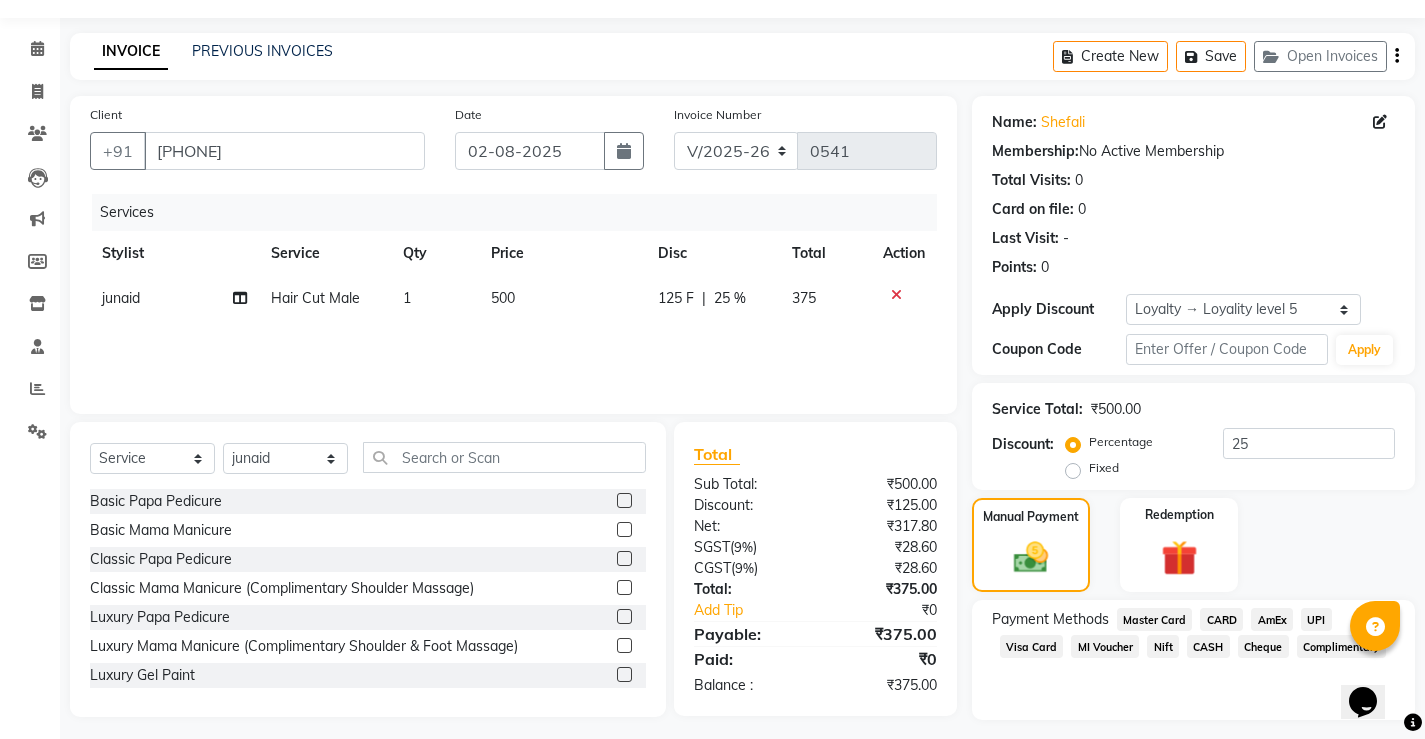 scroll, scrollTop: 106, scrollLeft: 0, axis: vertical 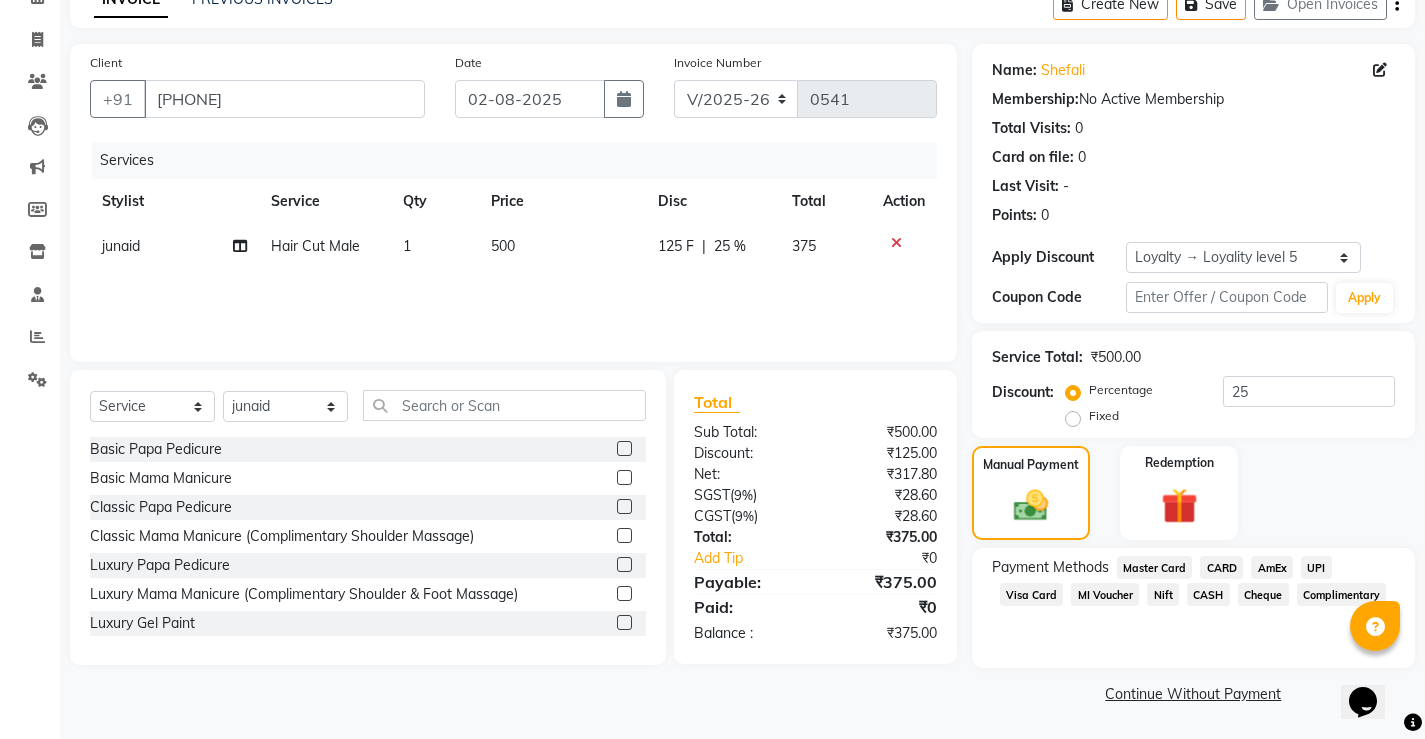 click on "UPI" 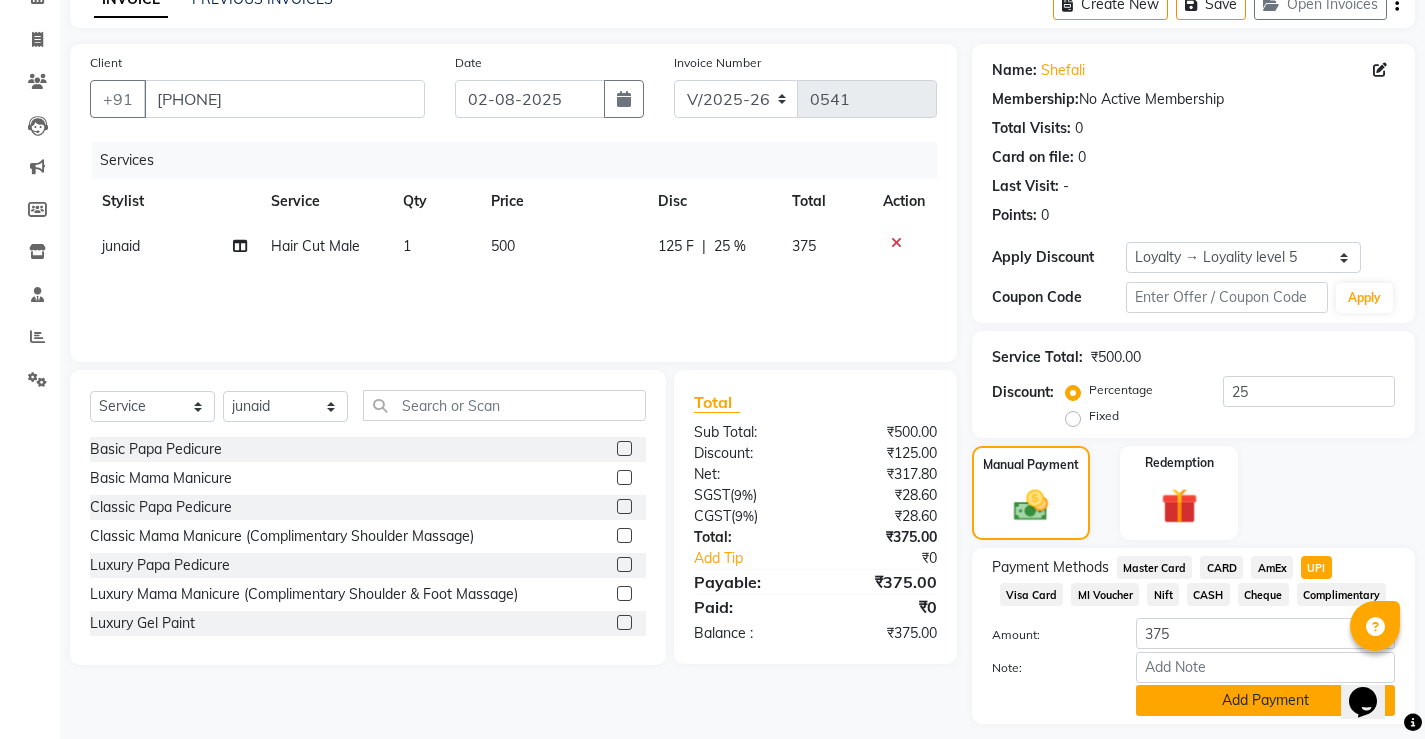 click on "Add Payment" 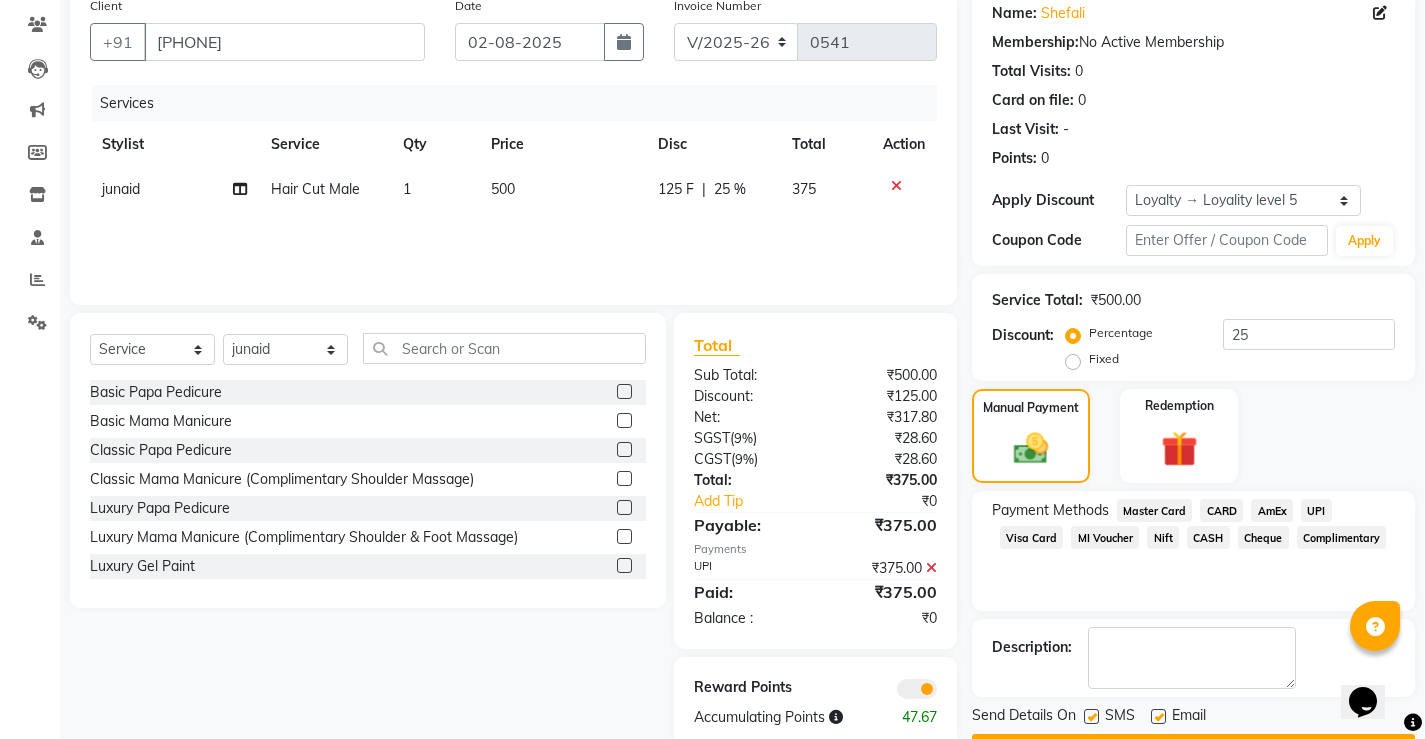 scroll, scrollTop: 219, scrollLeft: 0, axis: vertical 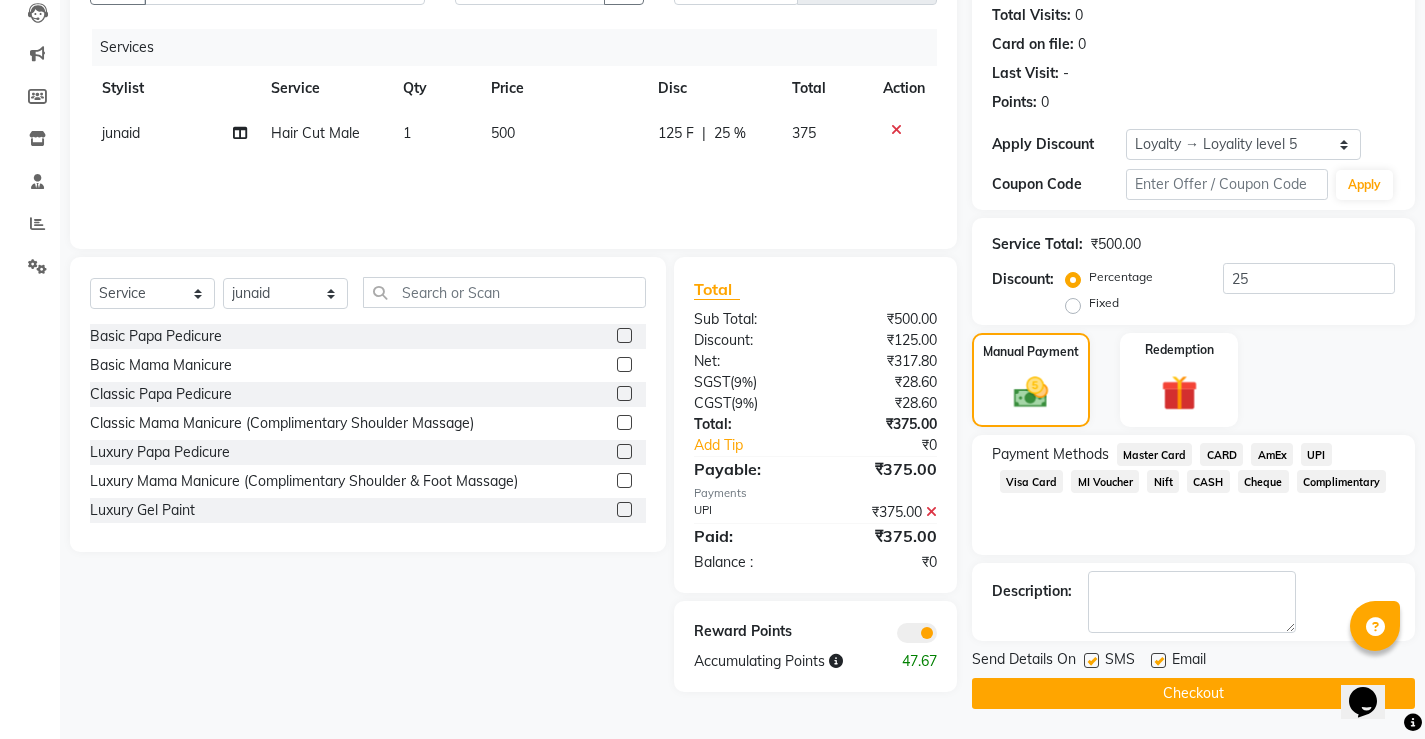 click on "Checkout" 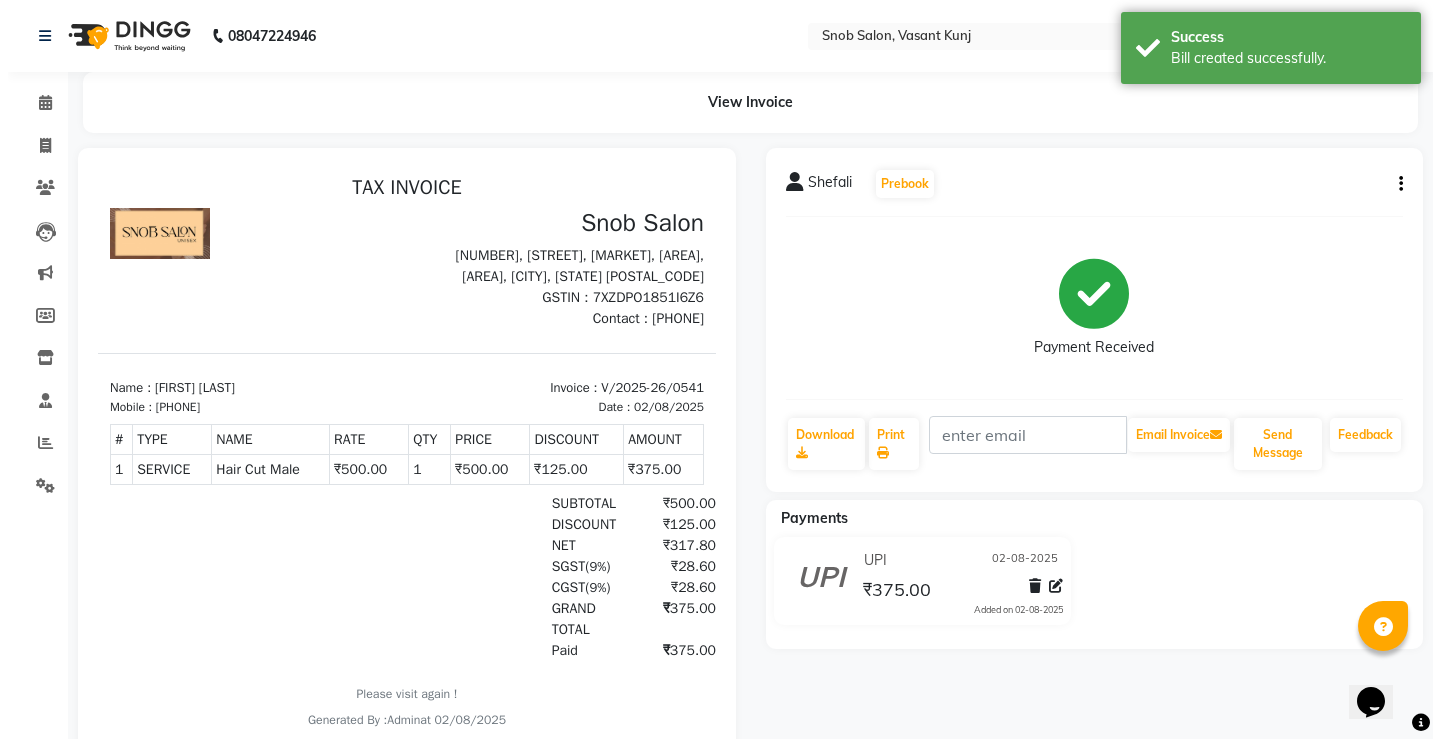 scroll, scrollTop: 0, scrollLeft: 0, axis: both 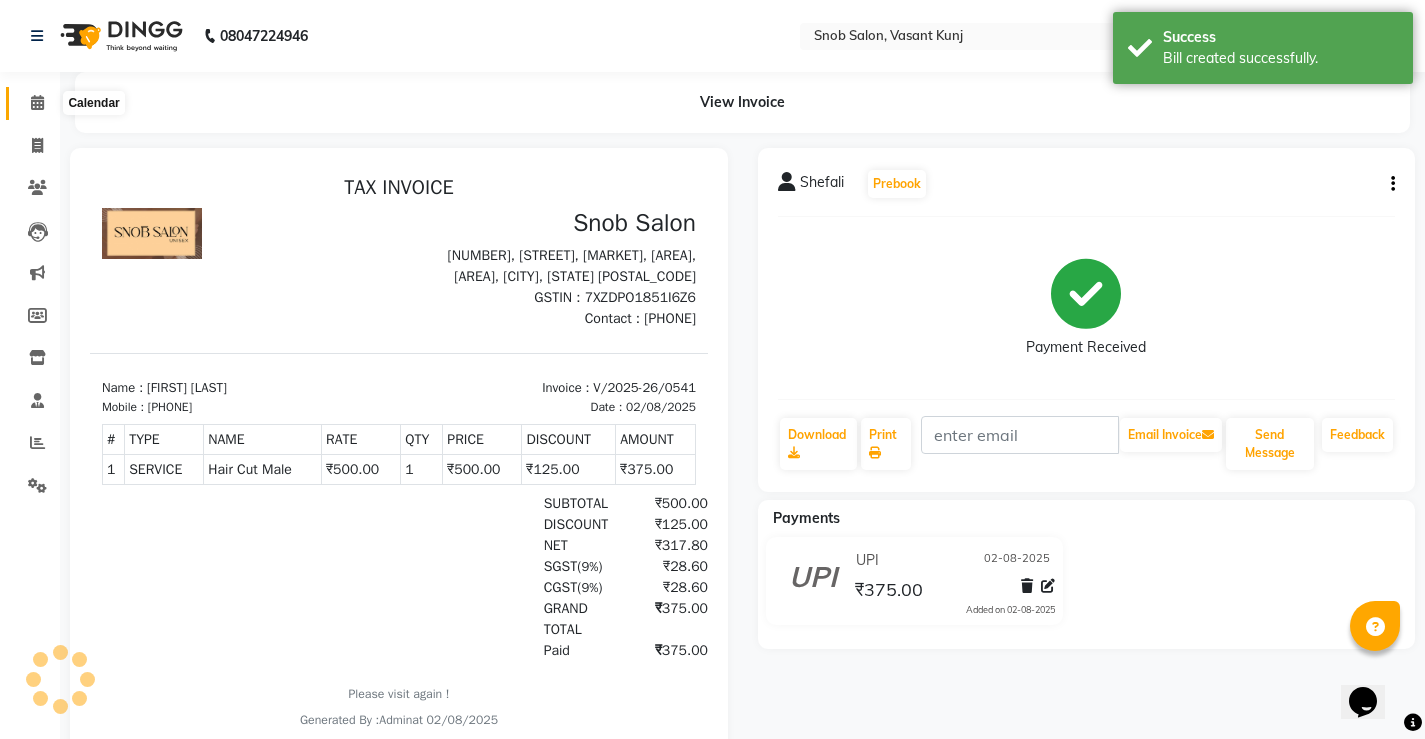 click 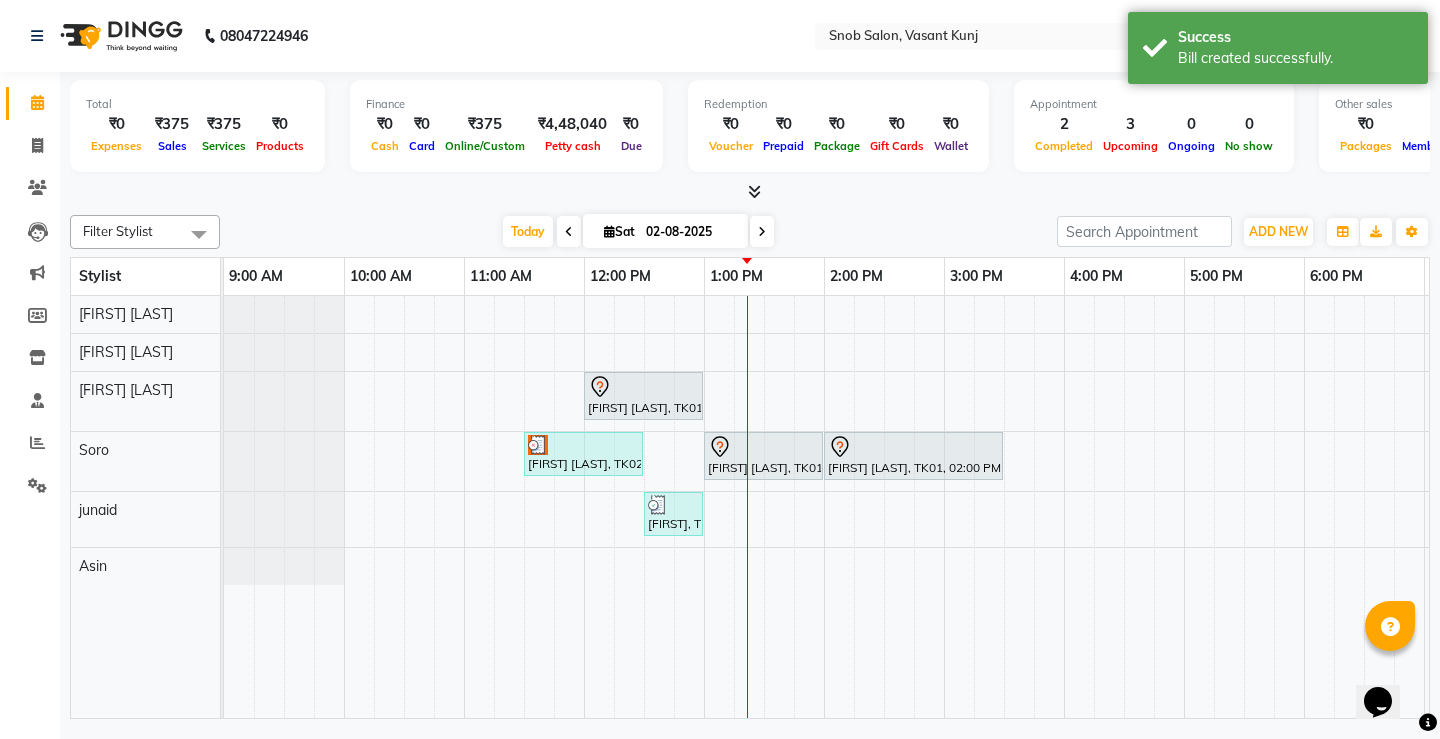 scroll, scrollTop: 0, scrollLeft: 0, axis: both 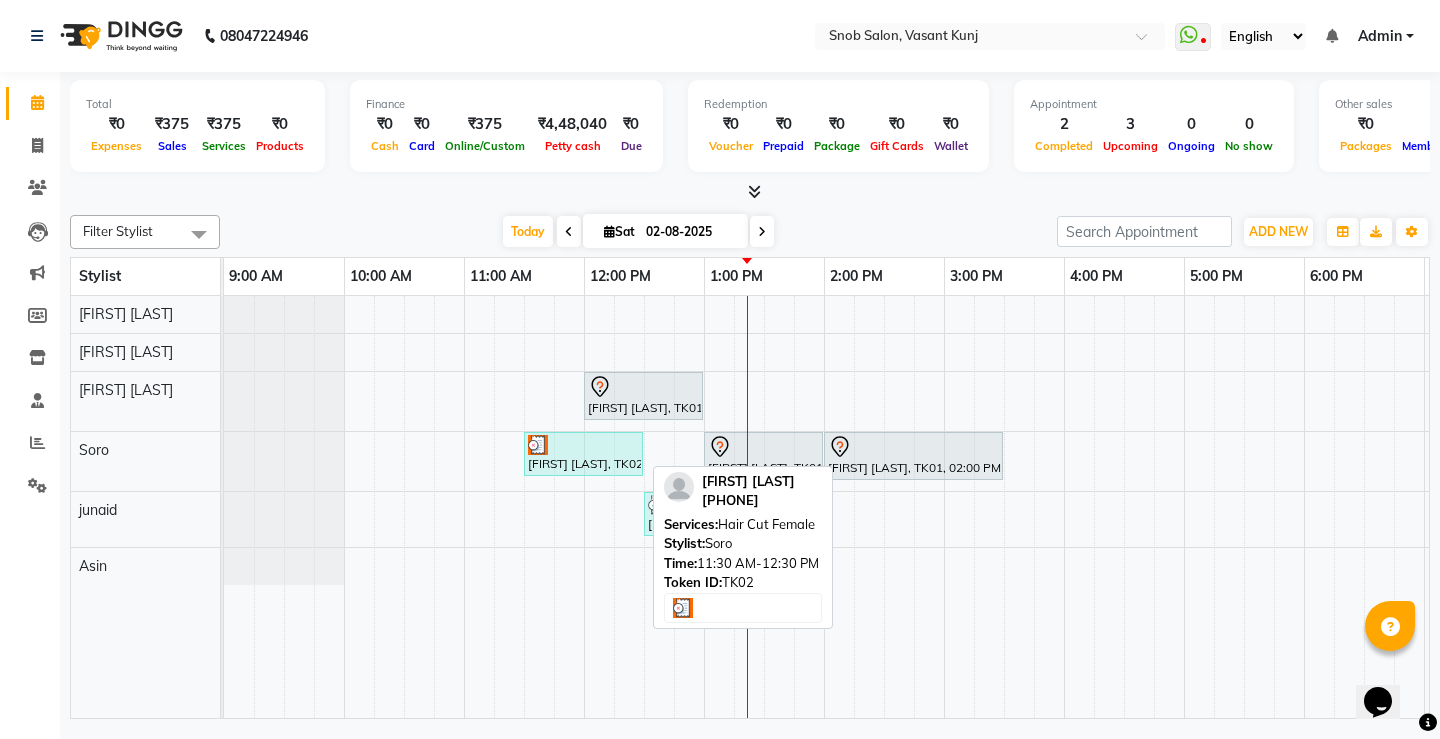 click at bounding box center [583, 445] 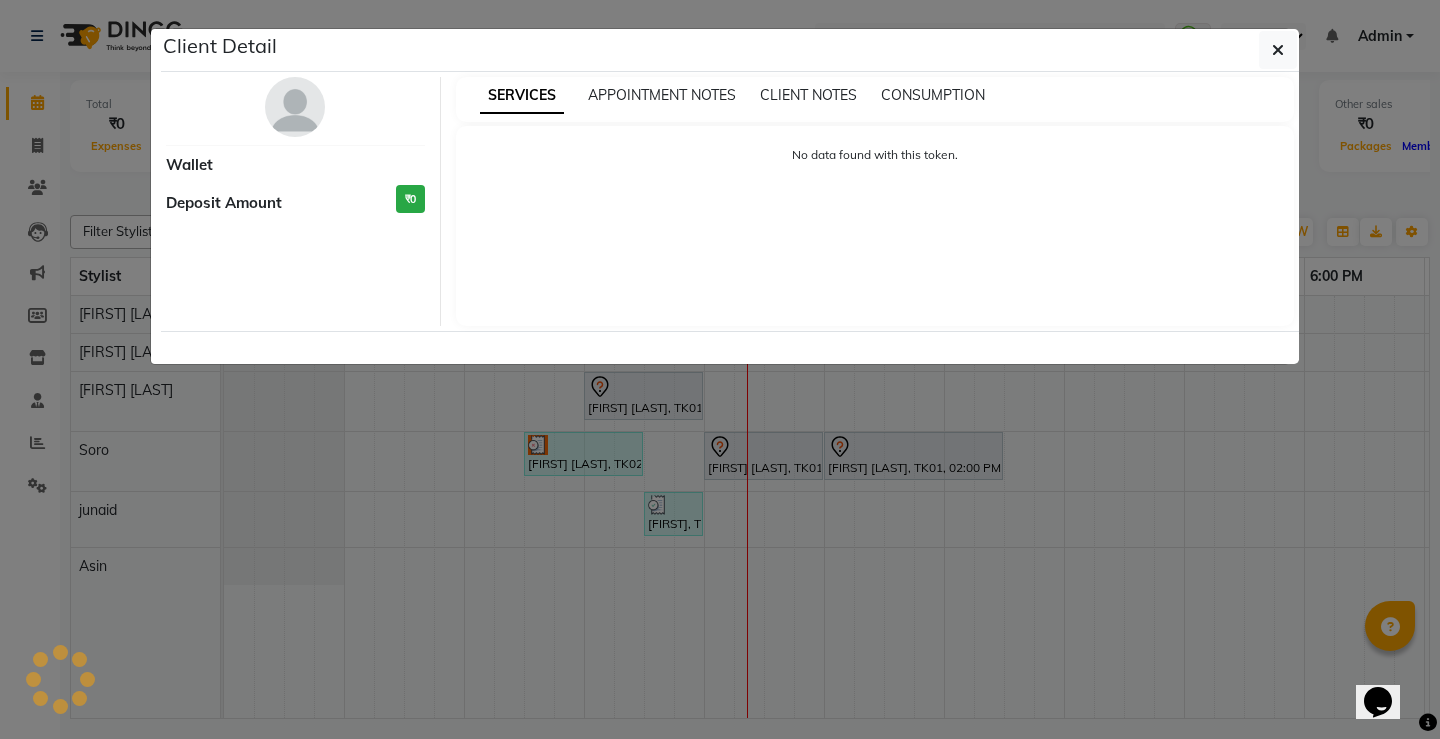 select on "3" 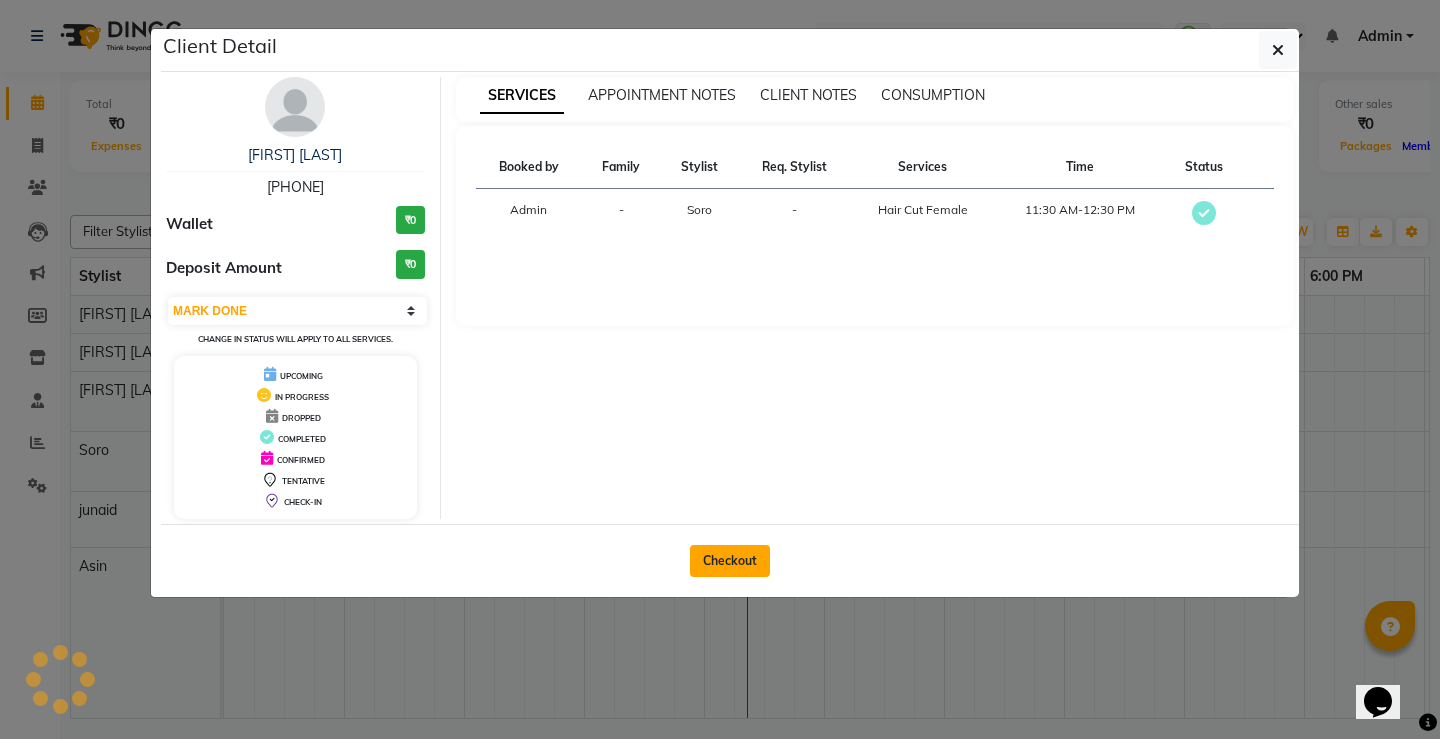 click on "Checkout" 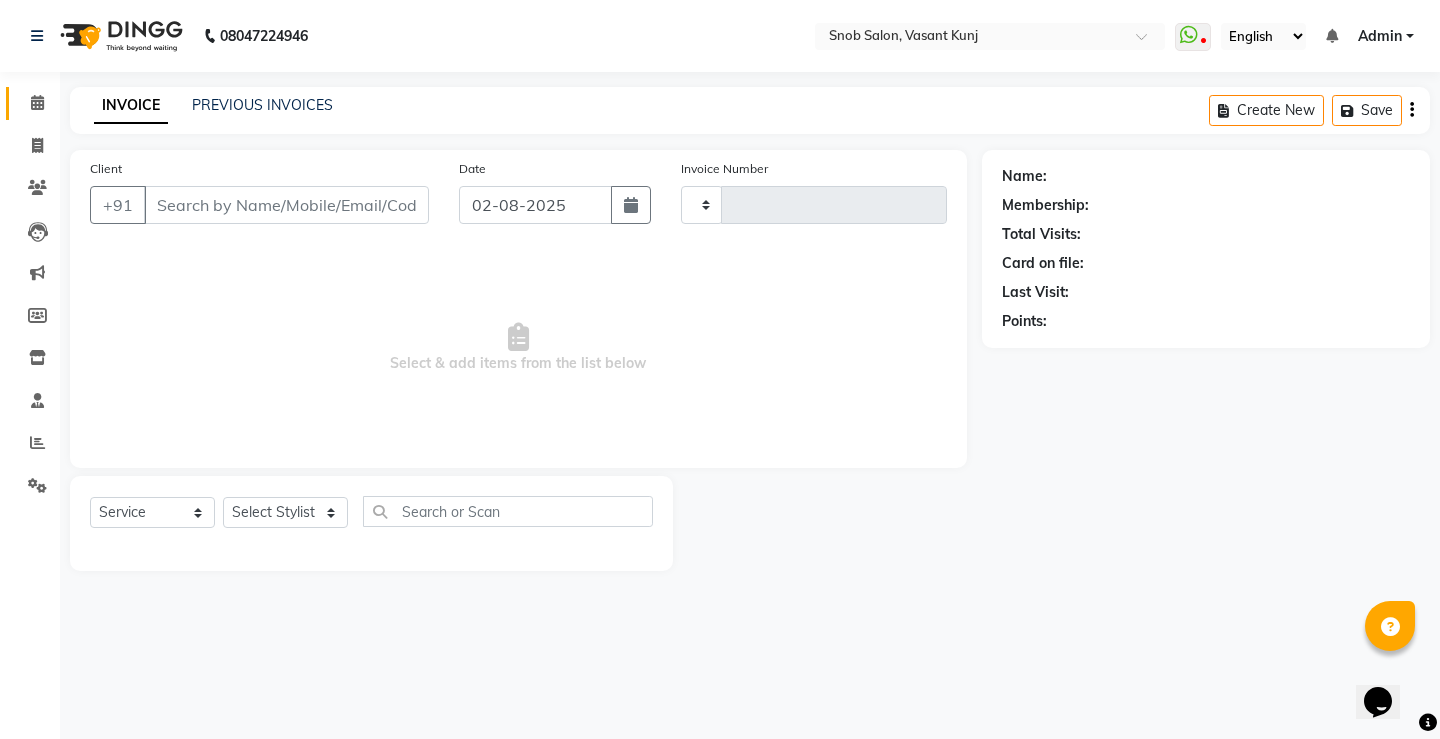 type on "0542" 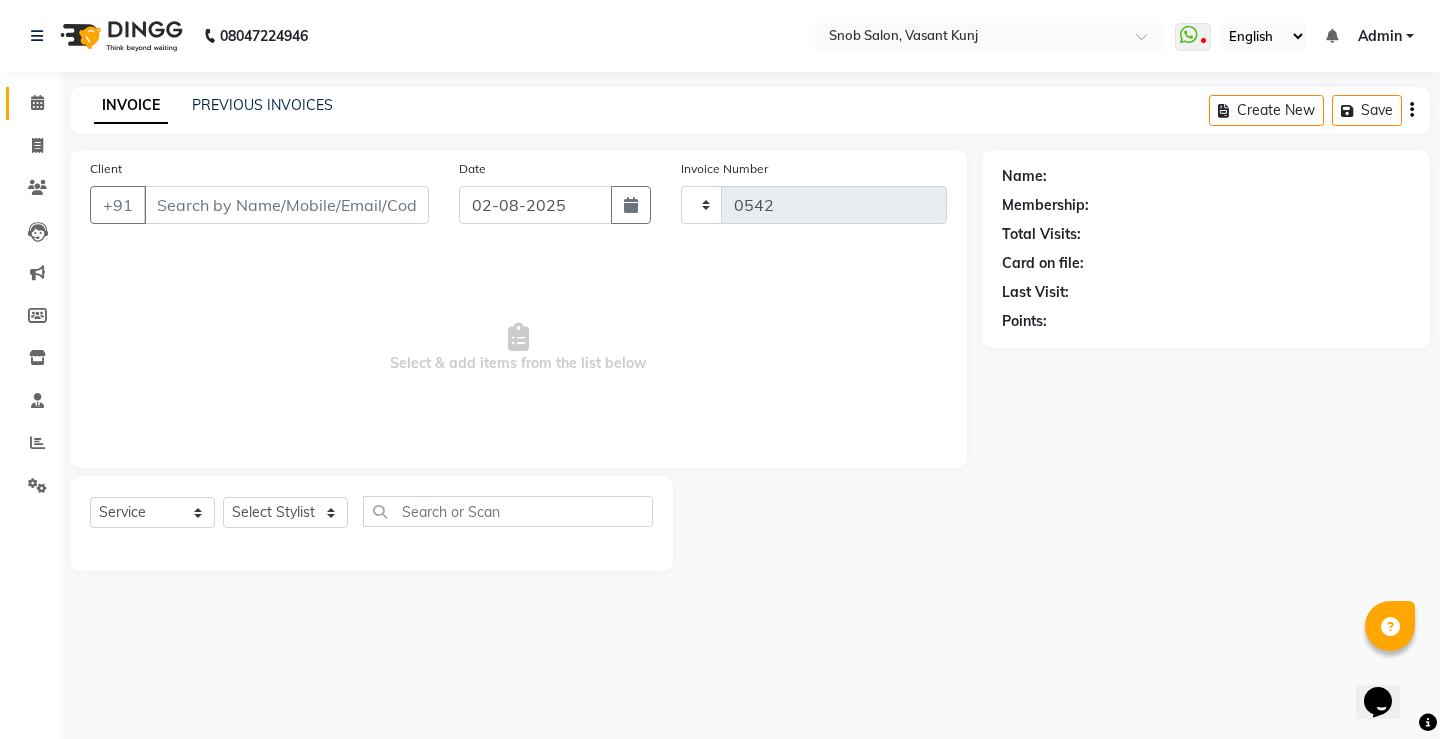 select on "7175" 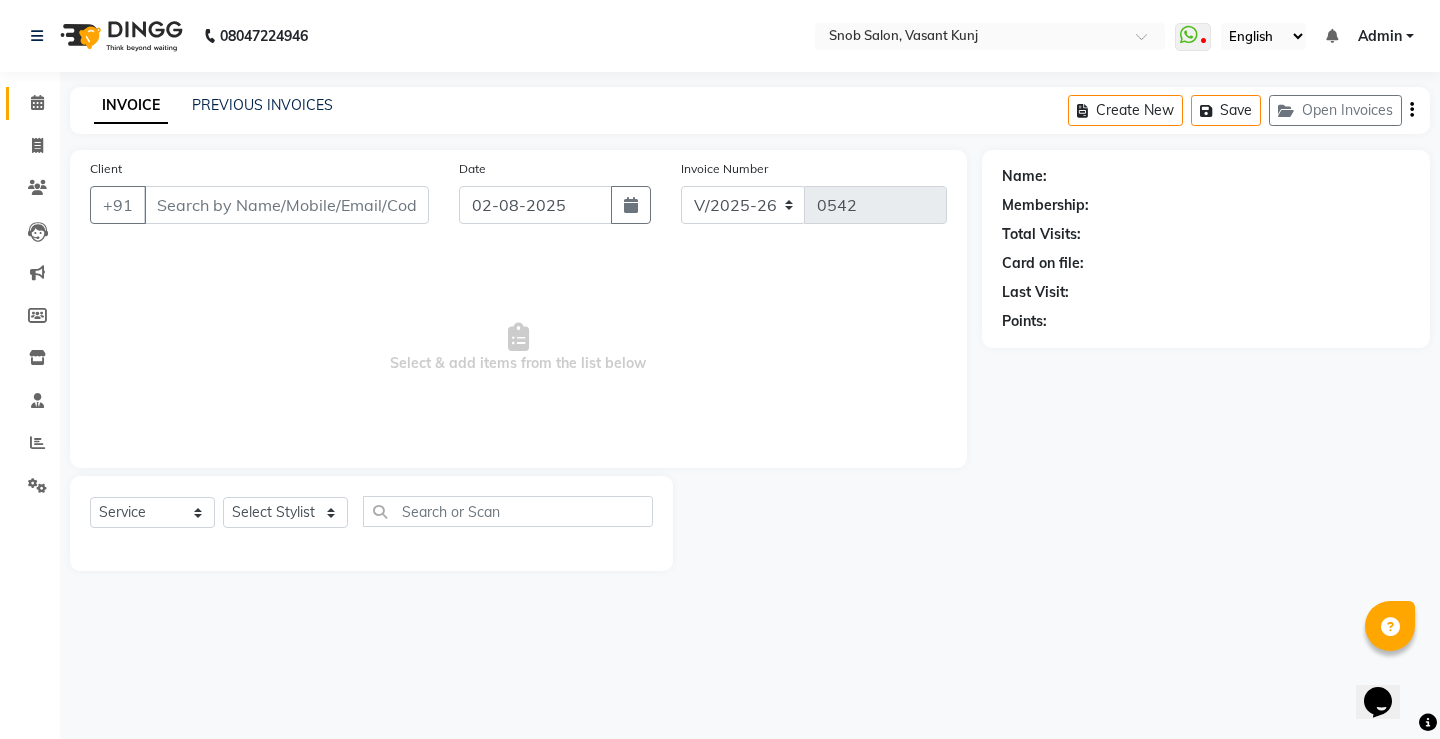 type on "[PHONE]" 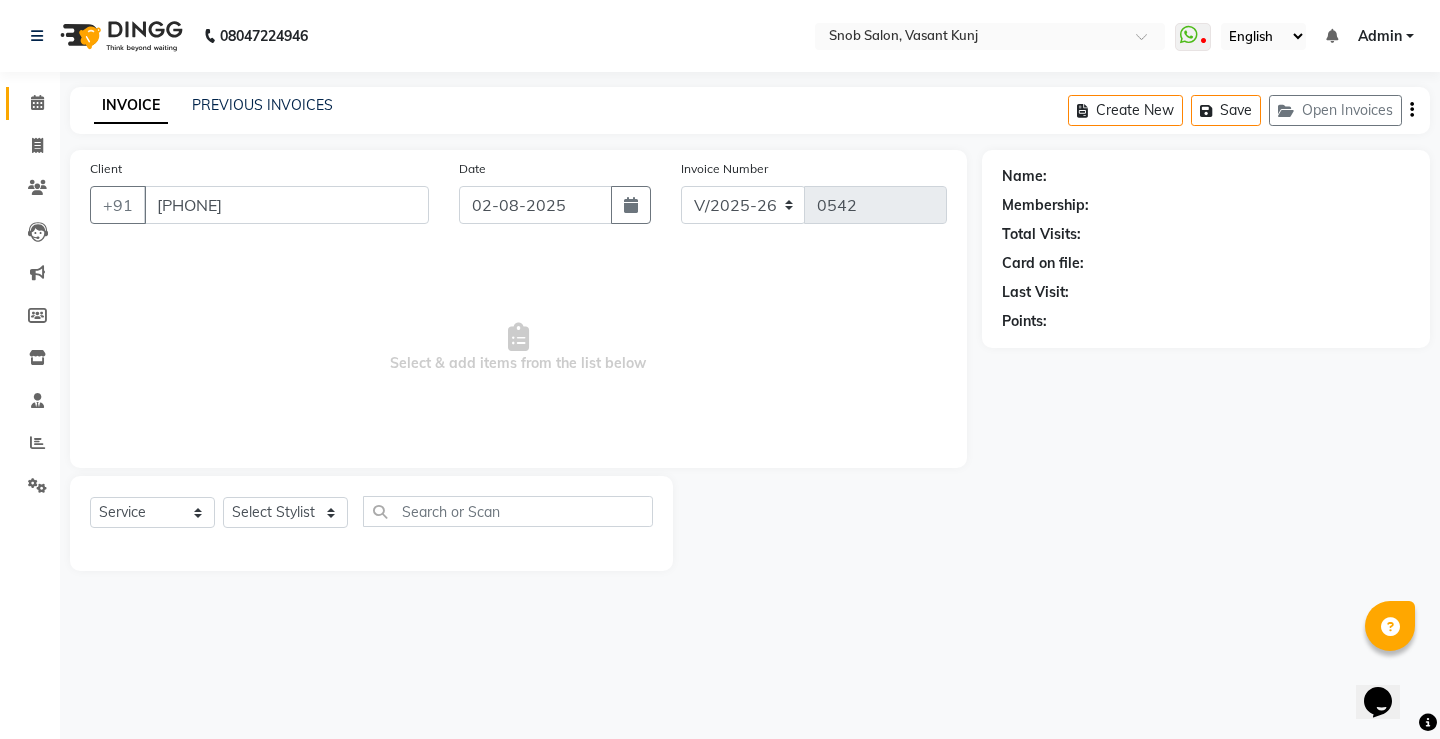 select on "78277" 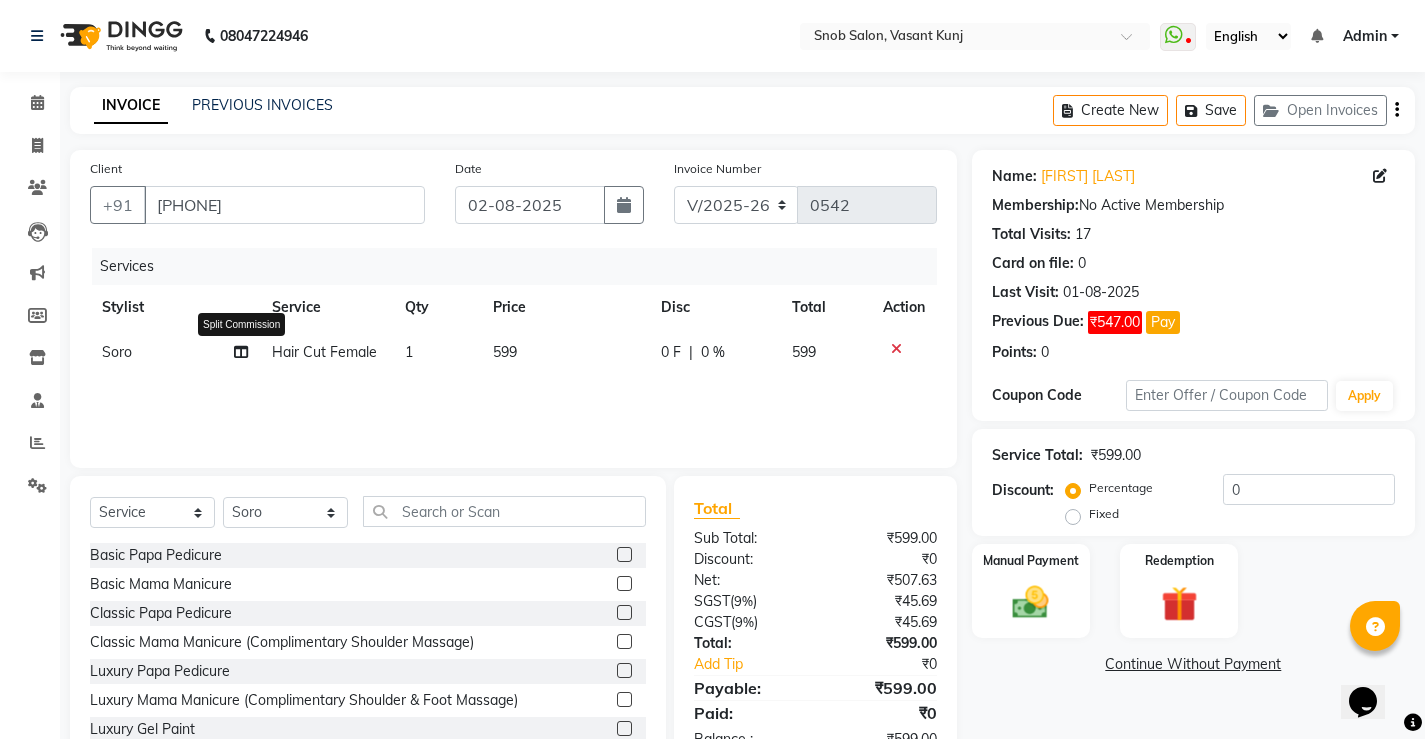 click 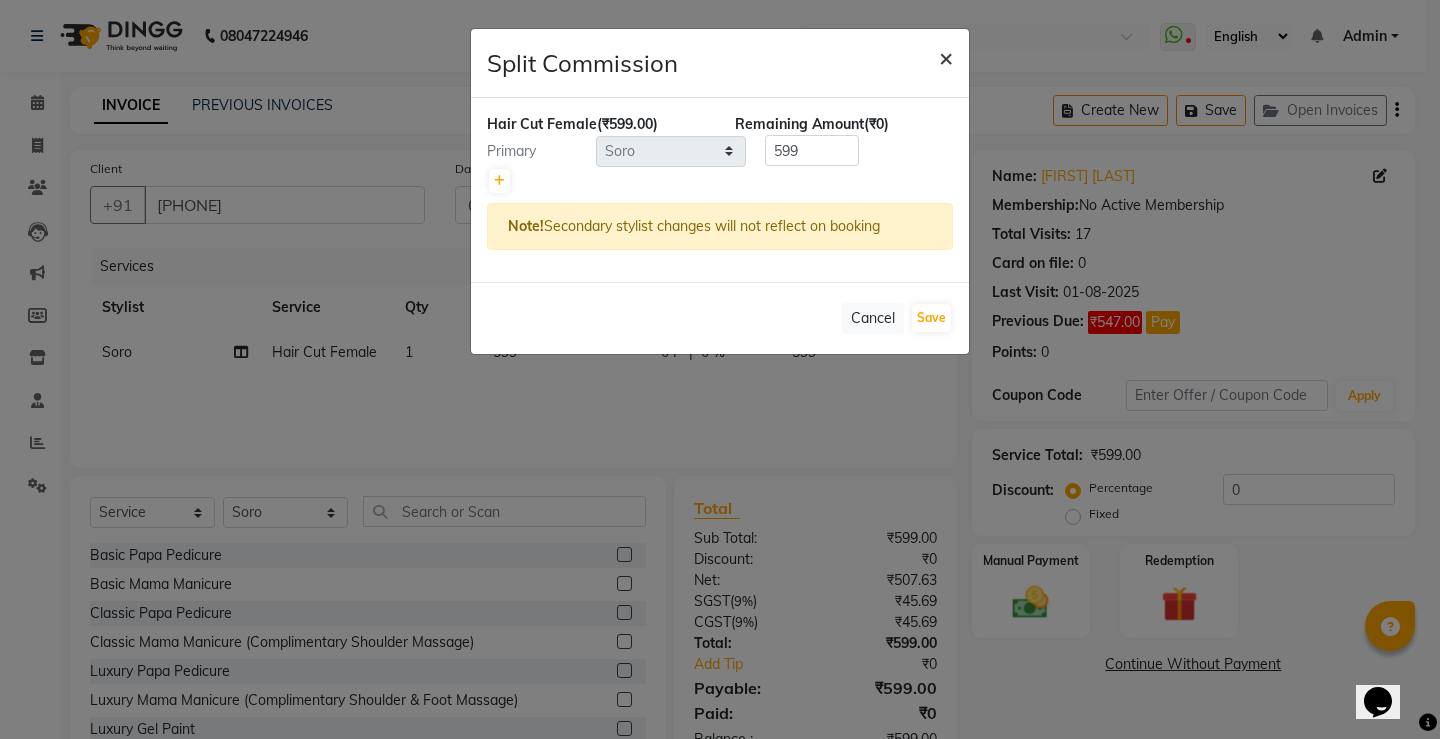 click on "×" 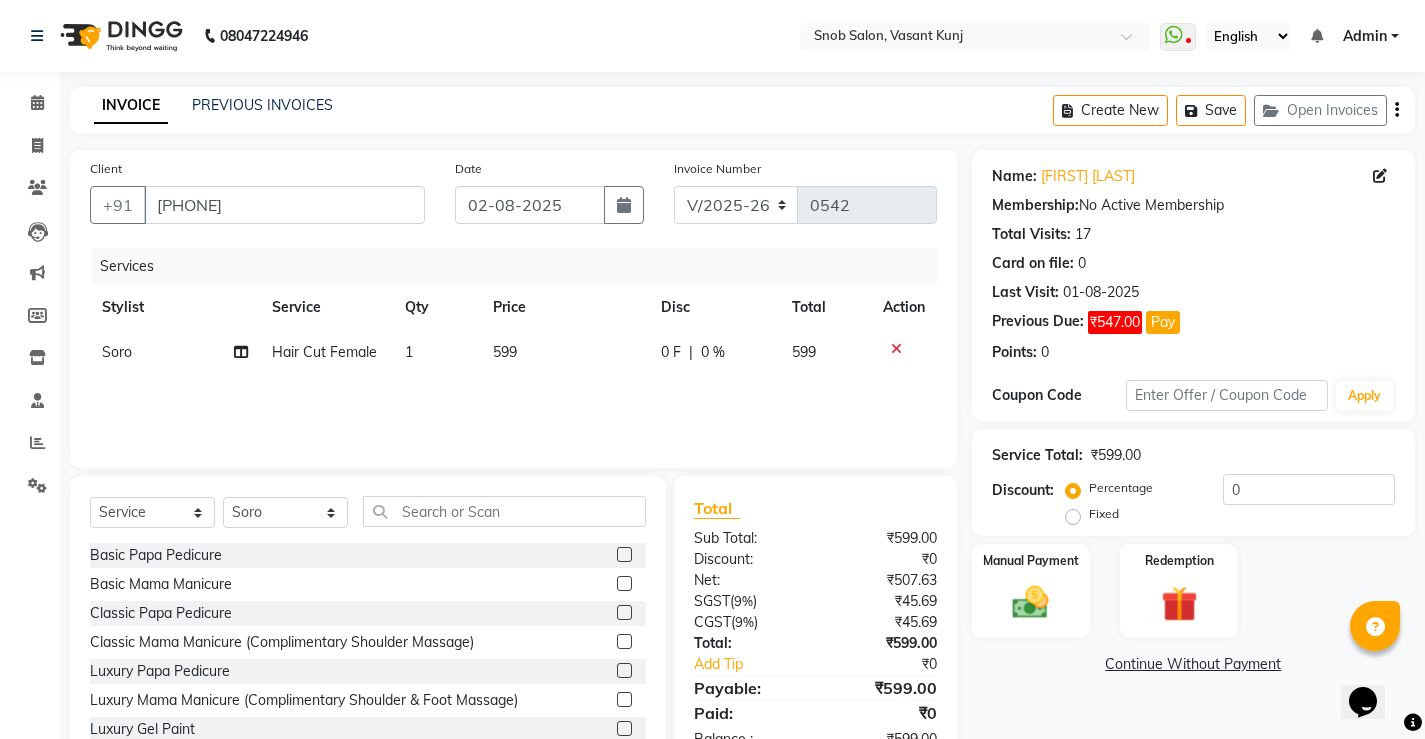 click on "Hair Cut Female" 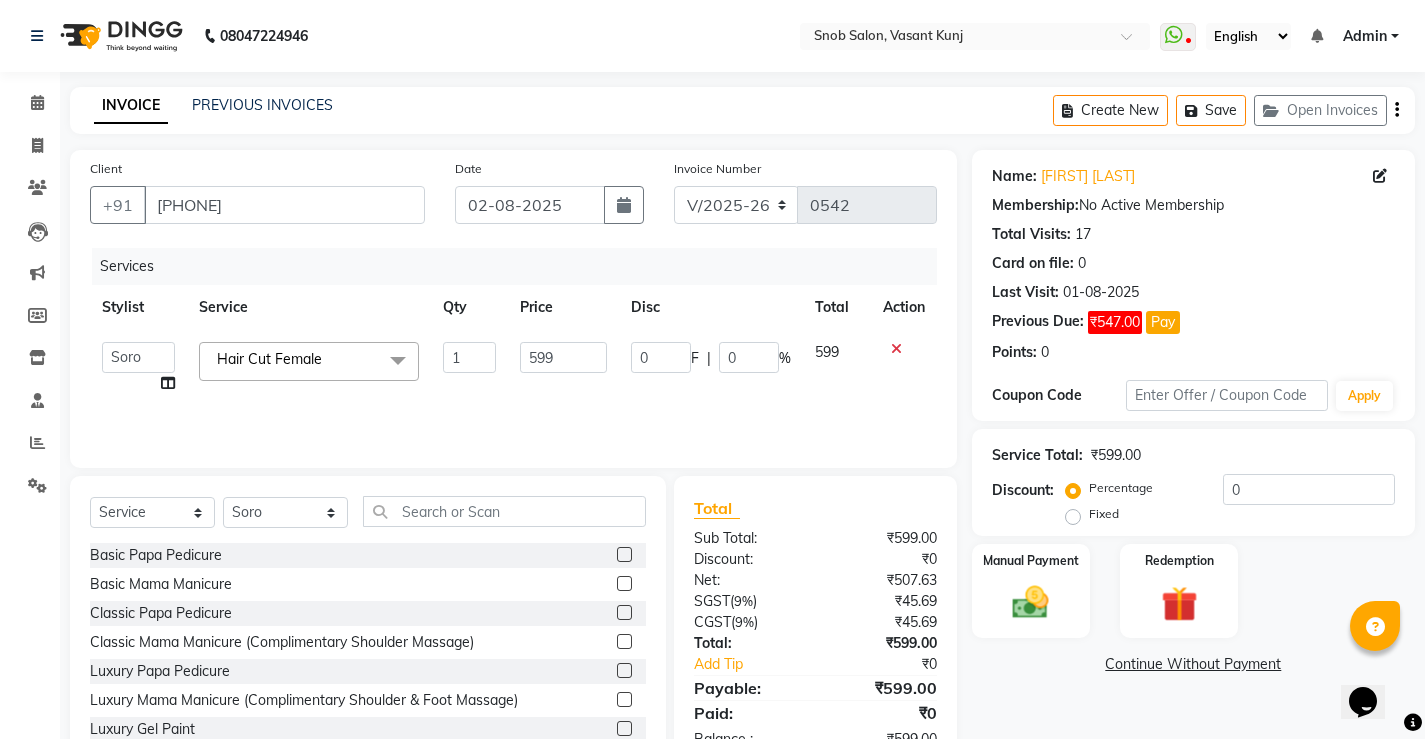 click 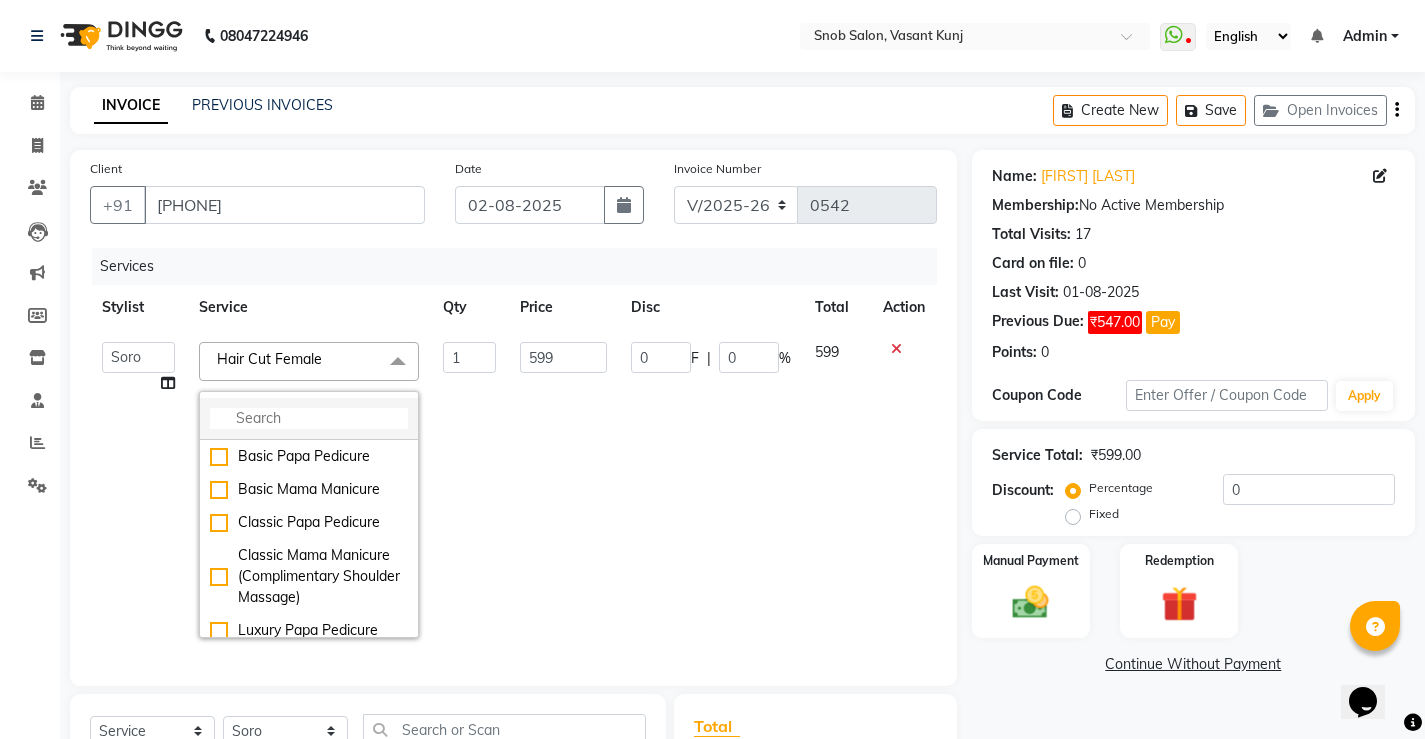 click 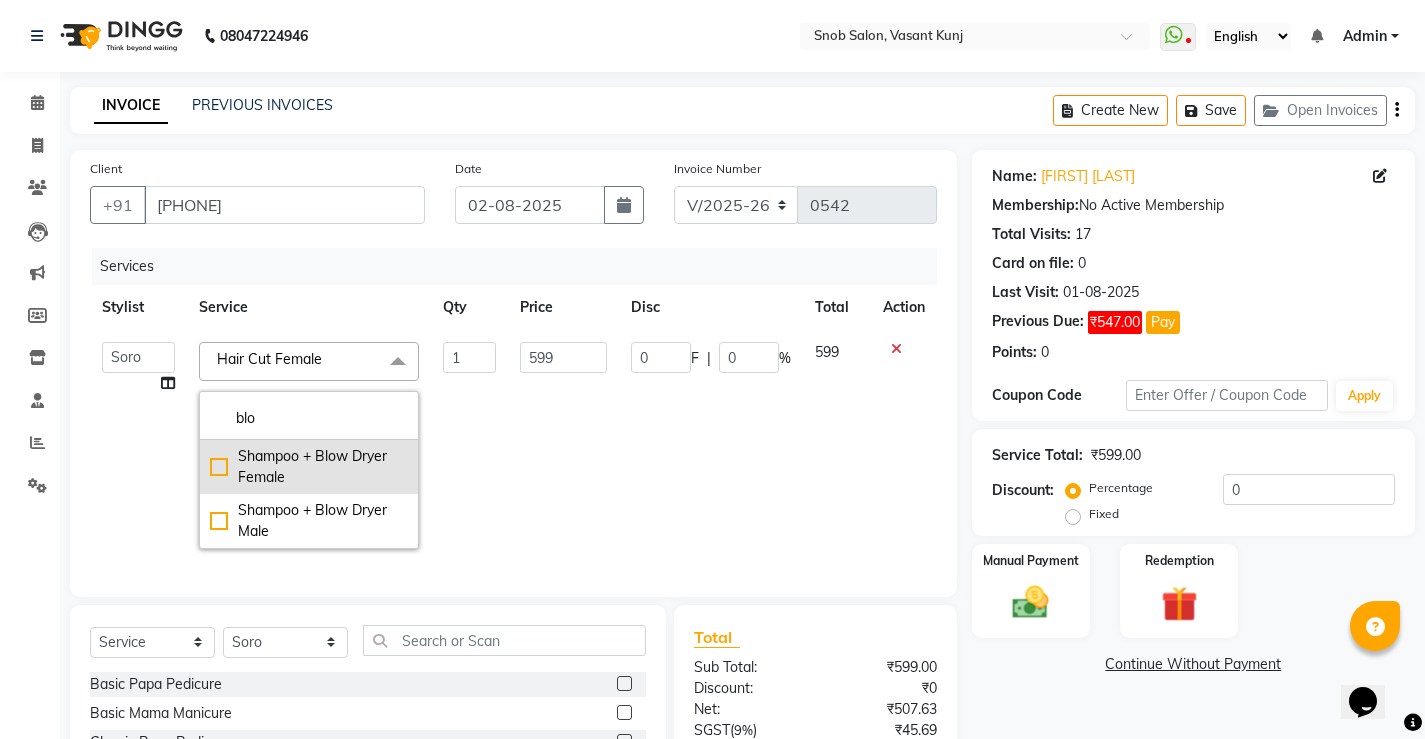 type on "blo" 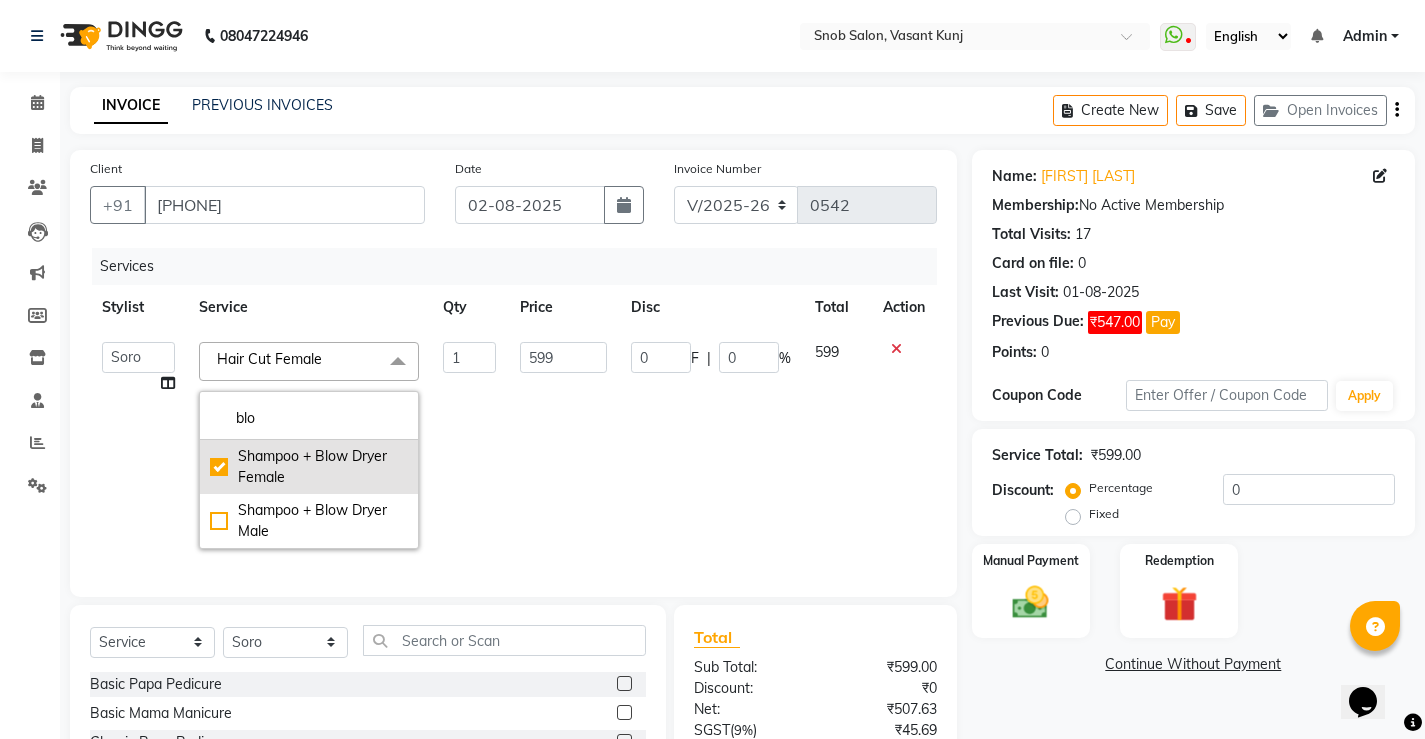 checkbox on "true" 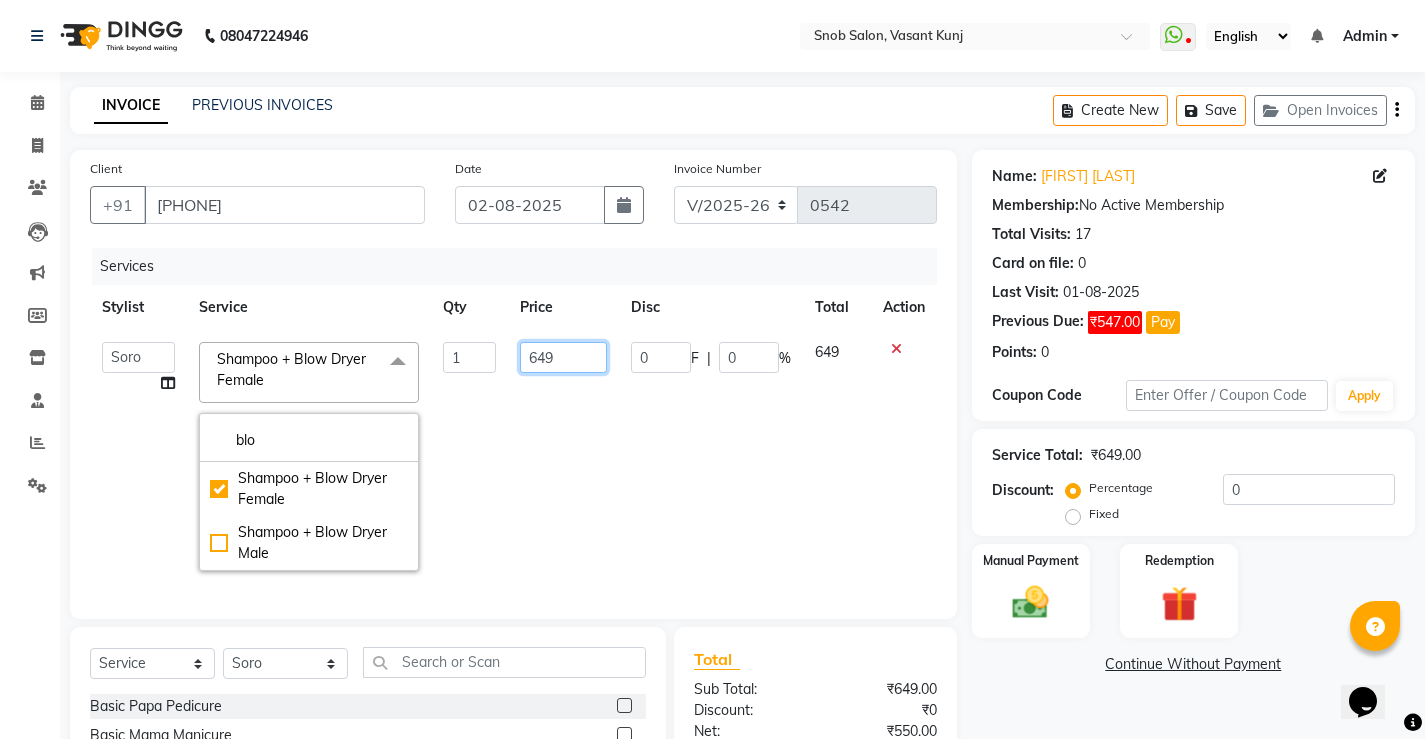 click on "649" 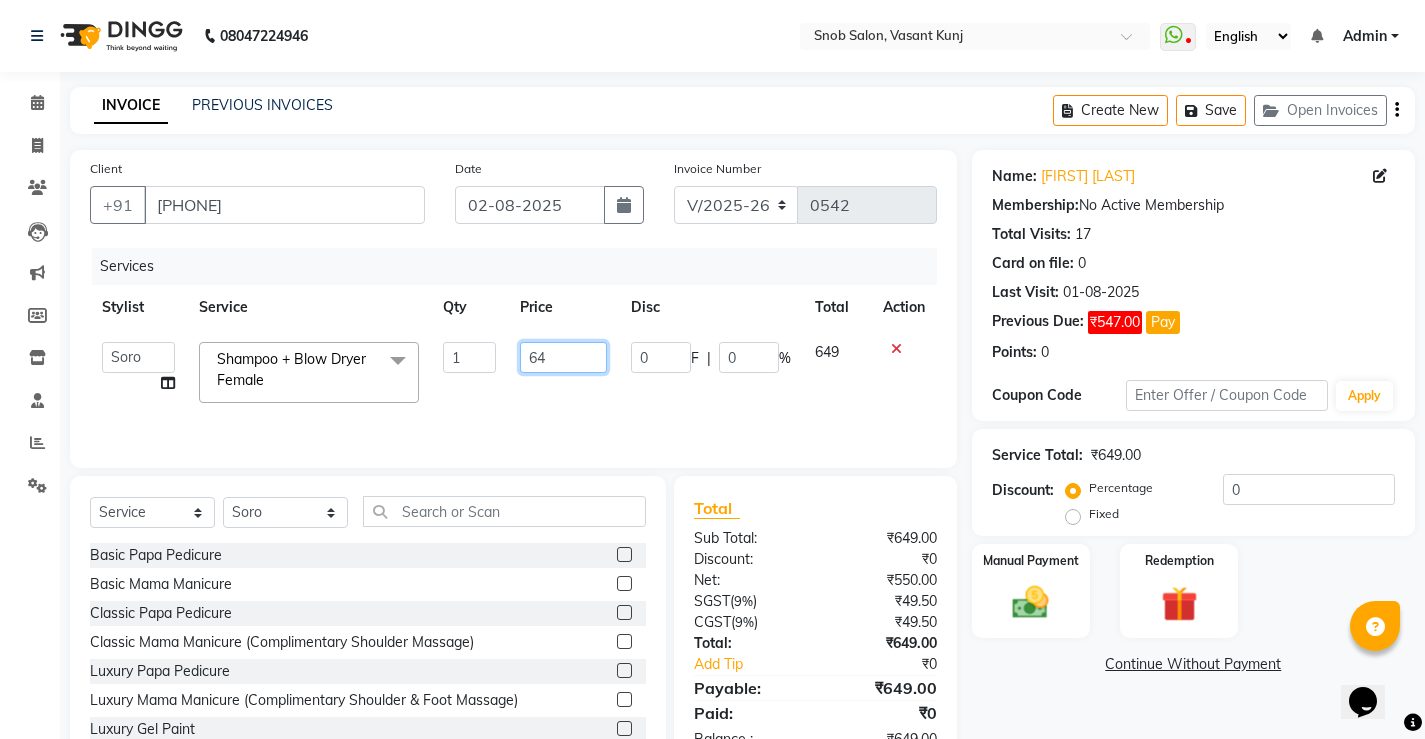 type on "6" 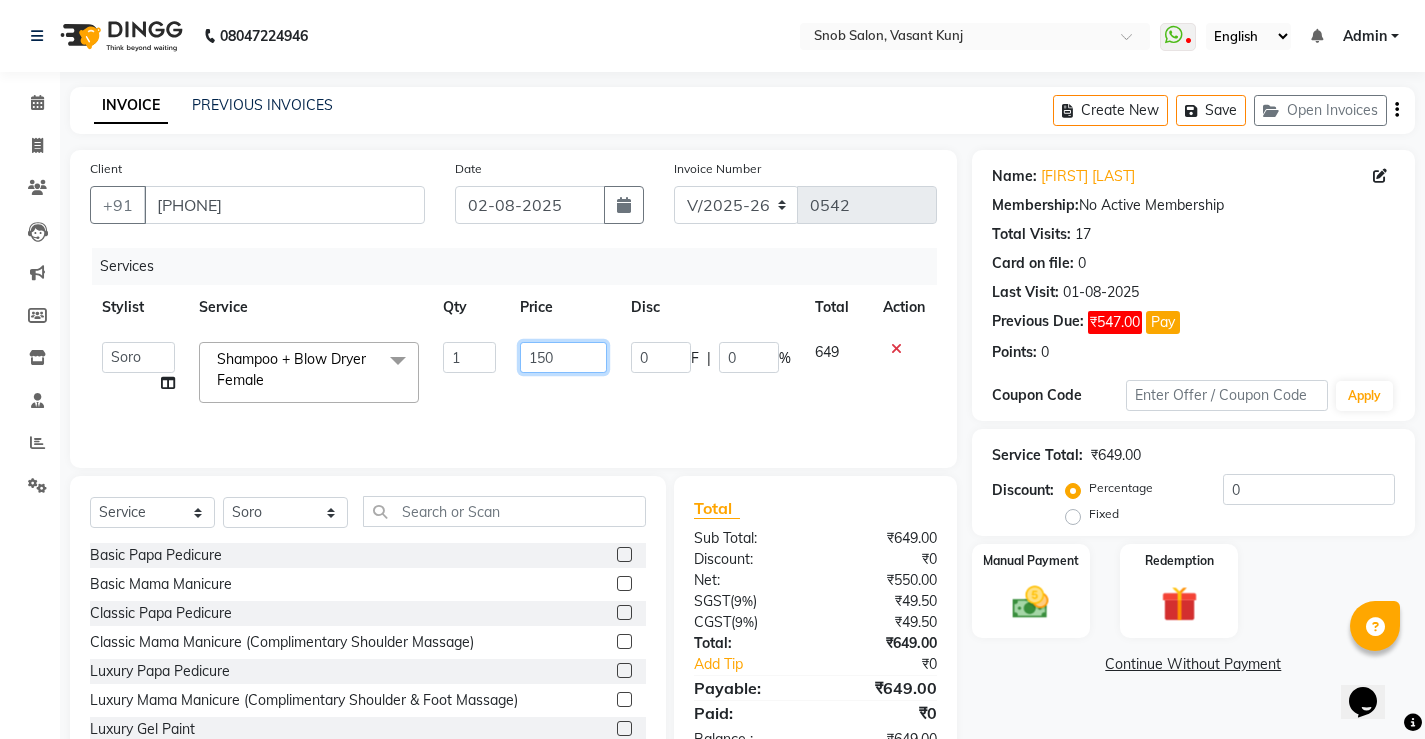 type on "1500" 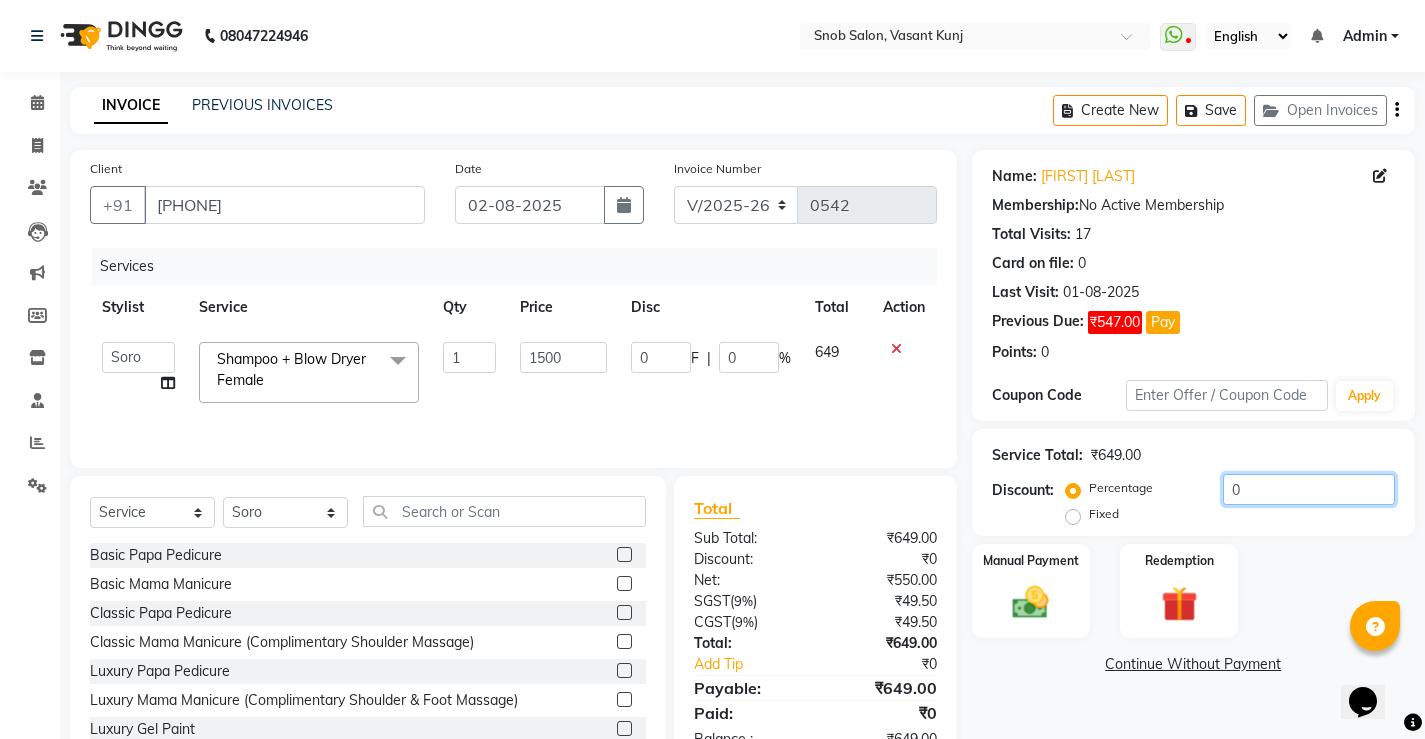 click on "0" 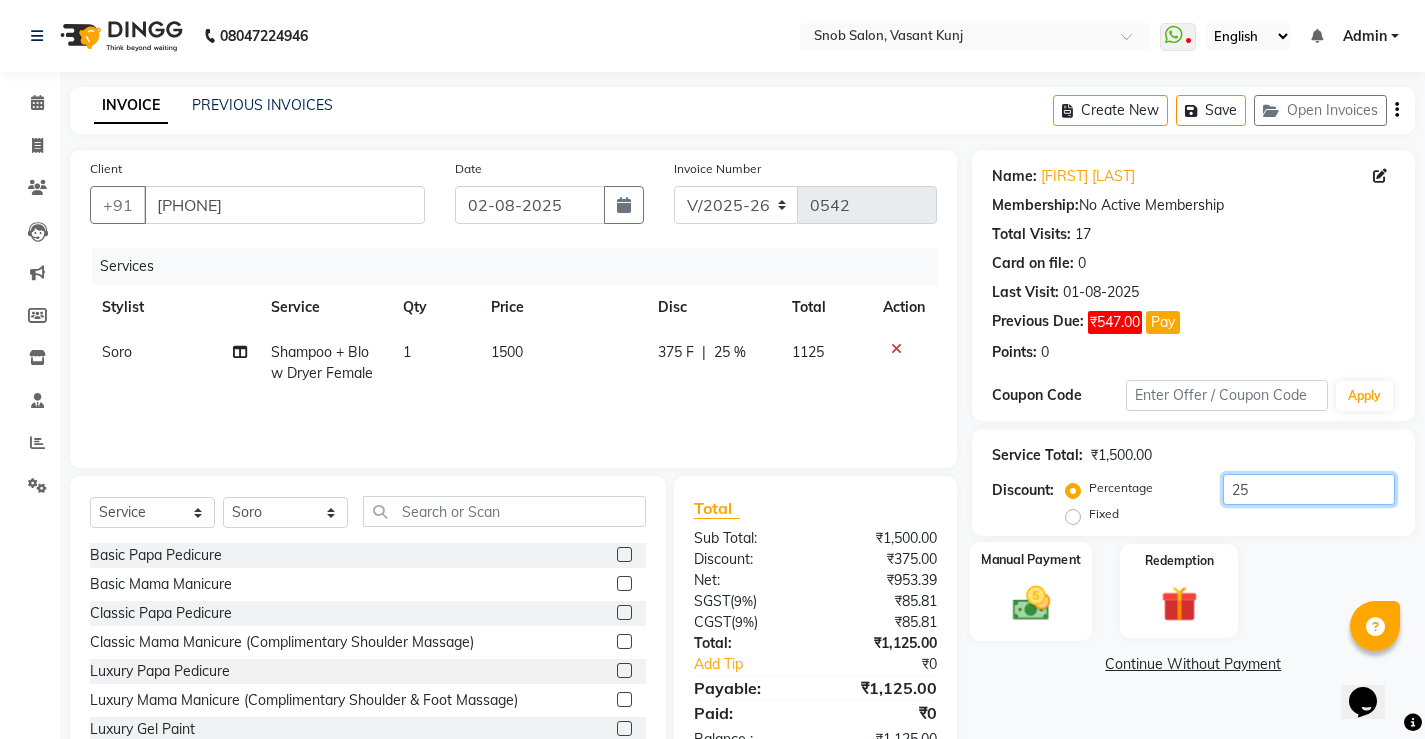 type on "25" 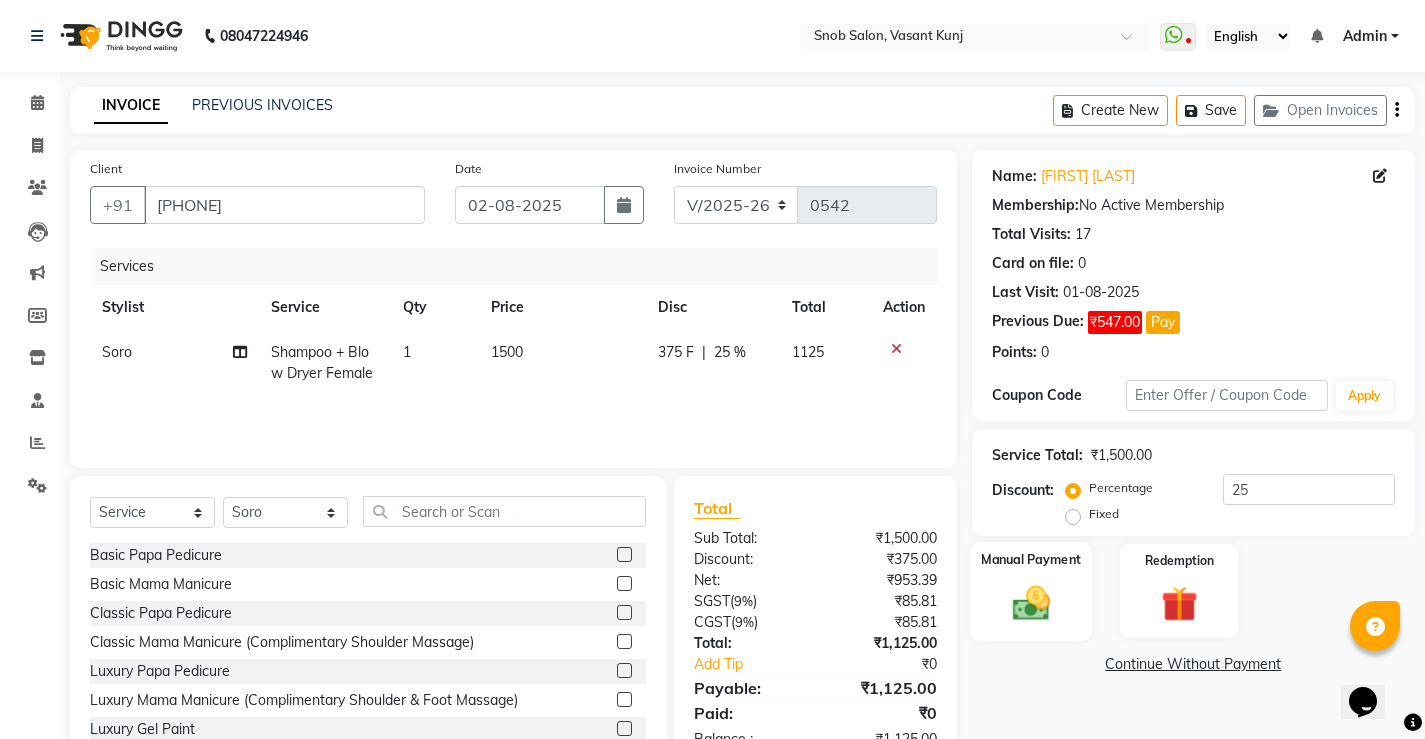 click 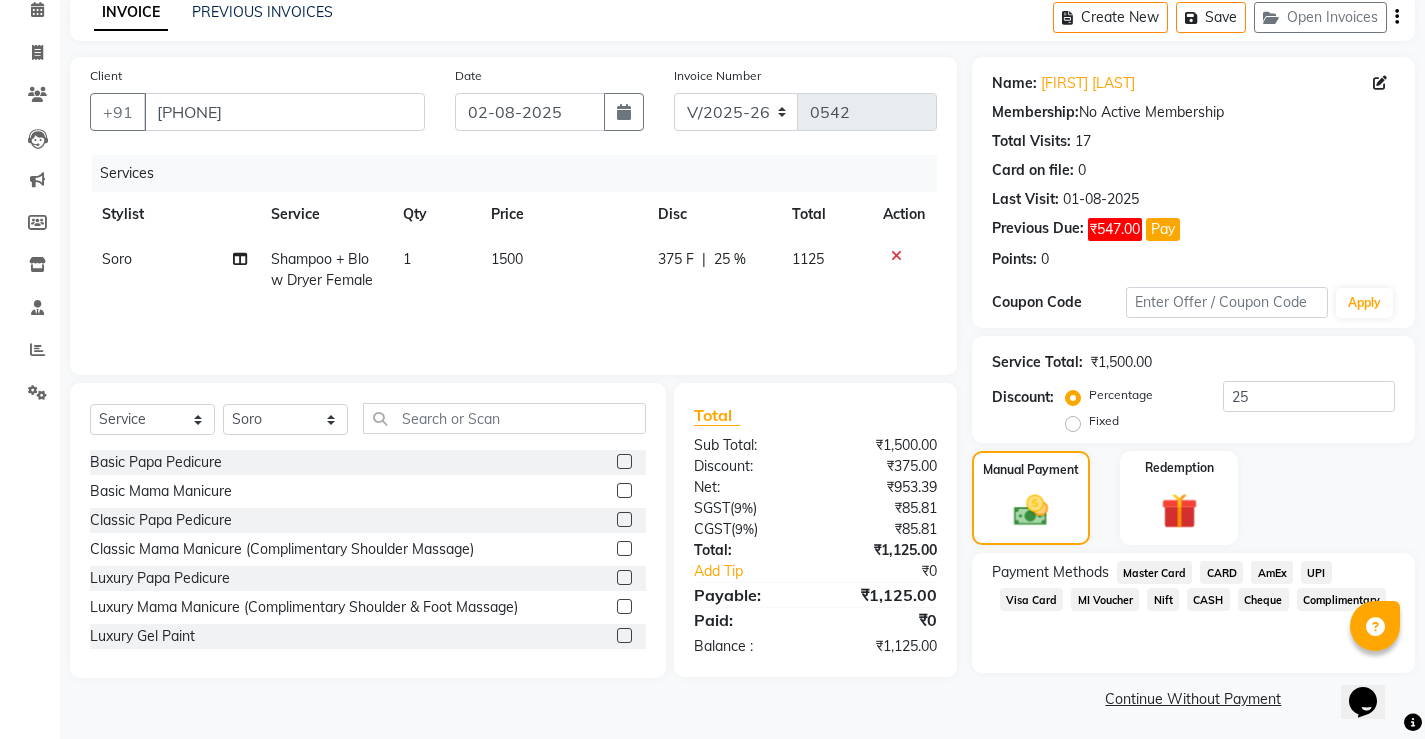 scroll, scrollTop: 98, scrollLeft: 0, axis: vertical 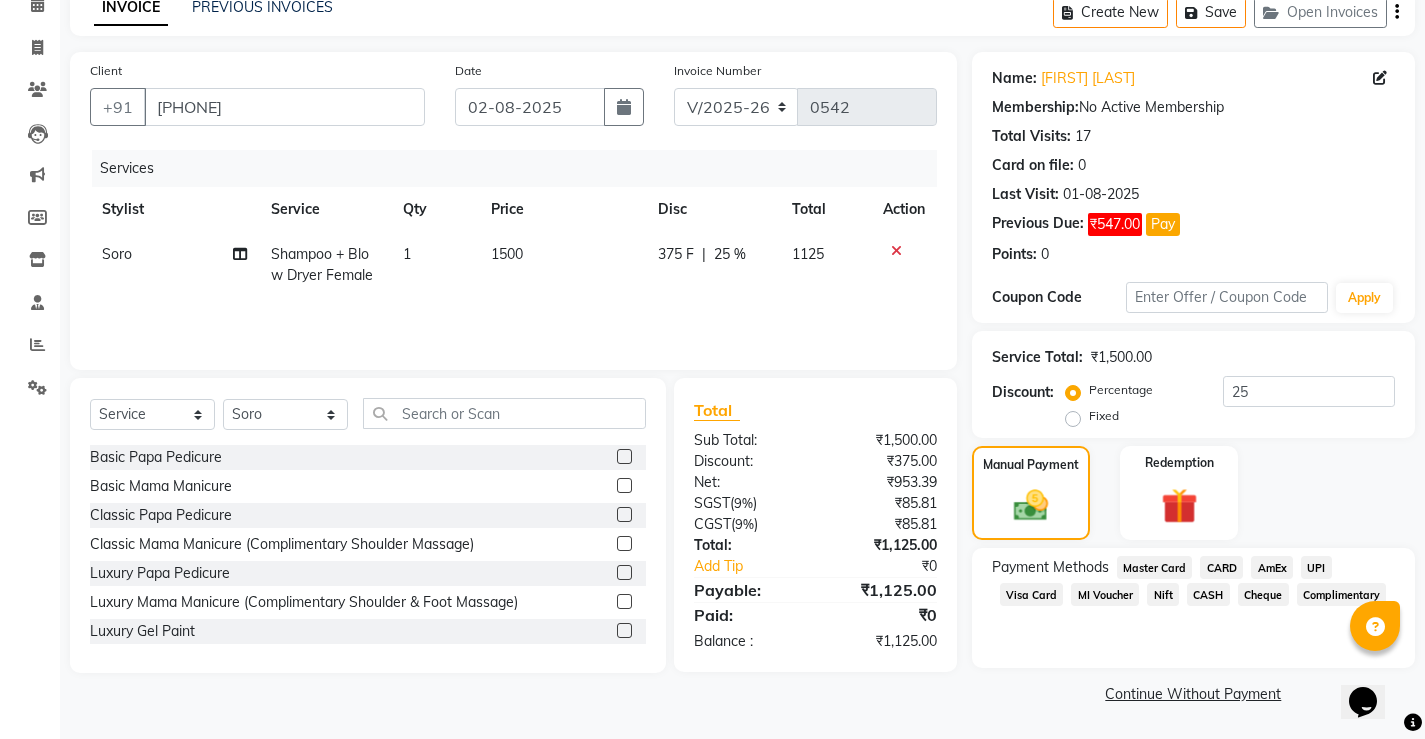 click on "UPI" 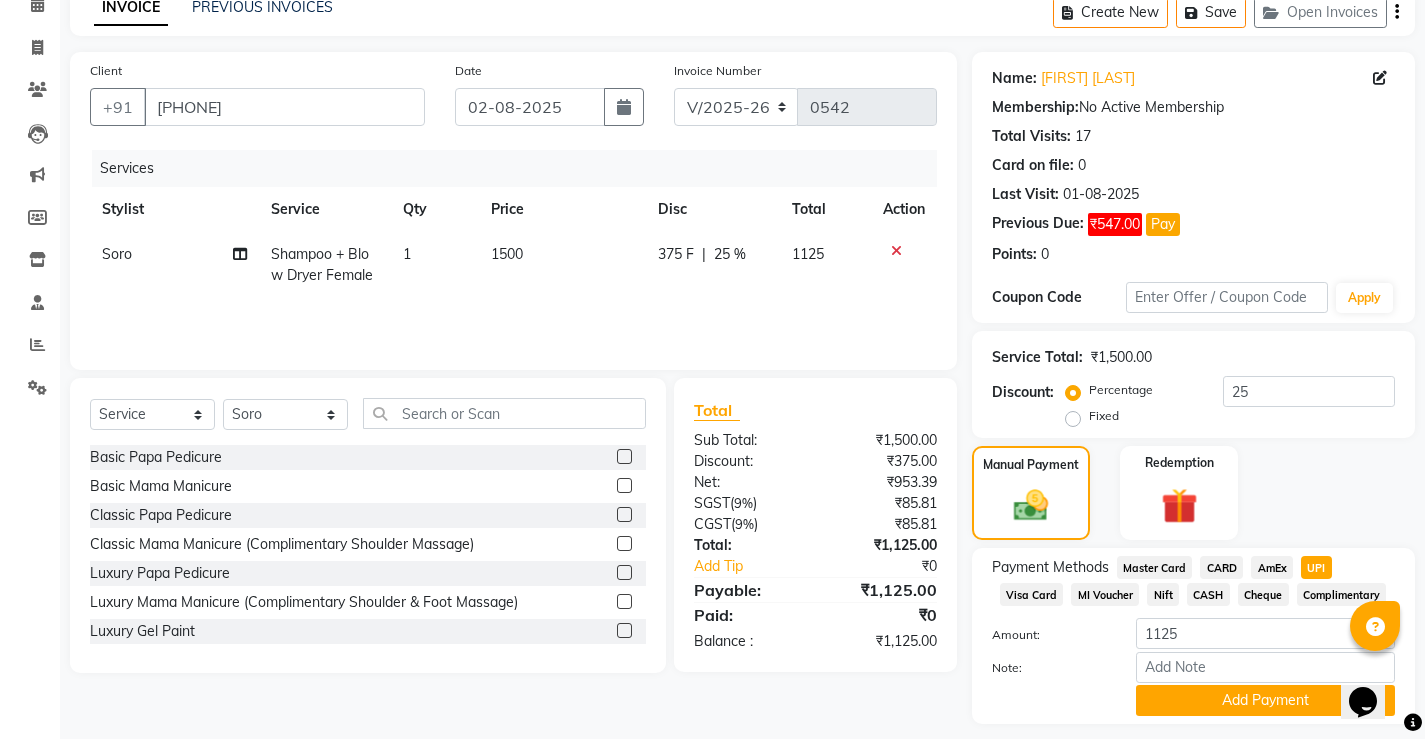 scroll, scrollTop: 154, scrollLeft: 0, axis: vertical 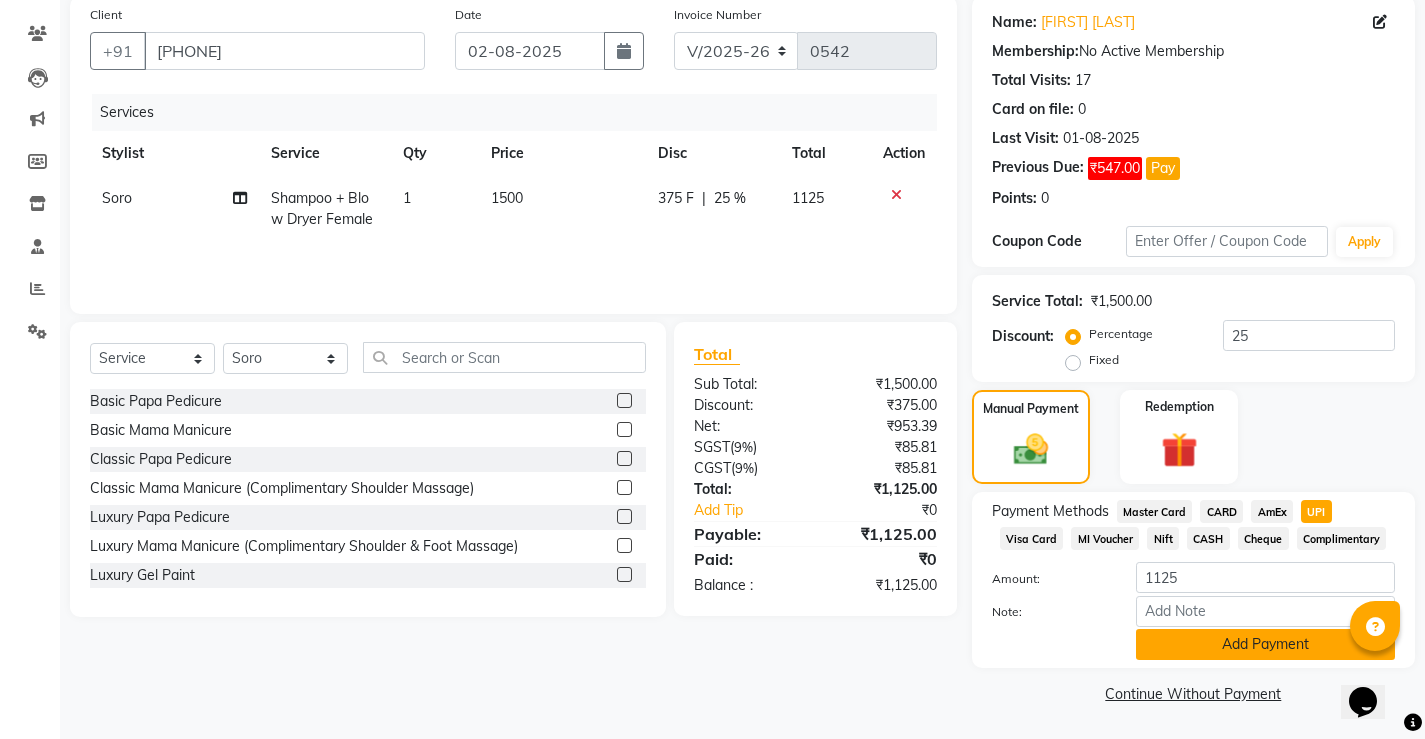 click on "Add Payment" 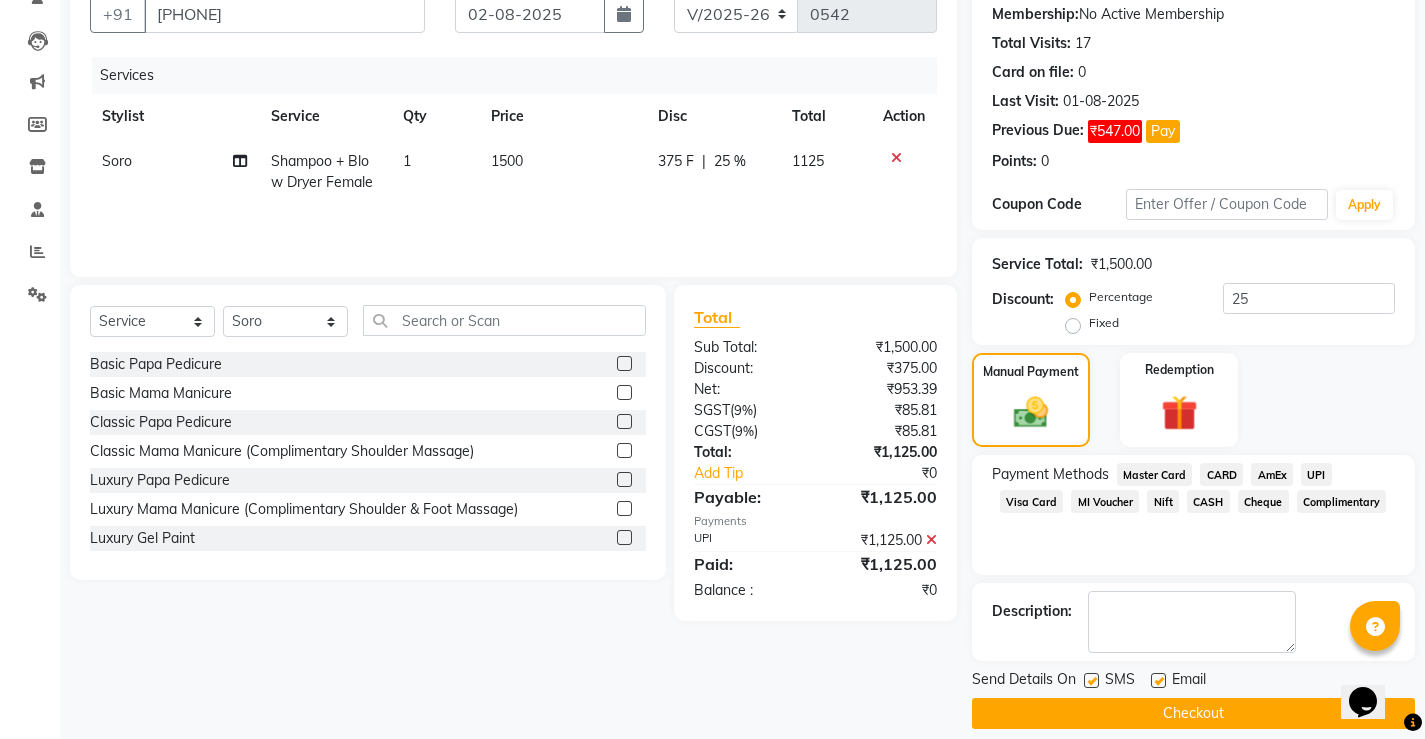 scroll, scrollTop: 211, scrollLeft: 0, axis: vertical 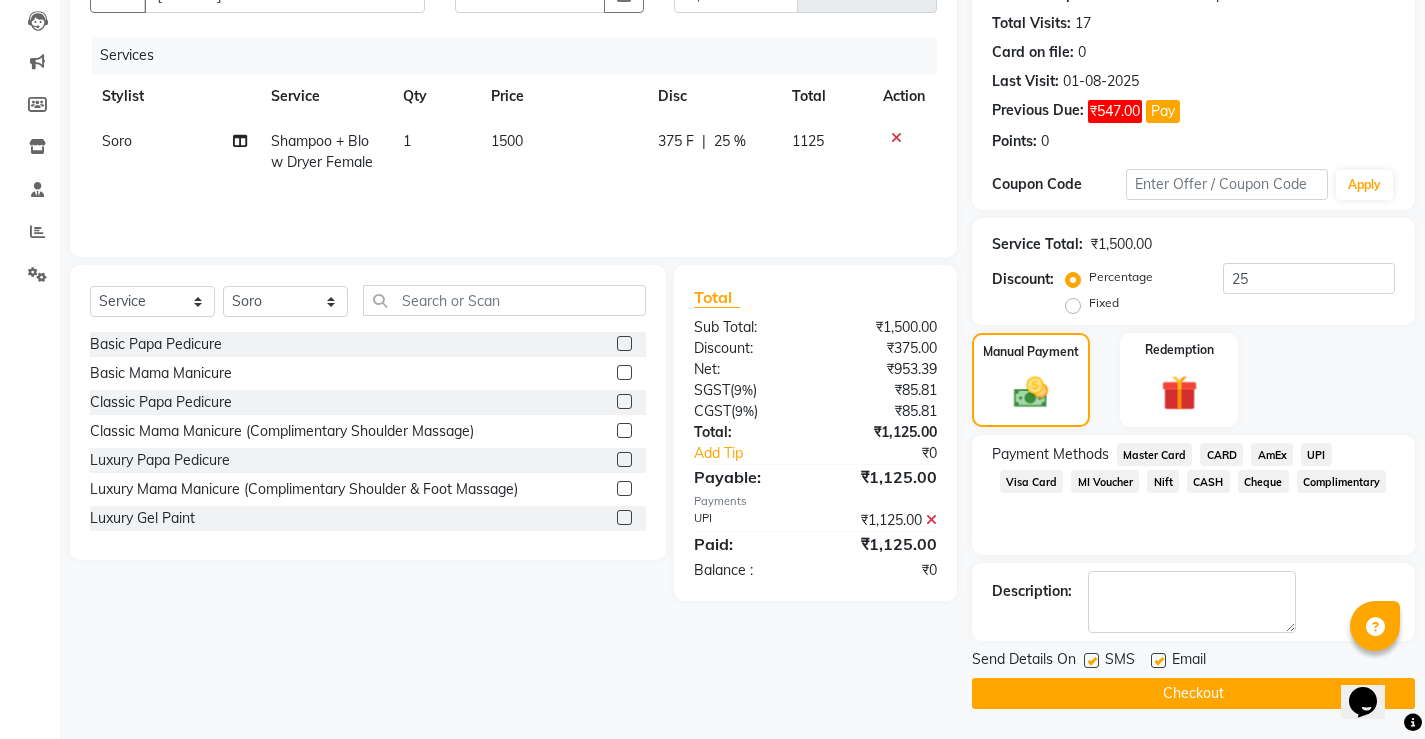 click on "Checkout" 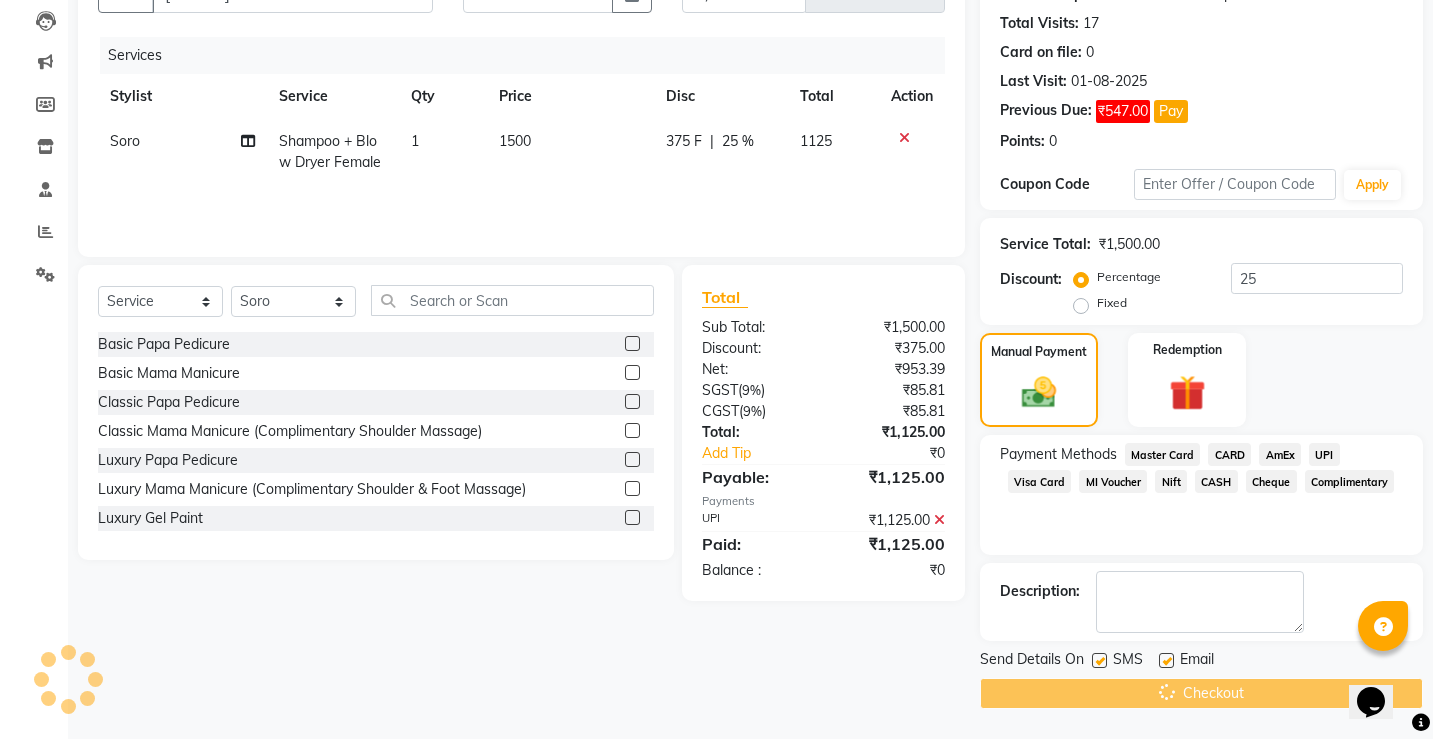 scroll, scrollTop: 0, scrollLeft: 0, axis: both 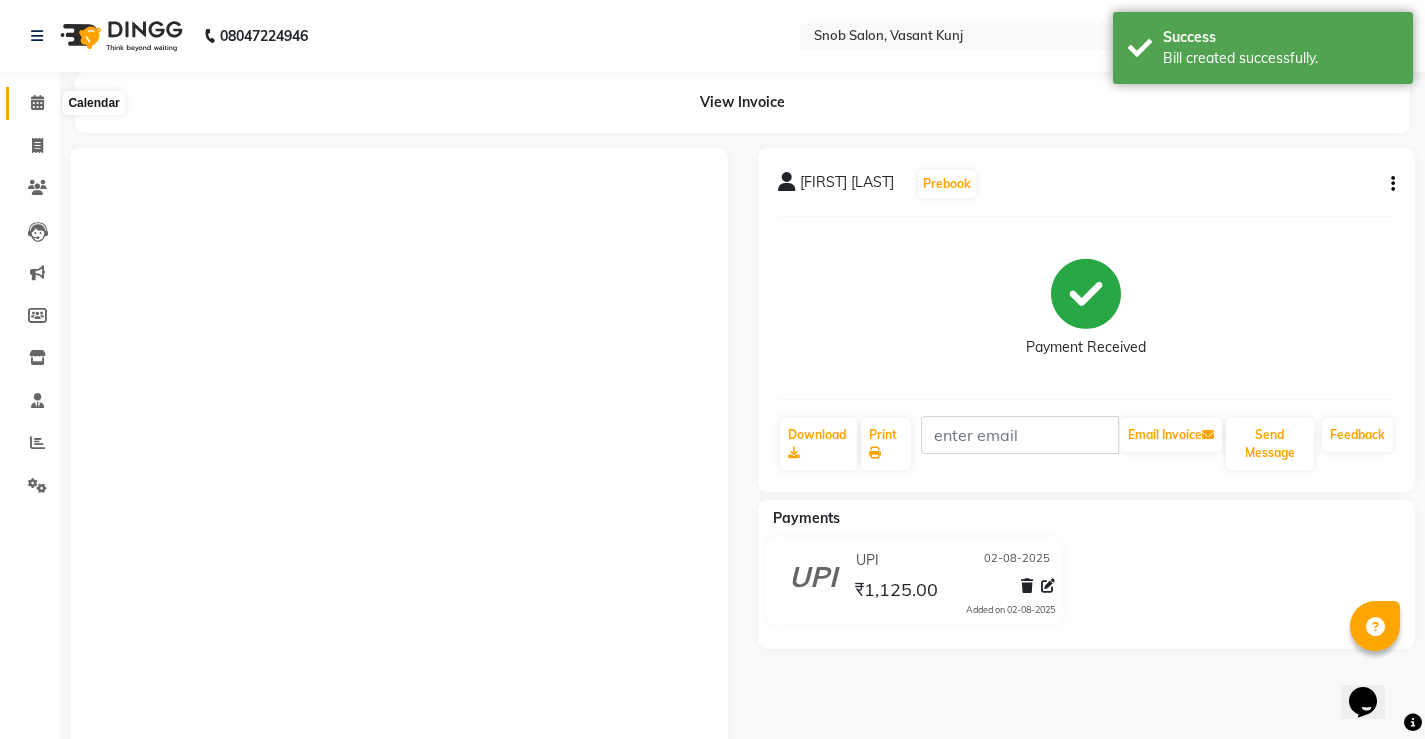 click 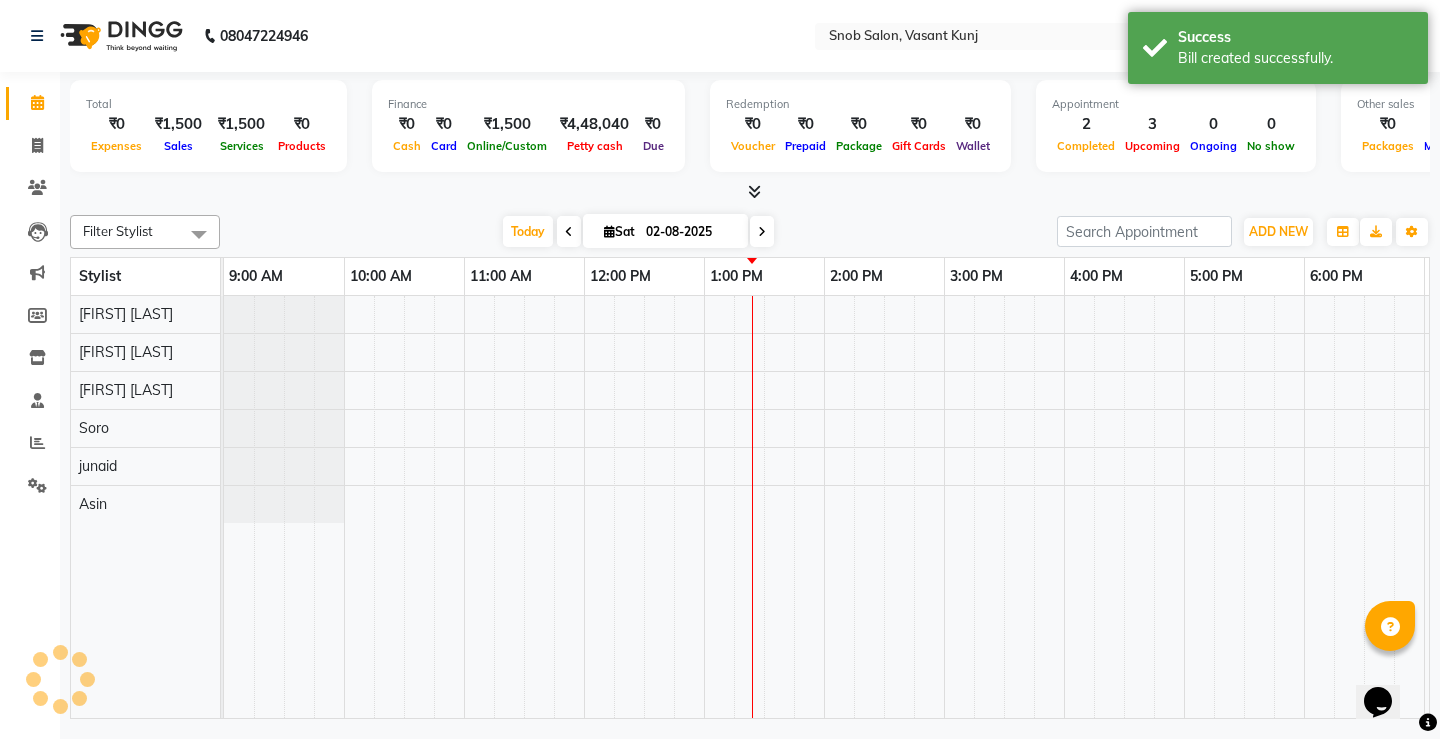 scroll, scrollTop: 0, scrollLeft: 0, axis: both 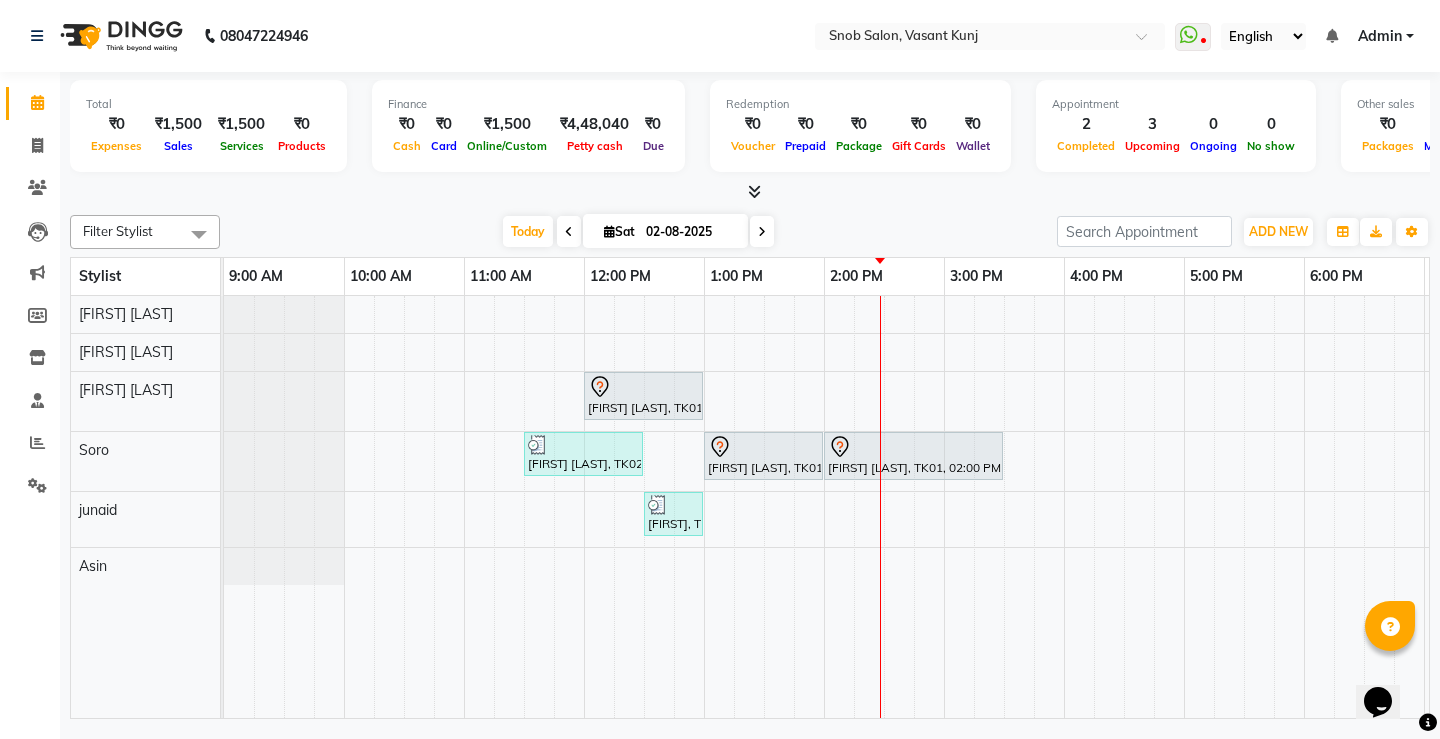 click on "Total  ₹0  Expenses ₹1,500  Sales ₹1,500  Services ₹0  Products Finance  ₹0  Cash ₹0  Card ₹1,500  Online/Custom ₹4,48,040 Petty cash ₹0 Due  Redemption  ₹0 Voucher ₹0 Prepaid ₹0 Package ₹0  Gift Cards ₹0  Wallet  Appointment  2 Completed 3 Upcoming 0 Ongoing 0 No show  Other sales  ₹0  Packages ₹0  Memberships ₹0  Vouchers ₹0  Prepaids ₹0  Gift Cards" at bounding box center (750, 137) 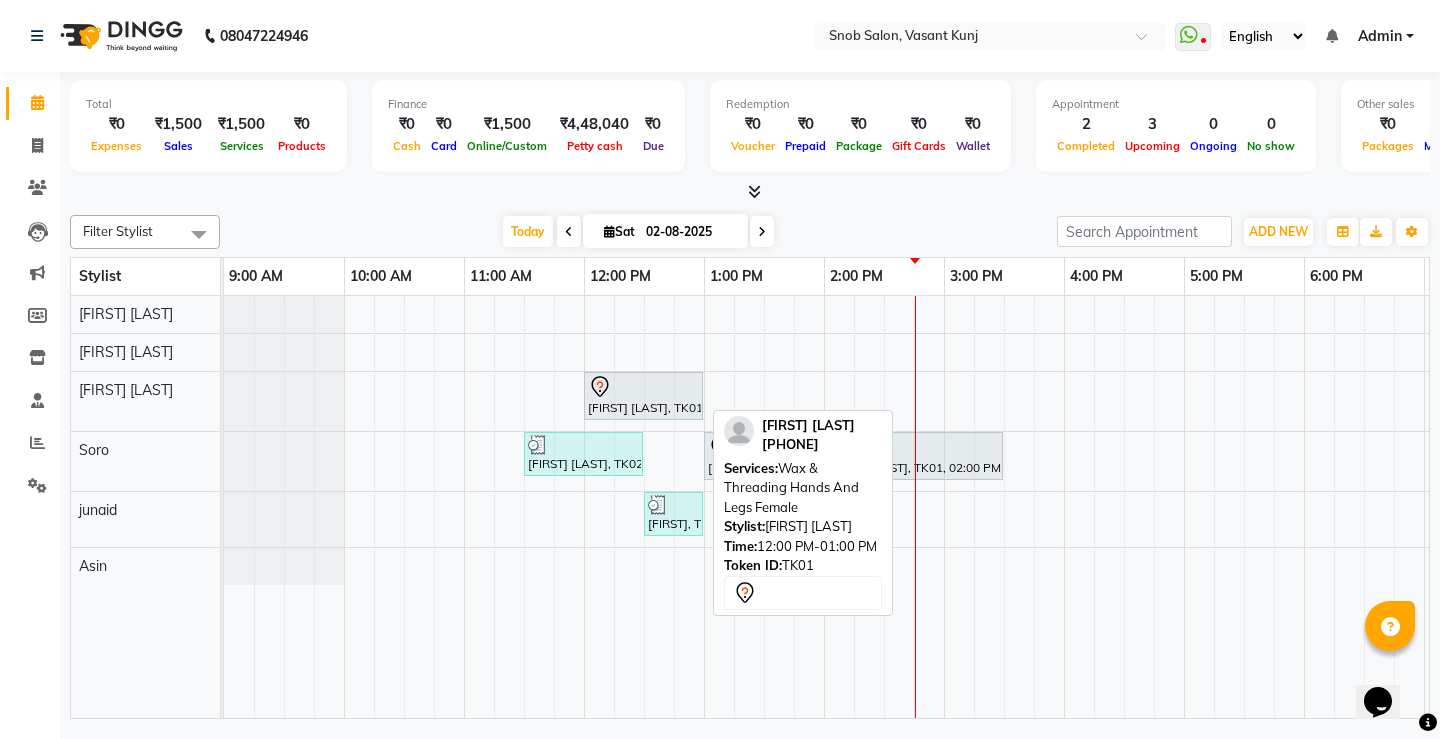click at bounding box center (643, 387) 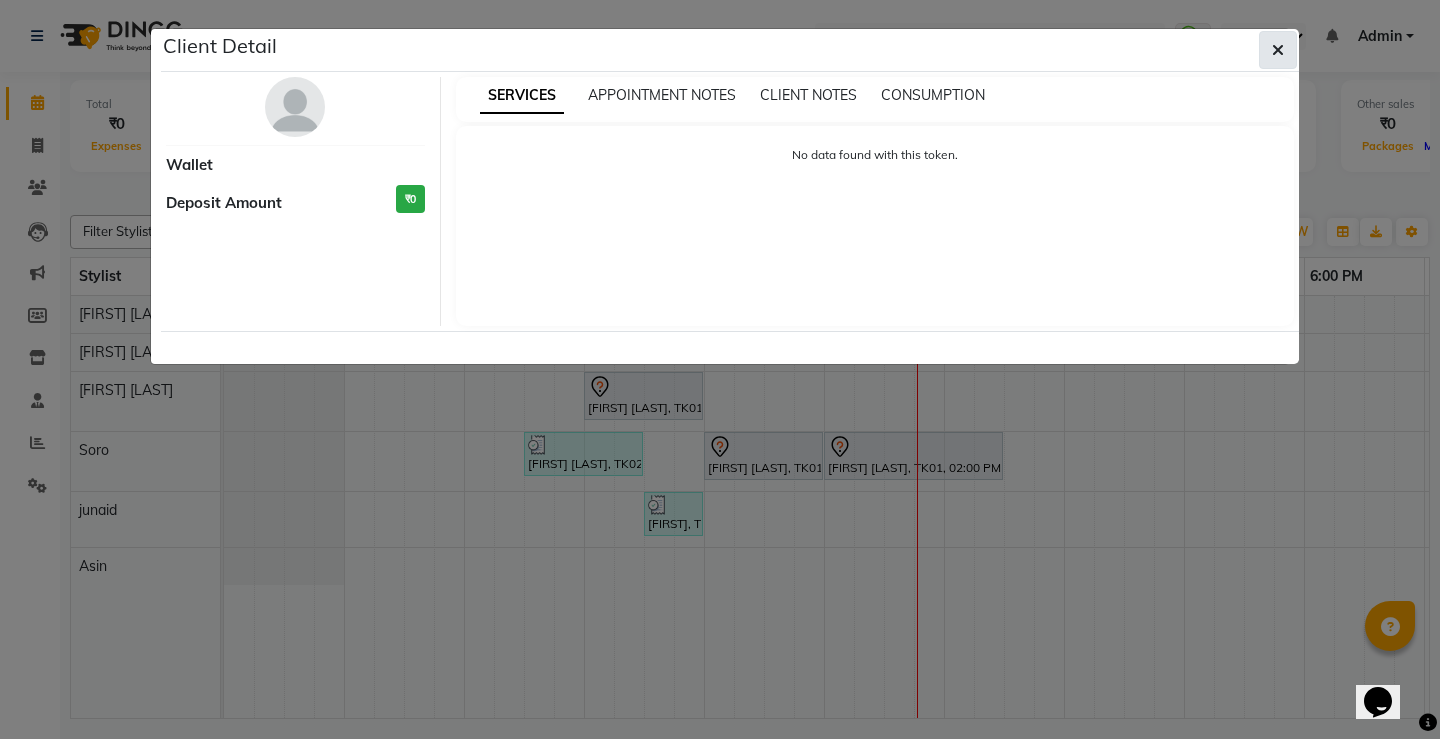 click 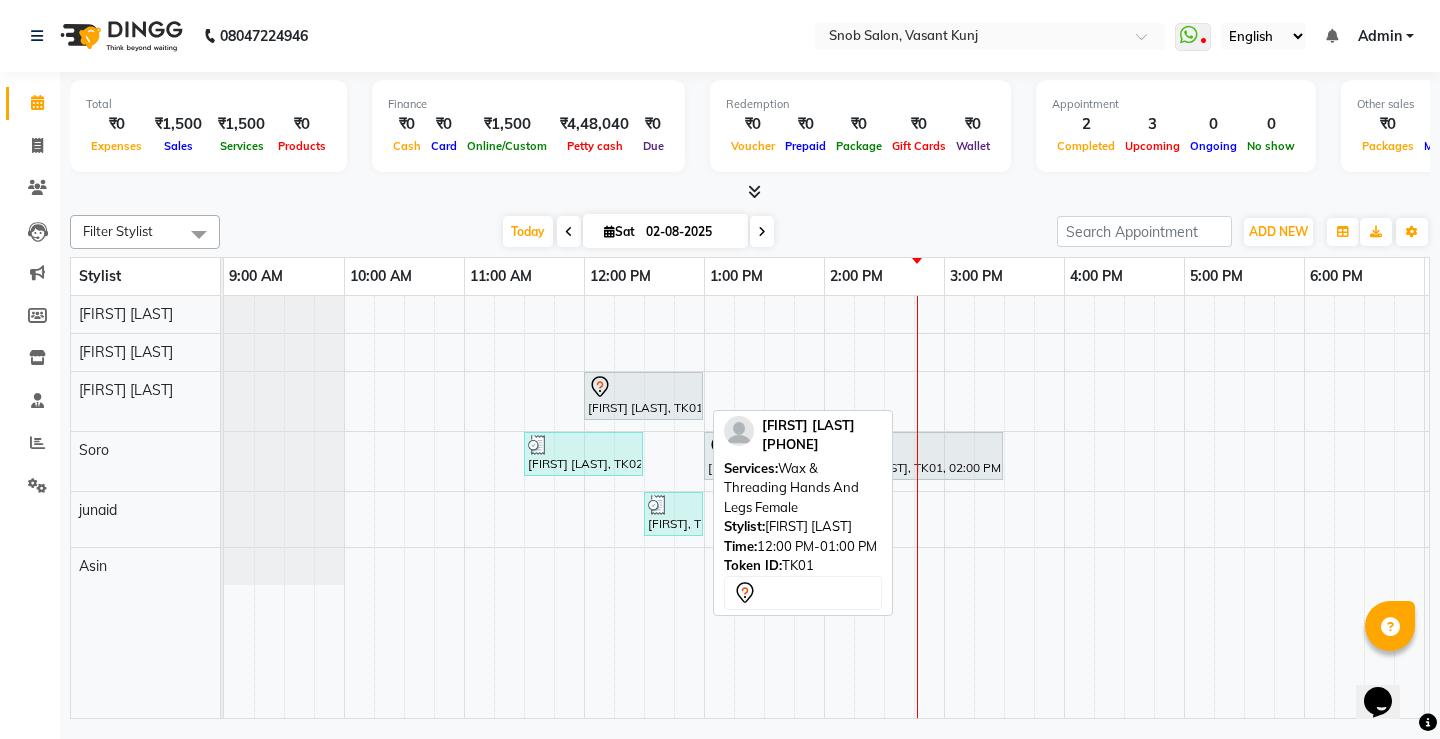 click on "[FIRST] [LAST], TK01, 12:00 PM-01:00 PM, Wax & Threading Hands And Legs Female" at bounding box center [643, 396] 